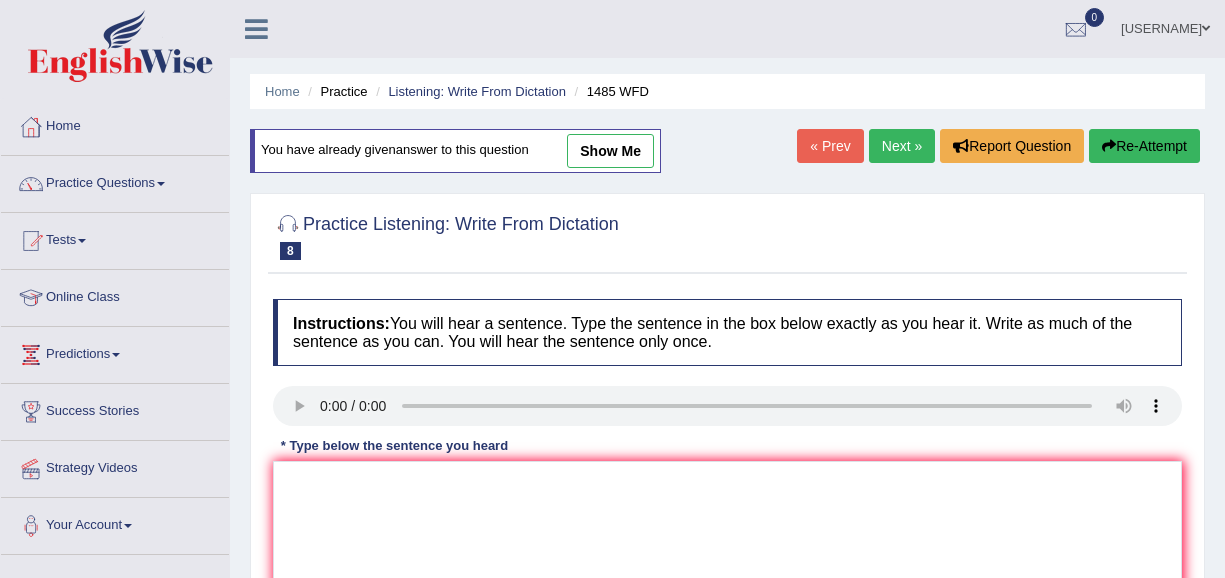 scroll, scrollTop: 0, scrollLeft: 0, axis: both 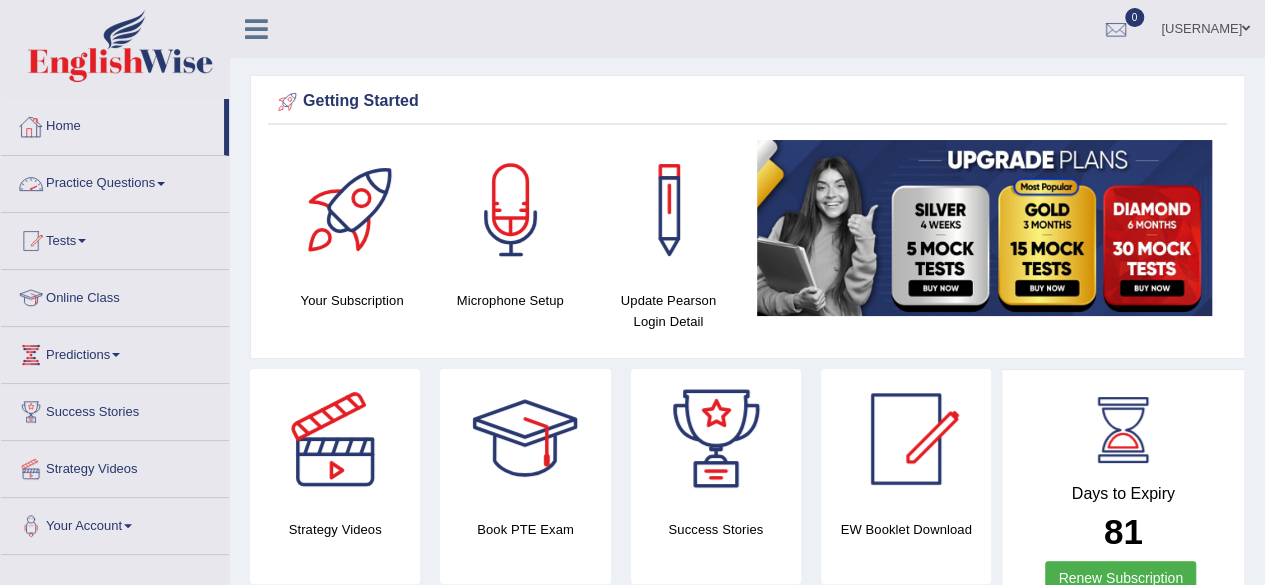 click on "Practice Questions" at bounding box center (115, 181) 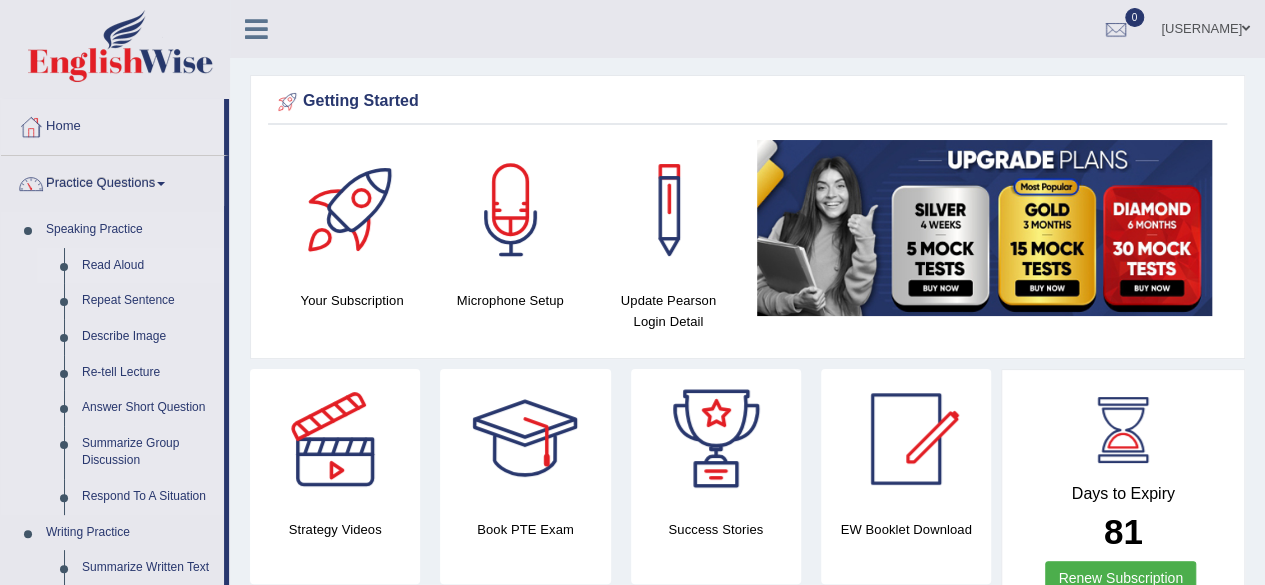 click on "Read Aloud" at bounding box center (148, 266) 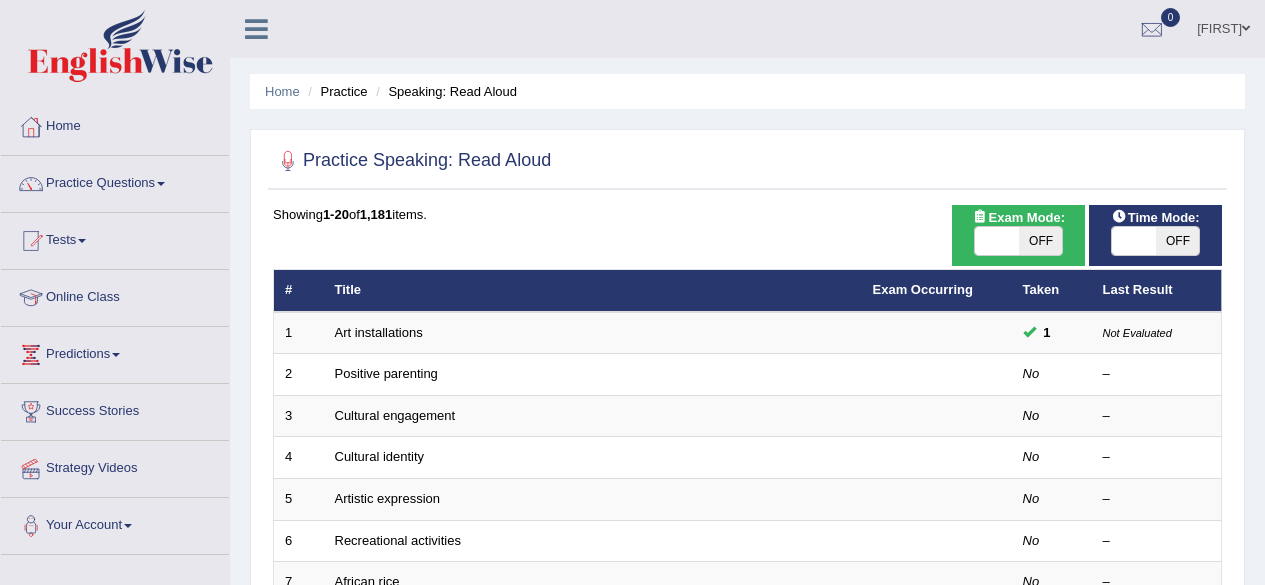 scroll, scrollTop: 0, scrollLeft: 0, axis: both 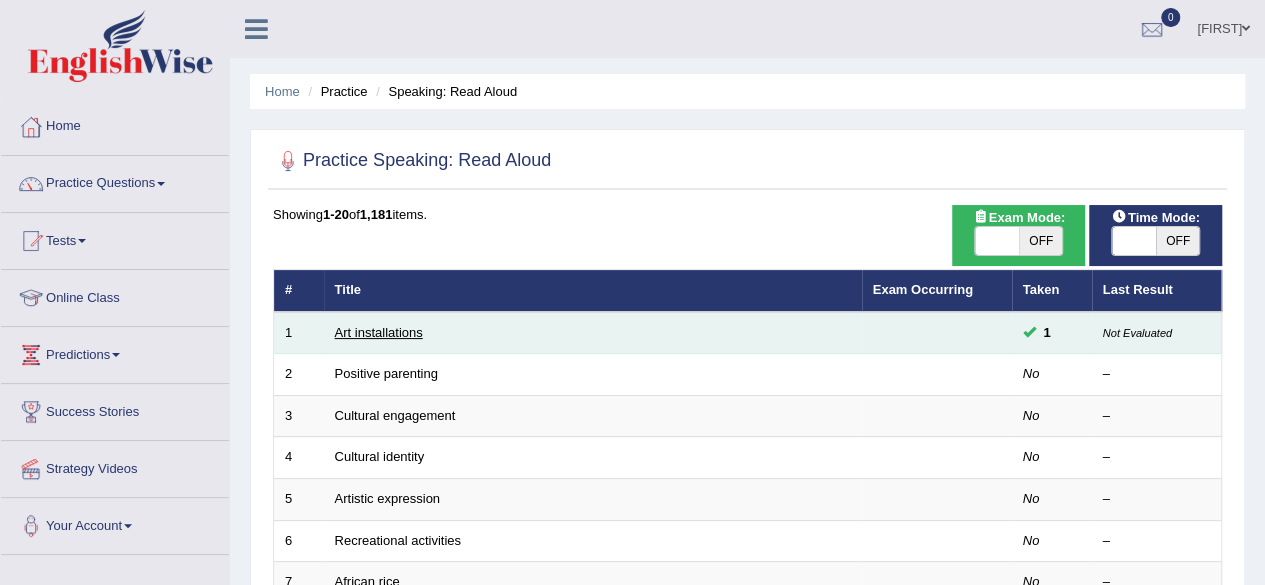 click on "Art installations" at bounding box center [379, 332] 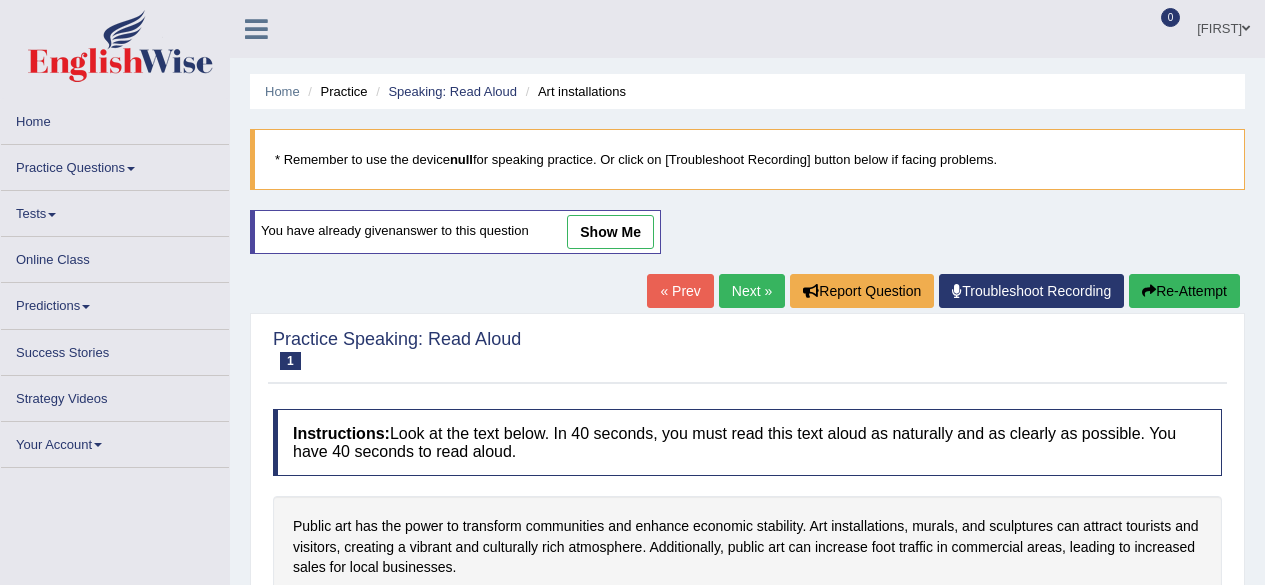 scroll, scrollTop: 0, scrollLeft: 0, axis: both 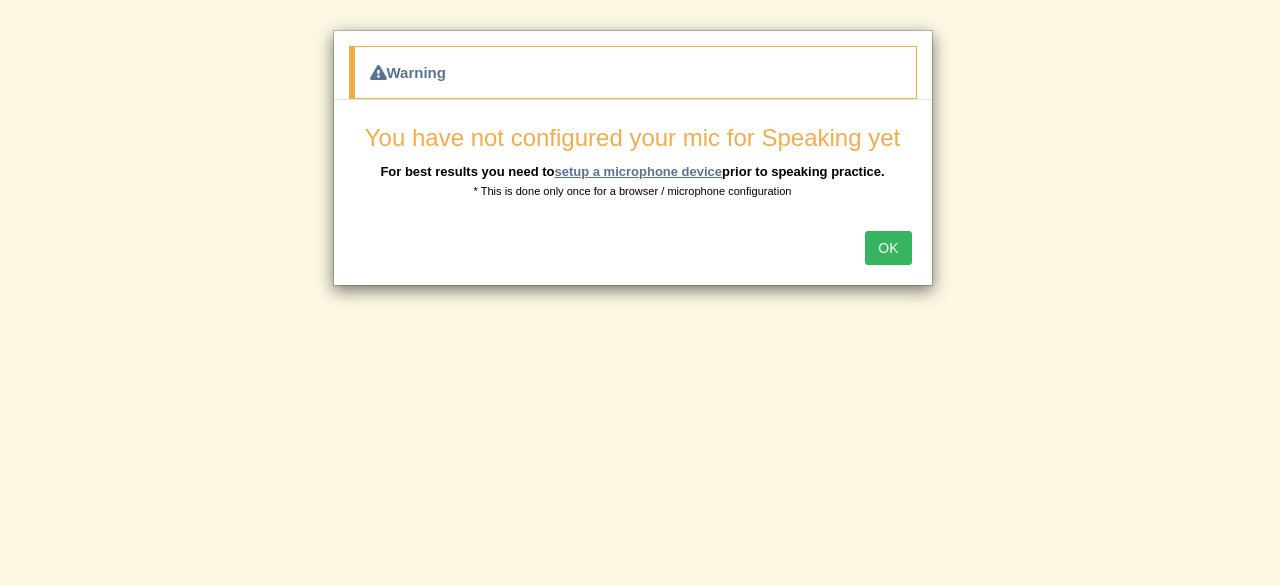 click on "setup a microphone device" at bounding box center [638, 171] 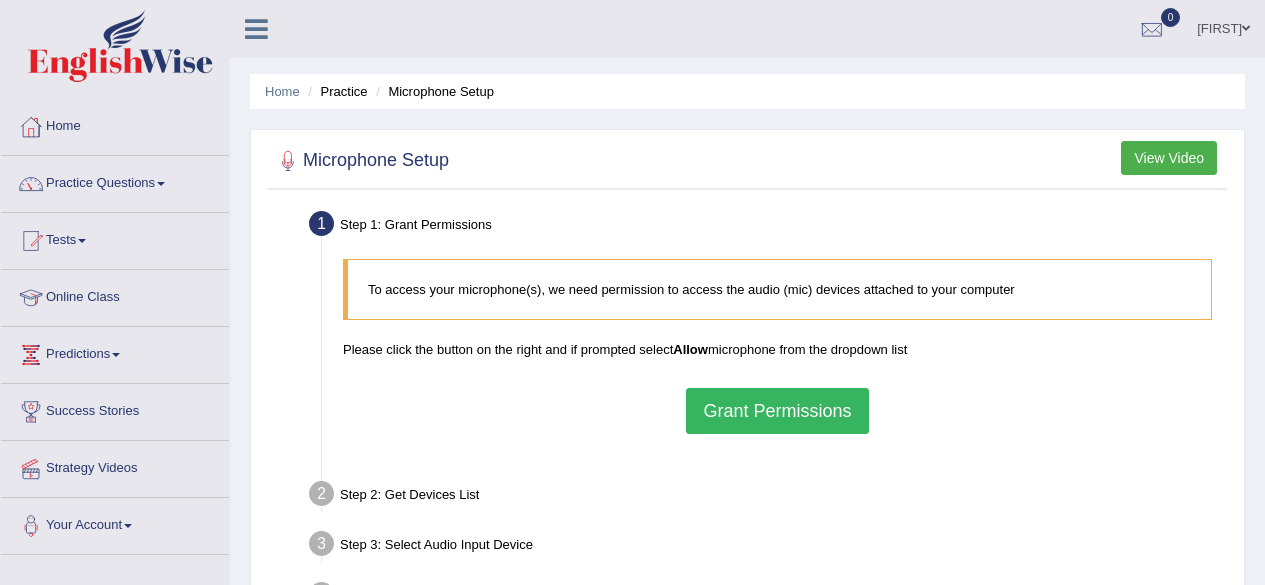 scroll, scrollTop: 0, scrollLeft: 0, axis: both 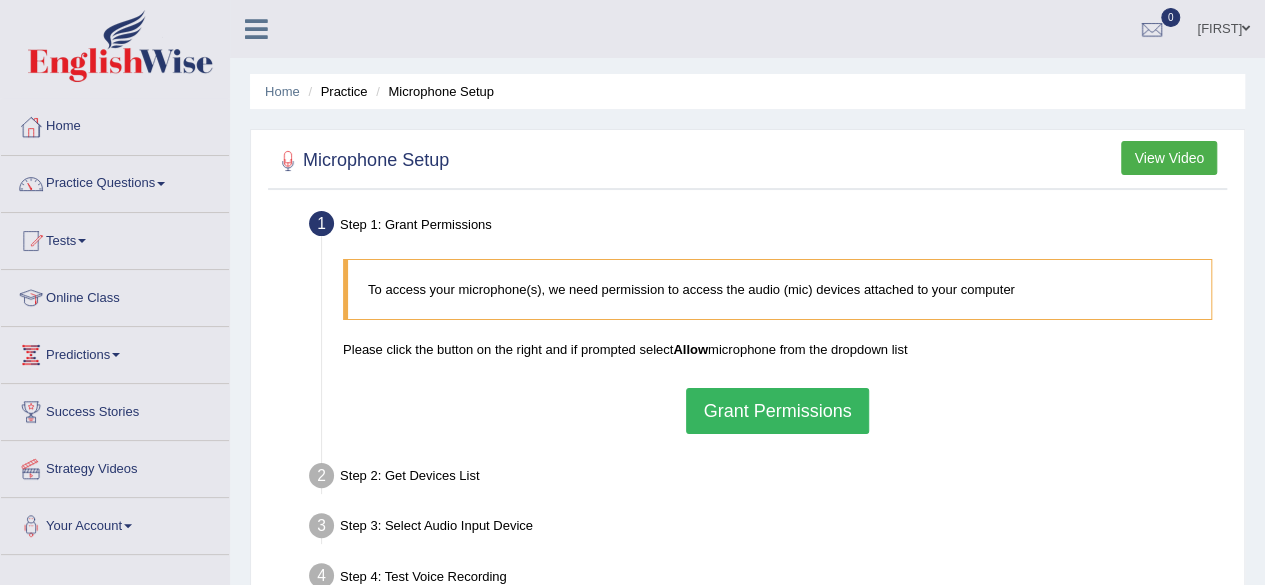 click on "Grant Permissions" at bounding box center (777, 411) 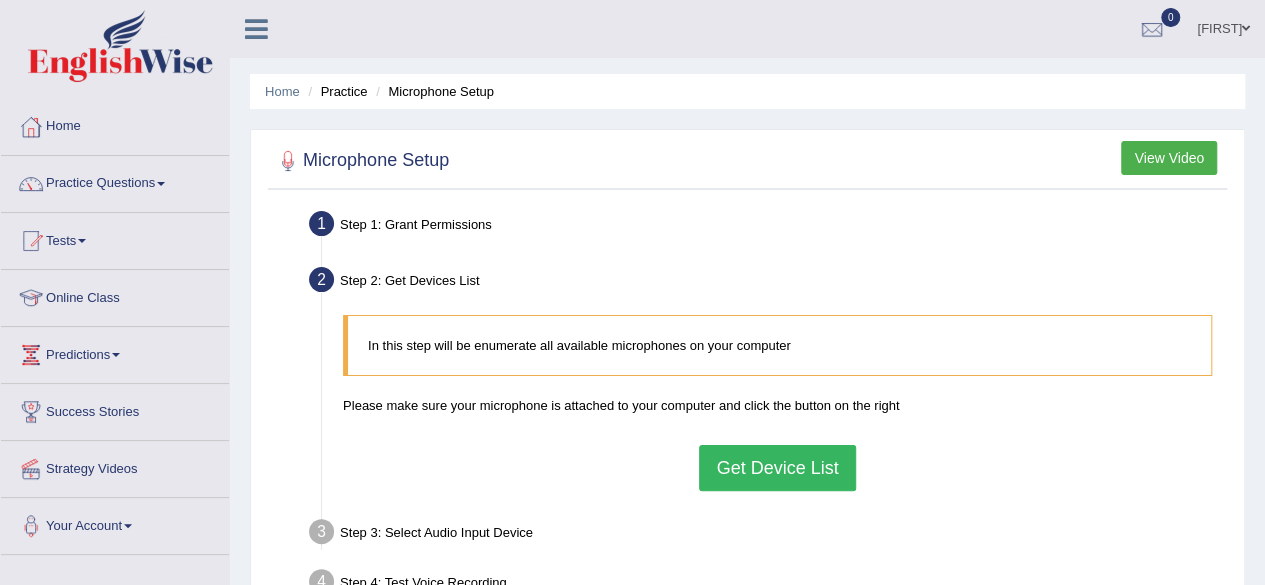 click on "Get Device List" at bounding box center [777, 468] 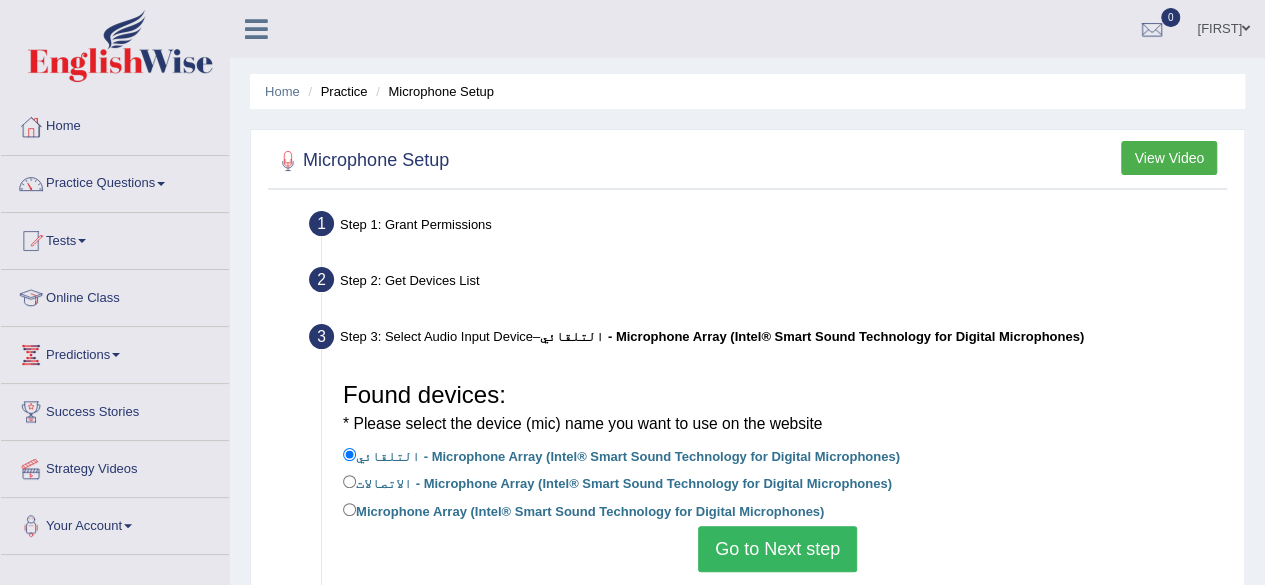 click on "Go to Next step" at bounding box center (777, 549) 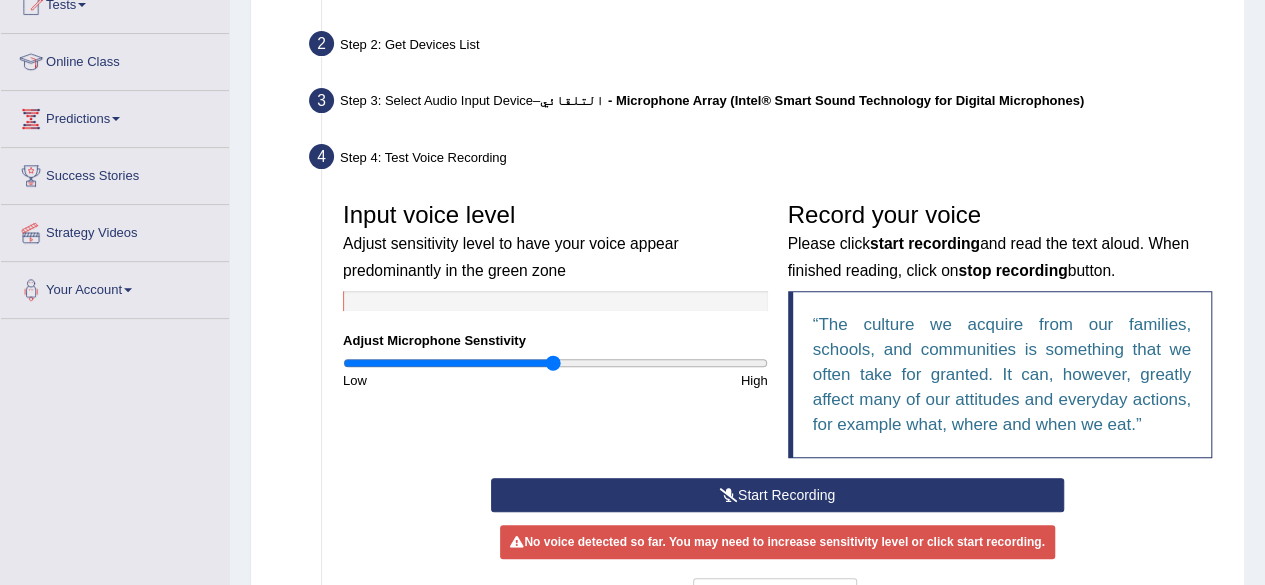 scroll, scrollTop: 240, scrollLeft: 0, axis: vertical 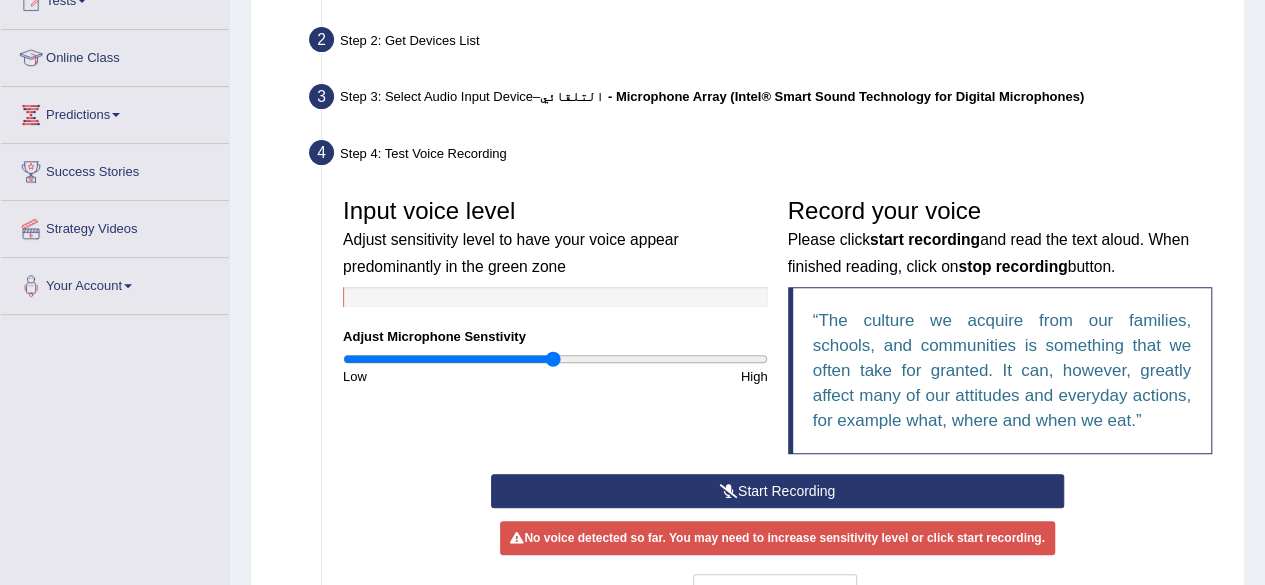 click on "Start Recording" at bounding box center [777, 491] 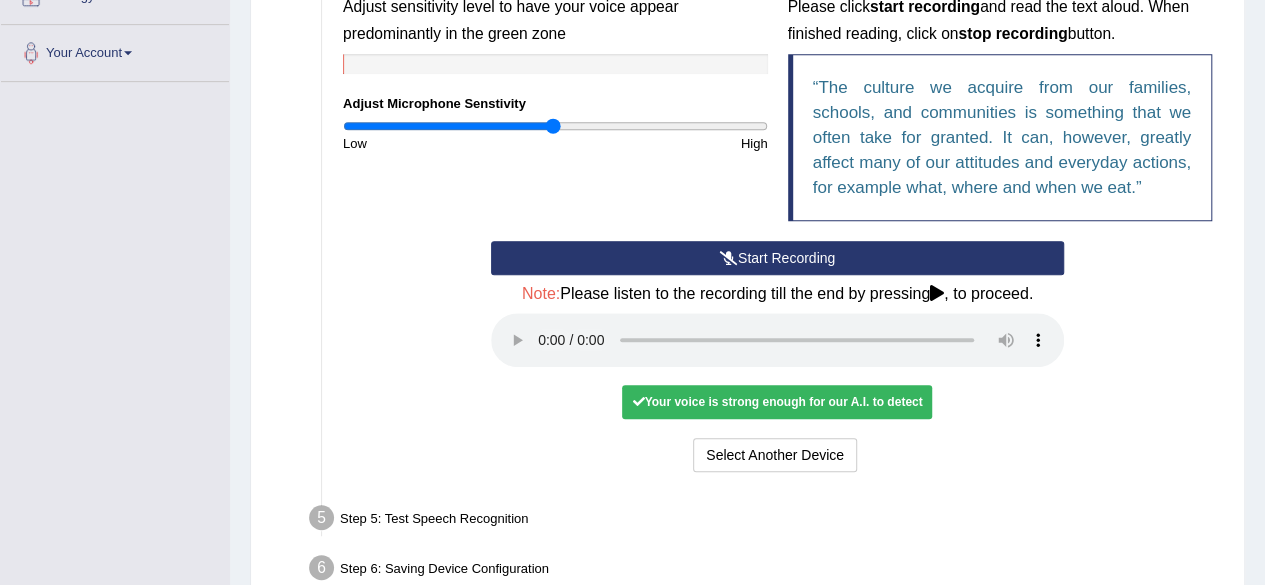 scroll, scrollTop: 463, scrollLeft: 0, axis: vertical 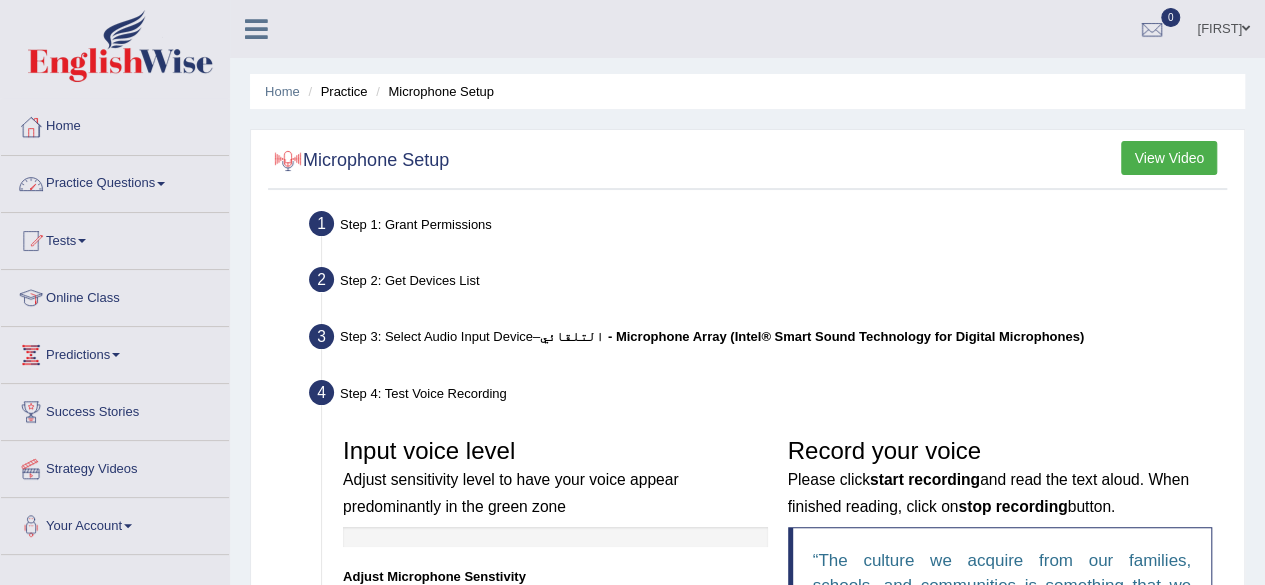 click on "Practice Questions" at bounding box center (115, 181) 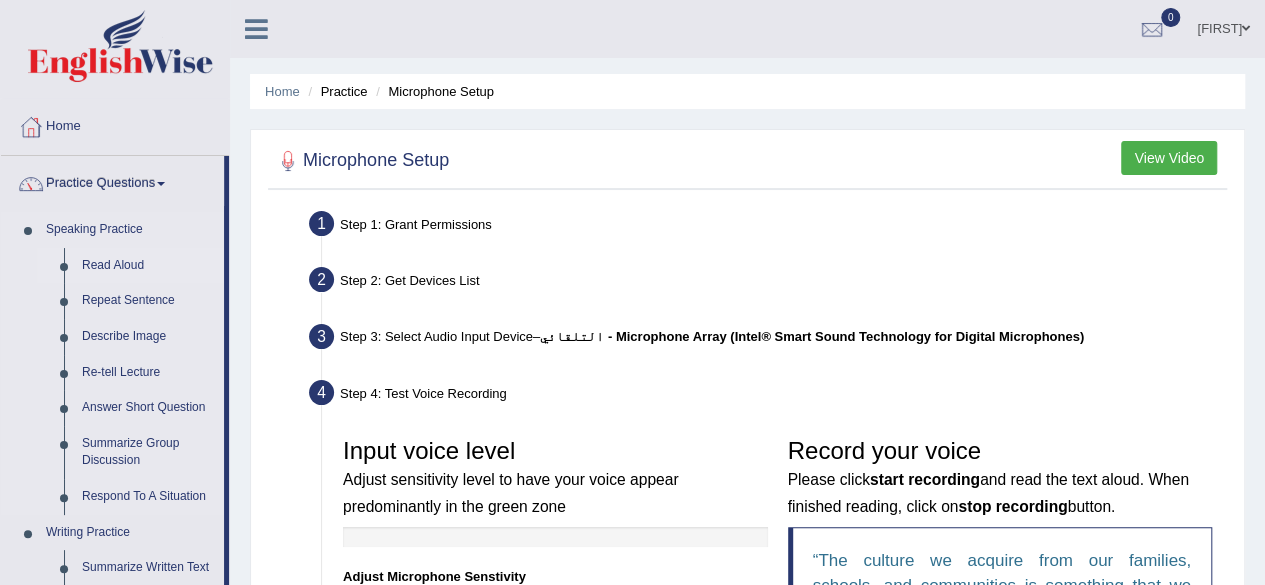 click on "Read Aloud" at bounding box center [148, 266] 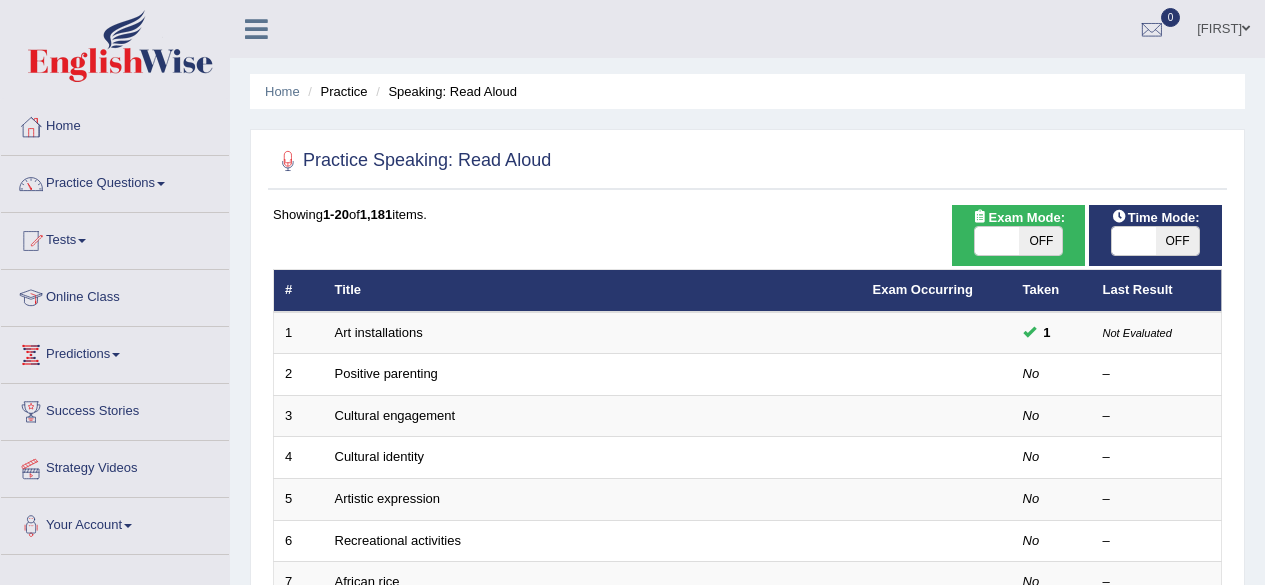 scroll, scrollTop: 0, scrollLeft: 0, axis: both 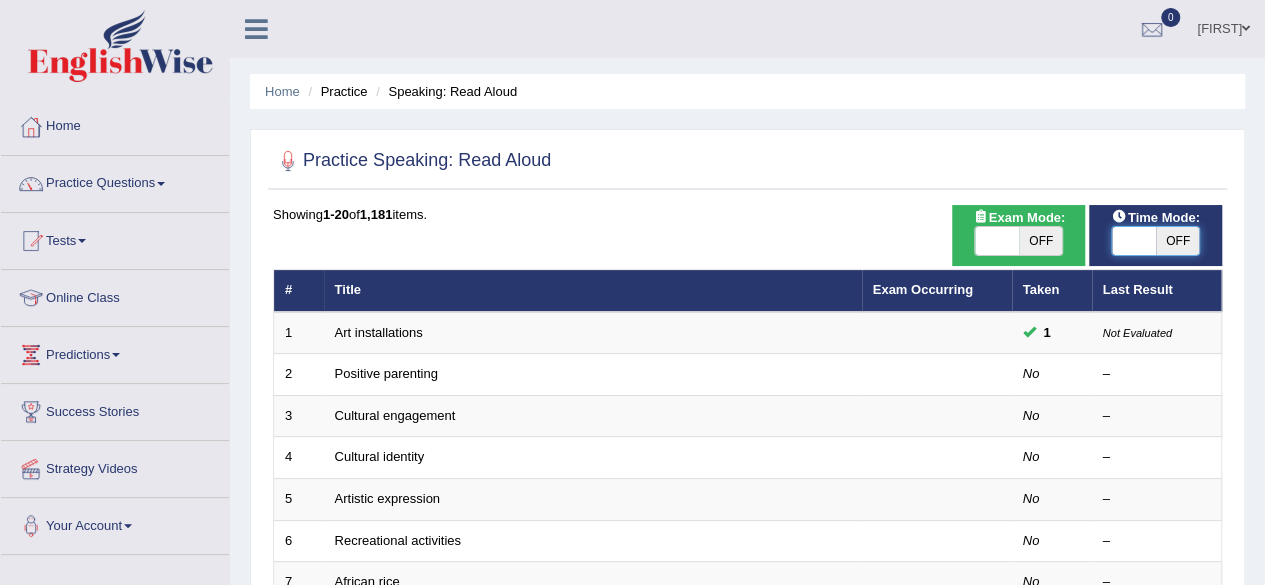 click at bounding box center (1134, 241) 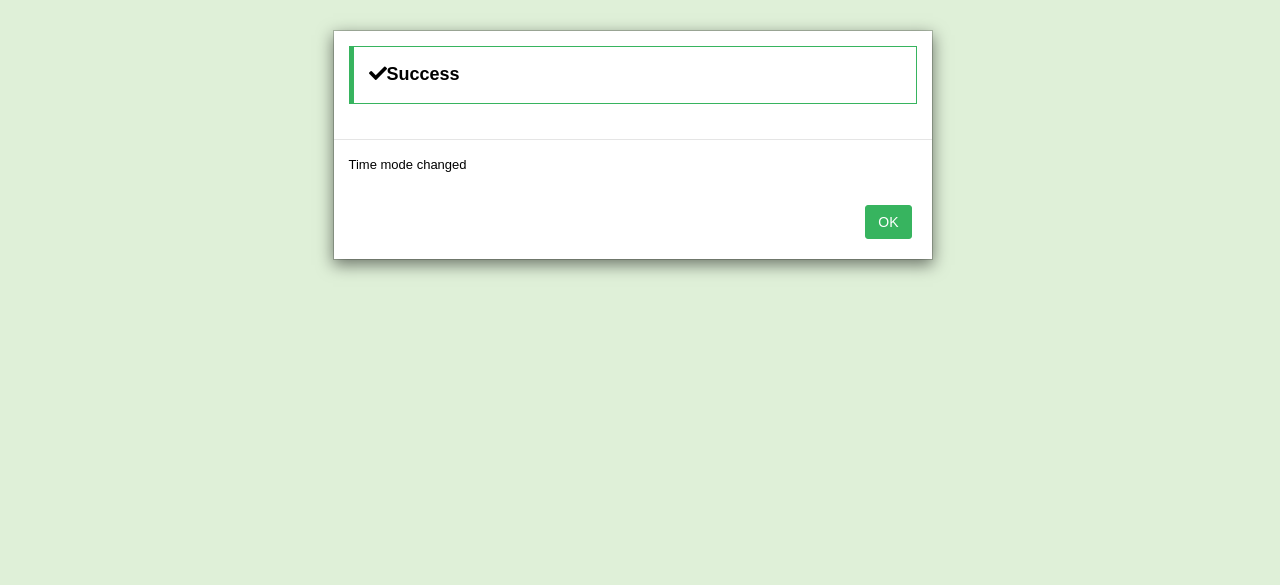 click on "OK" at bounding box center (888, 222) 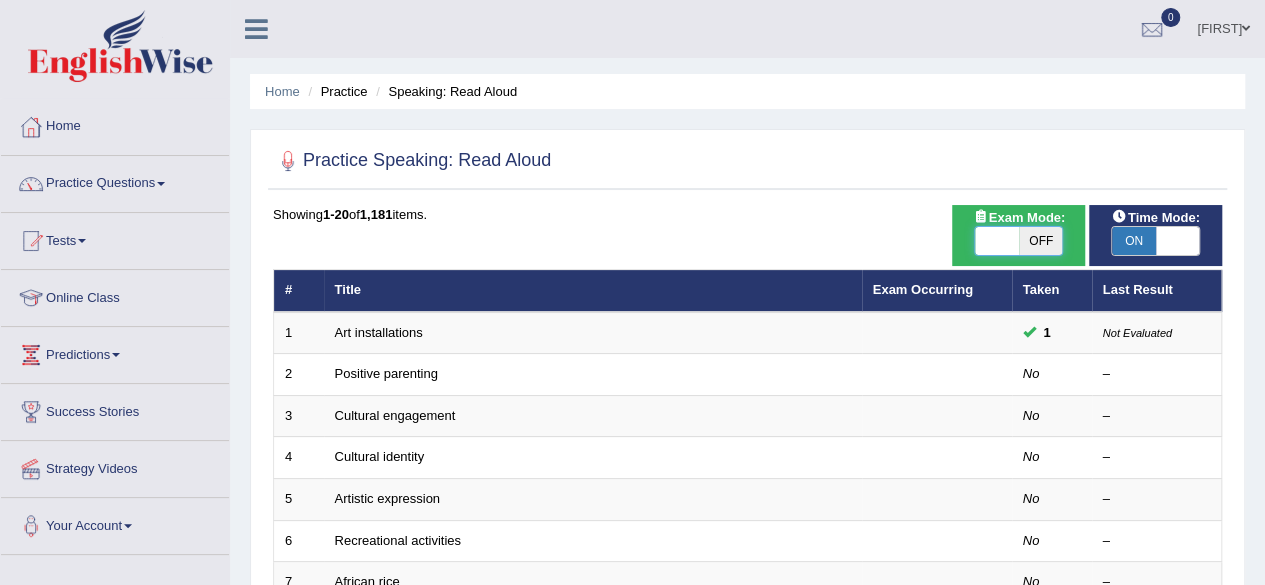 click at bounding box center (997, 241) 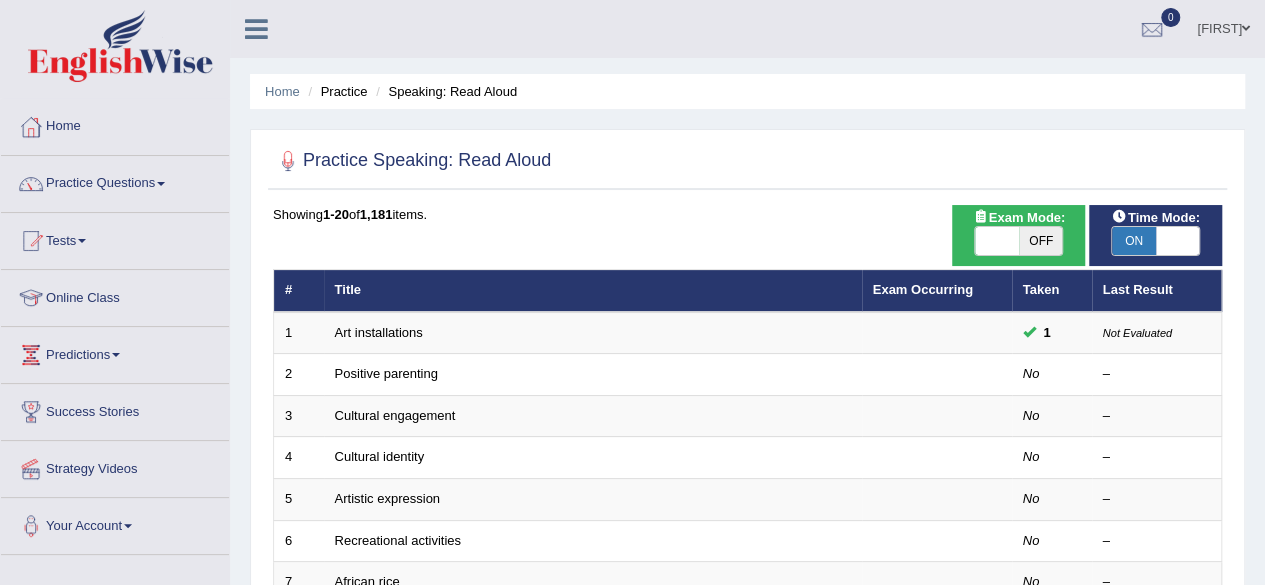 click on "OFF" at bounding box center (1041, 241) 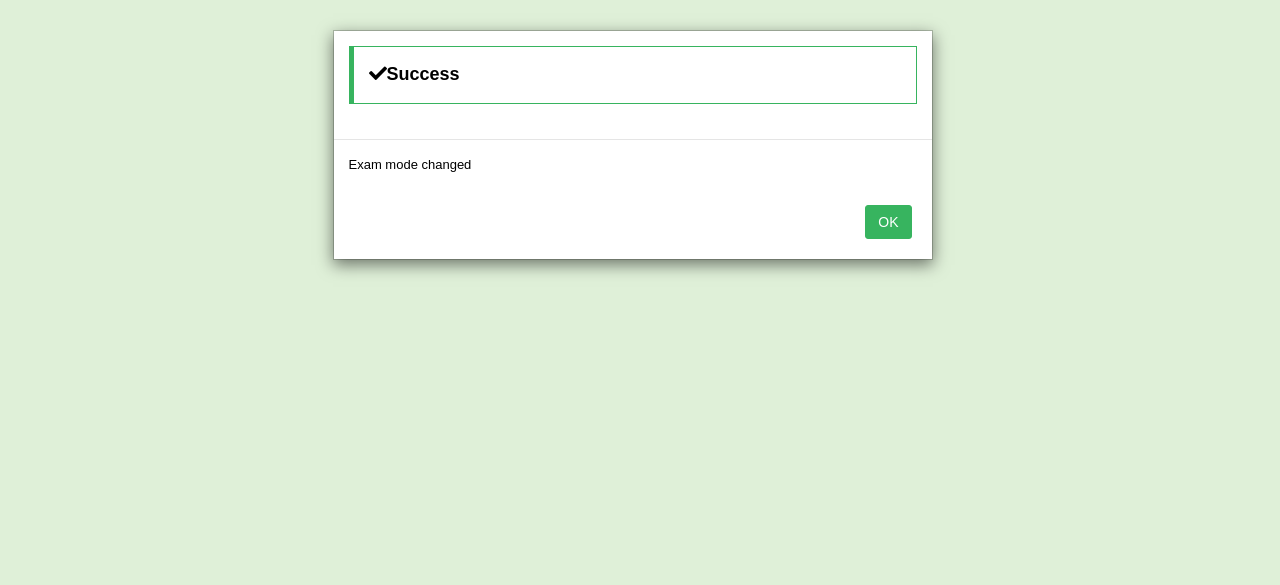 click on "OK" at bounding box center [888, 222] 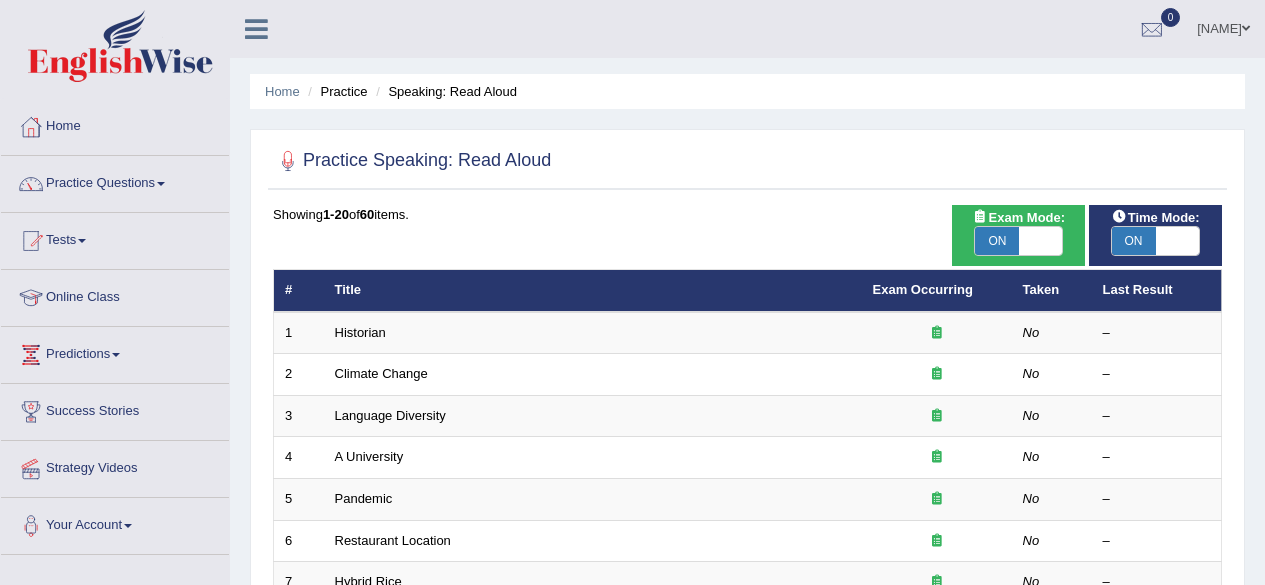 scroll, scrollTop: 0, scrollLeft: 0, axis: both 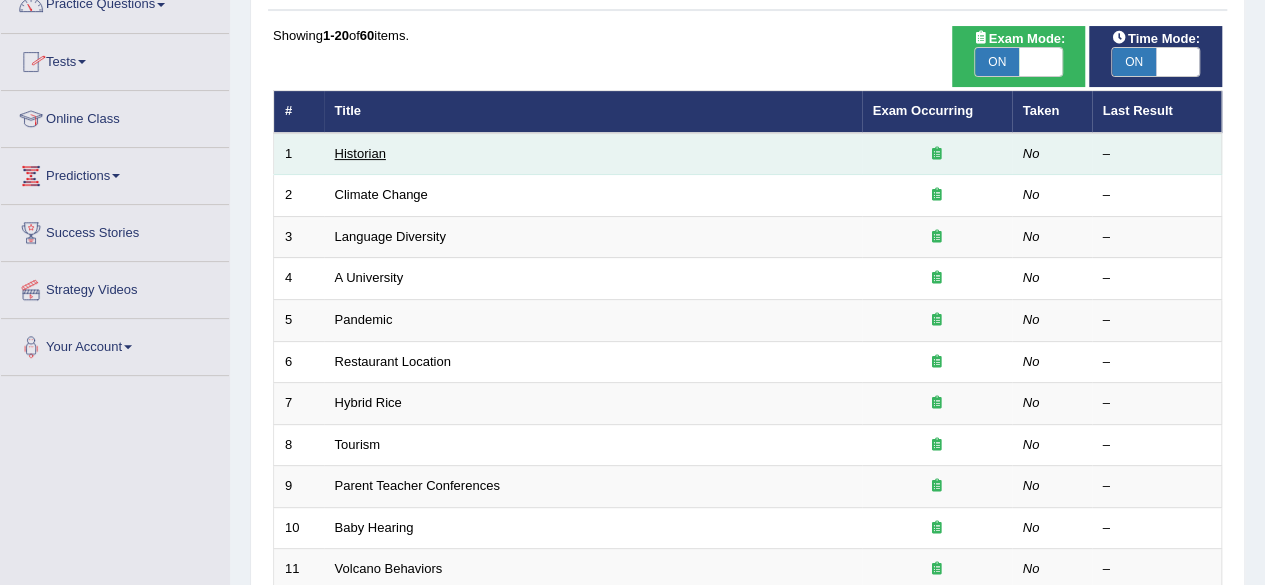 click on "Historian" at bounding box center [360, 153] 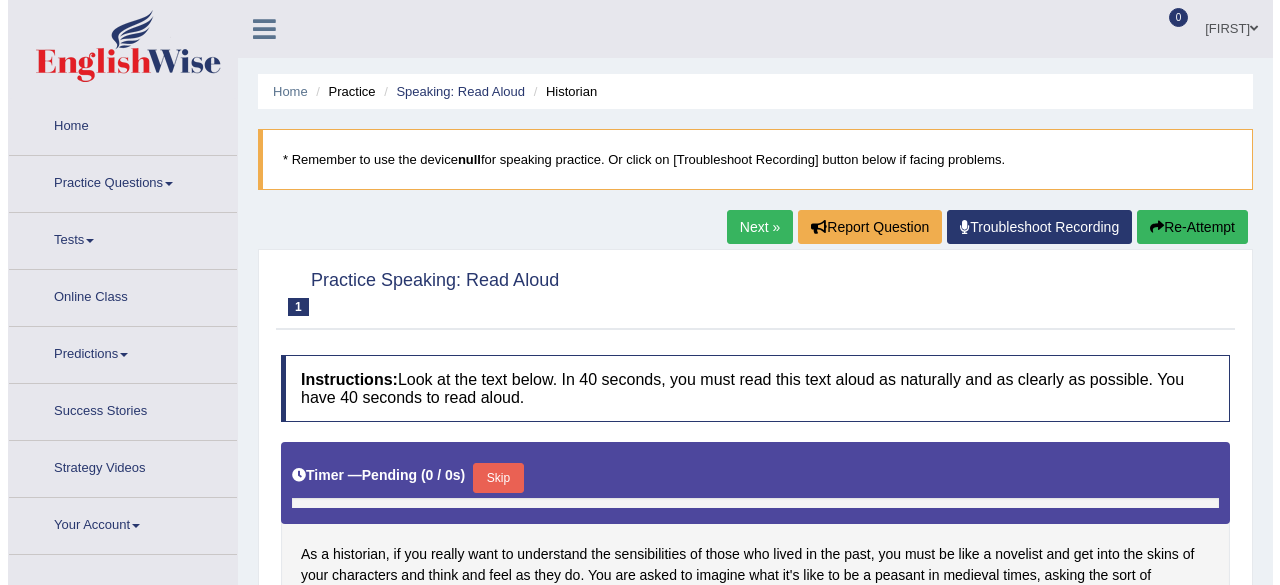 scroll, scrollTop: 0, scrollLeft: 0, axis: both 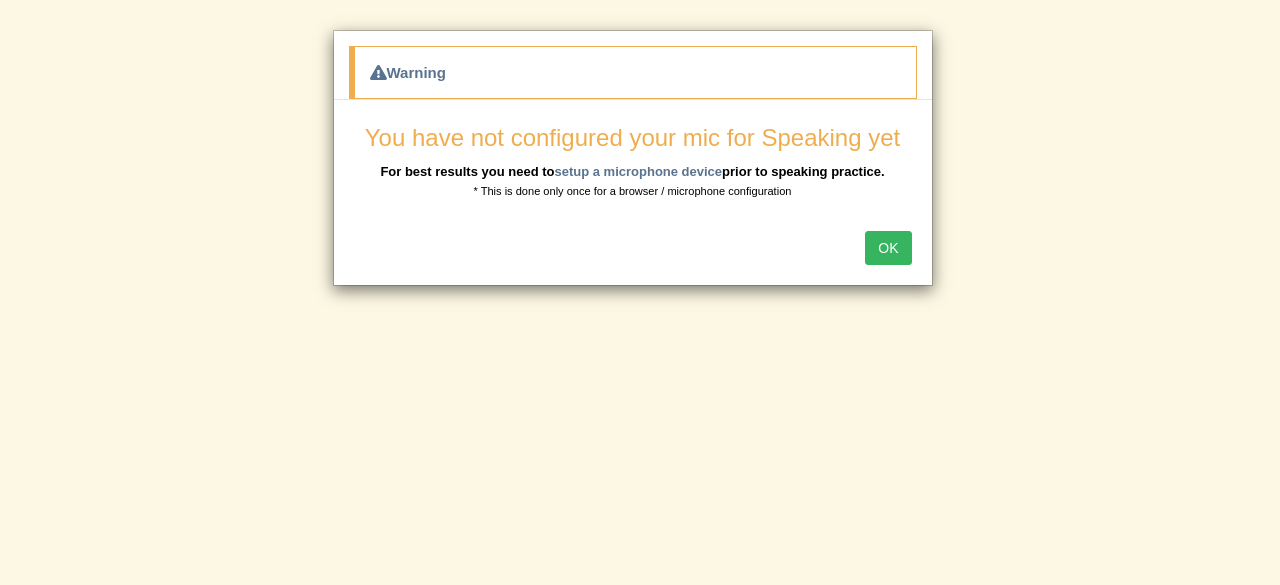 click on "OK" at bounding box center [888, 248] 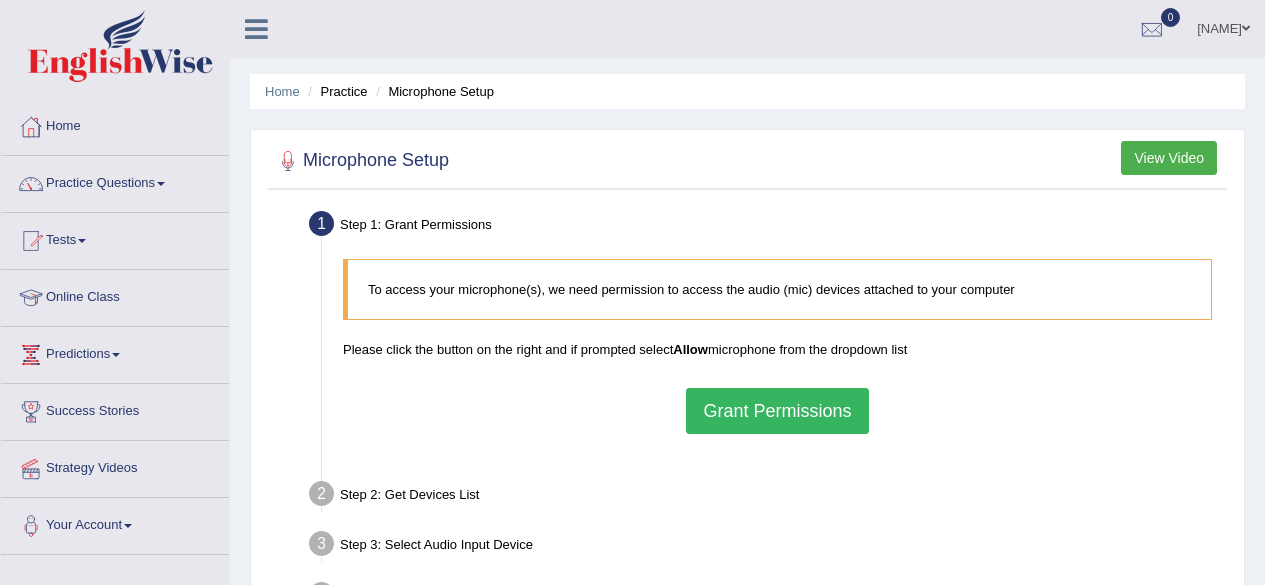 scroll, scrollTop: 0, scrollLeft: 0, axis: both 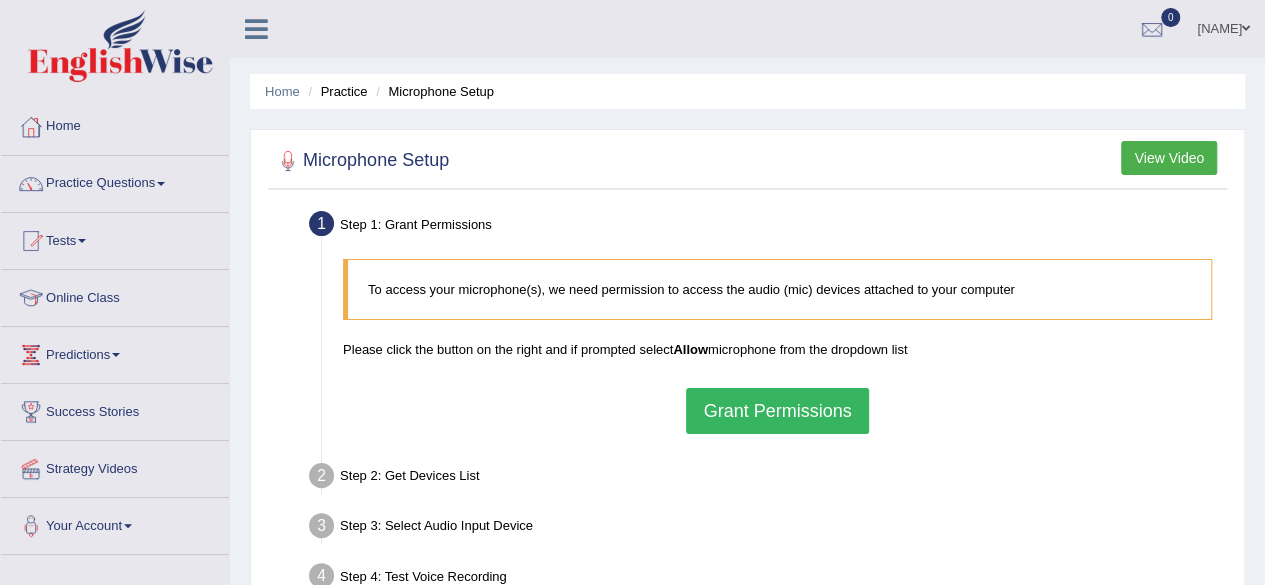 click on "Grant Permissions" at bounding box center (777, 411) 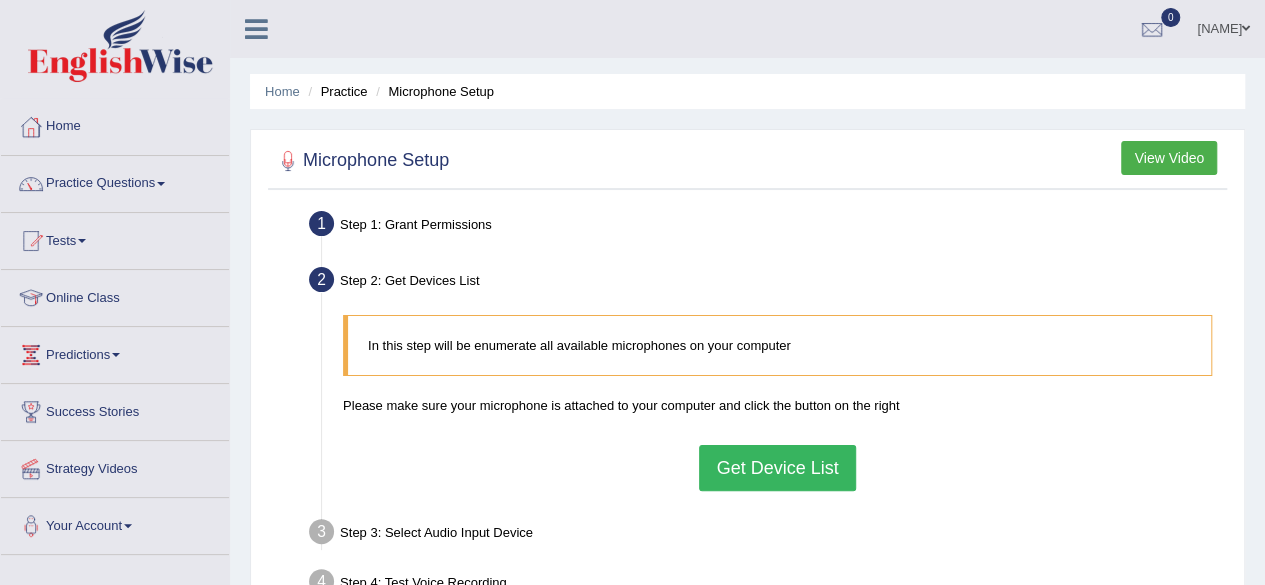 click on "Get Device List" at bounding box center (777, 468) 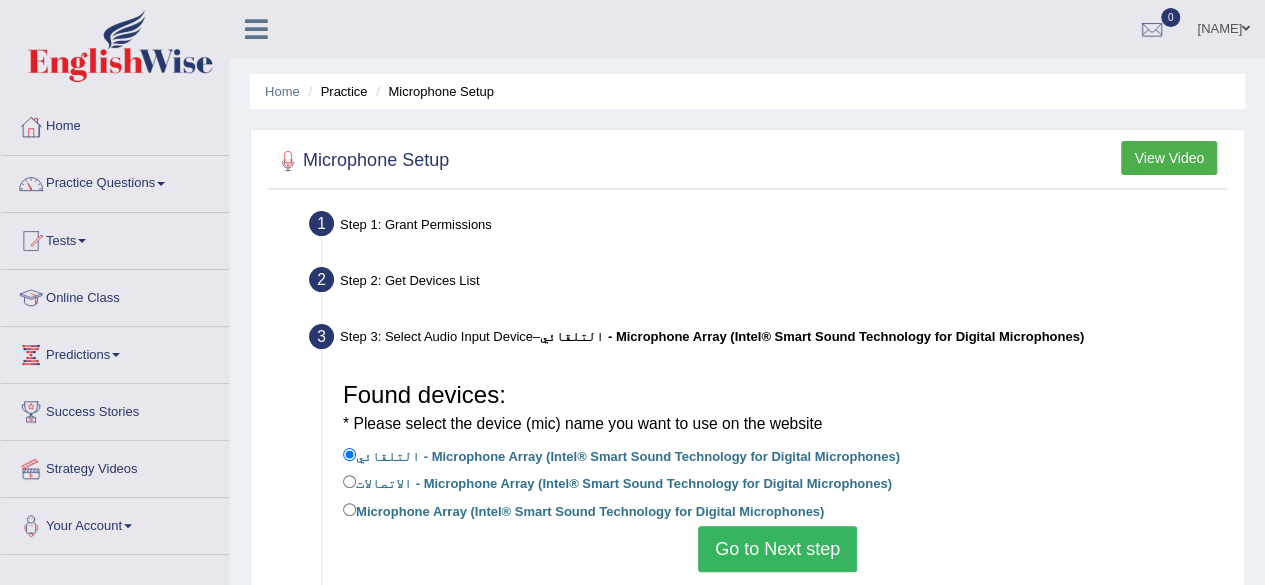click on "Go to Next step" at bounding box center (777, 549) 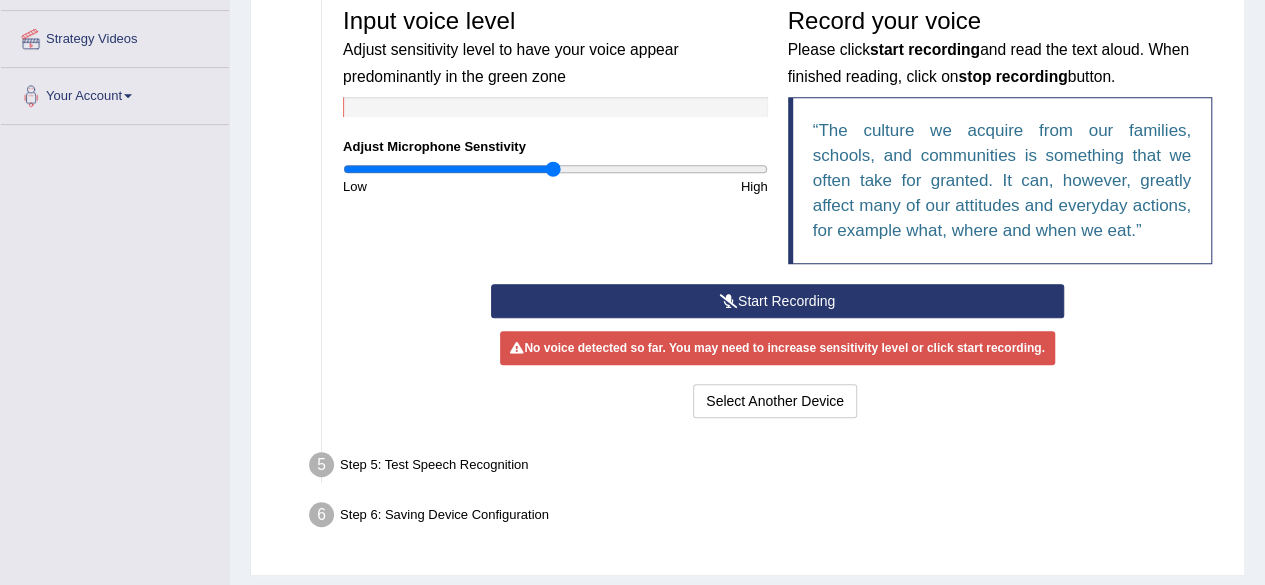 scroll, scrollTop: 483, scrollLeft: 0, axis: vertical 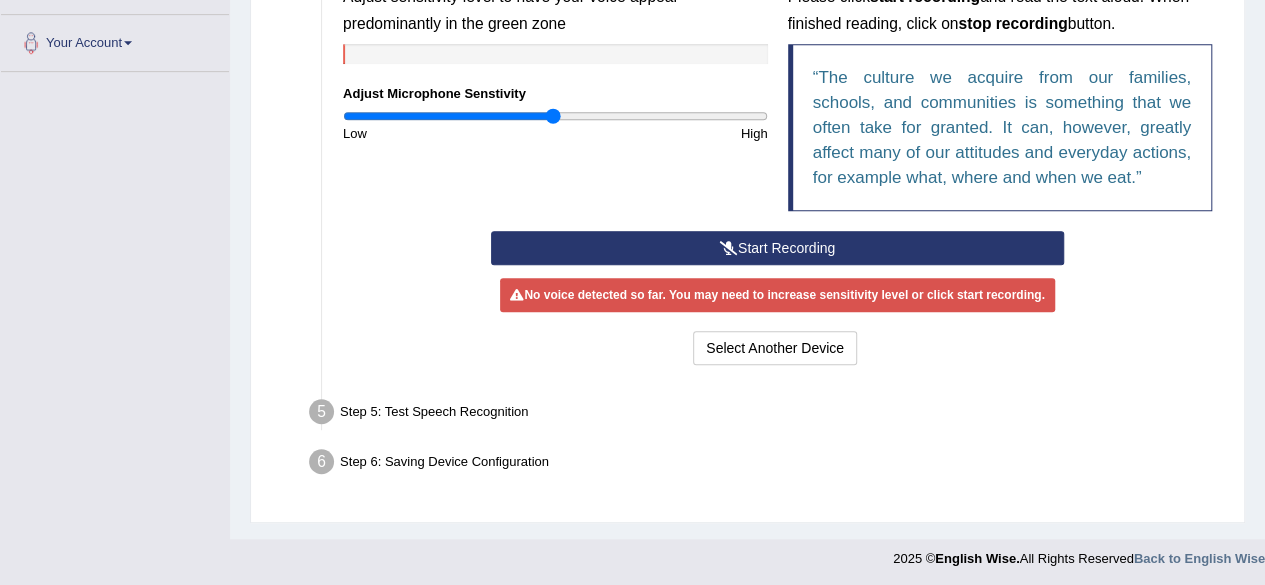 click on "Start Recording" at bounding box center [777, 248] 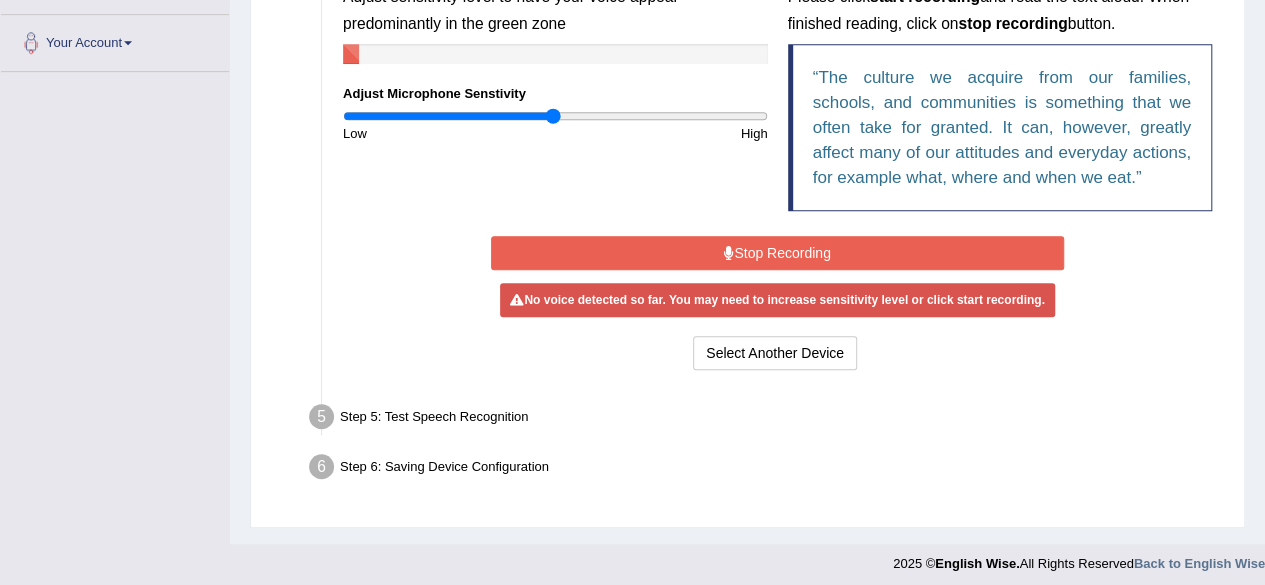 click on "Stop Recording" at bounding box center [777, 253] 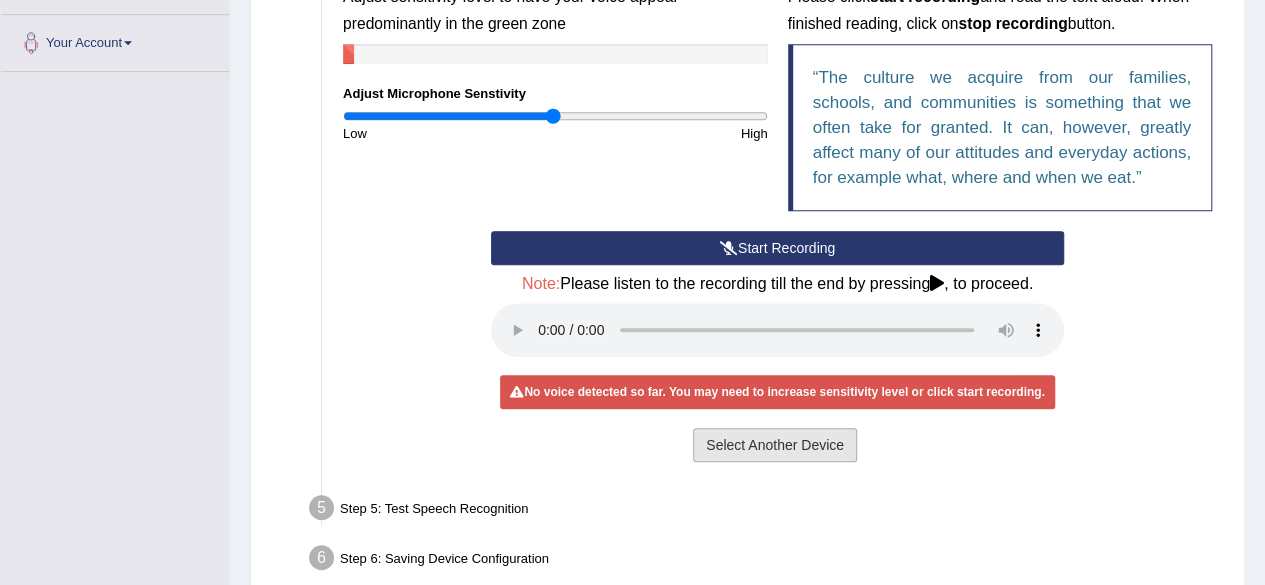 click on "Select Another Device" at bounding box center (775, 445) 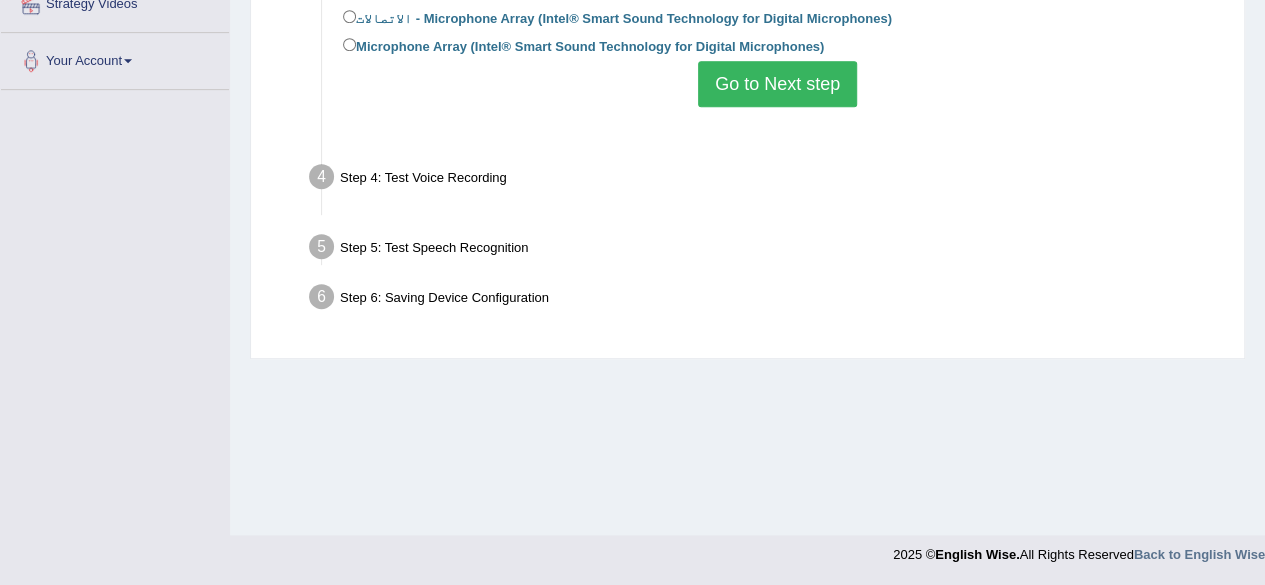 scroll, scrollTop: 464, scrollLeft: 0, axis: vertical 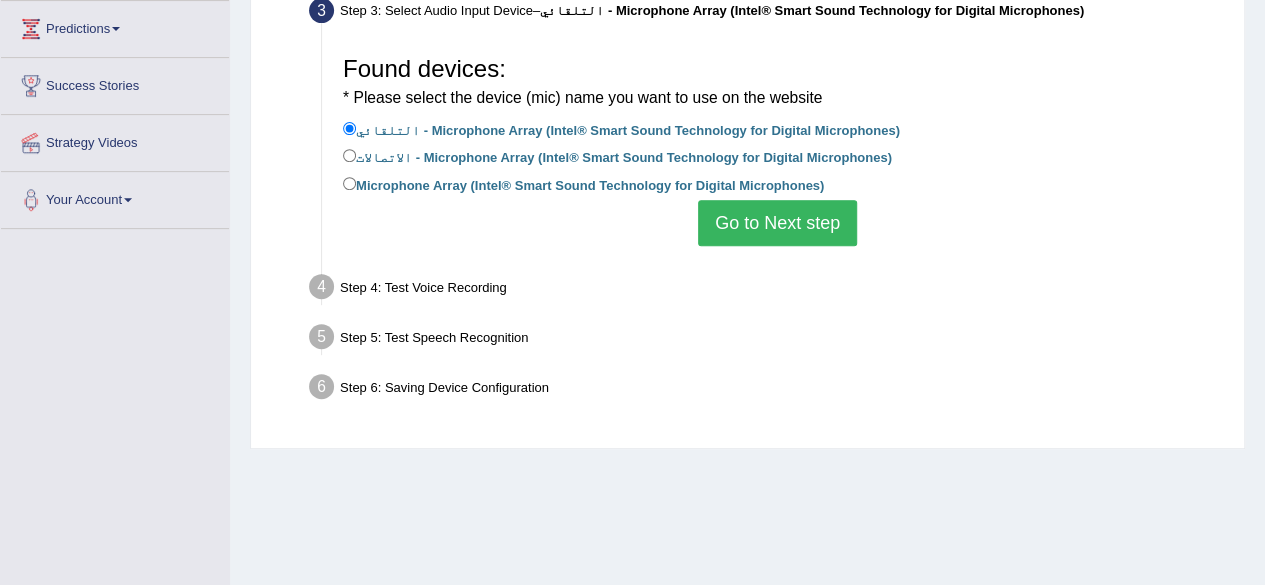 click on "Go to Next step" at bounding box center (777, 223) 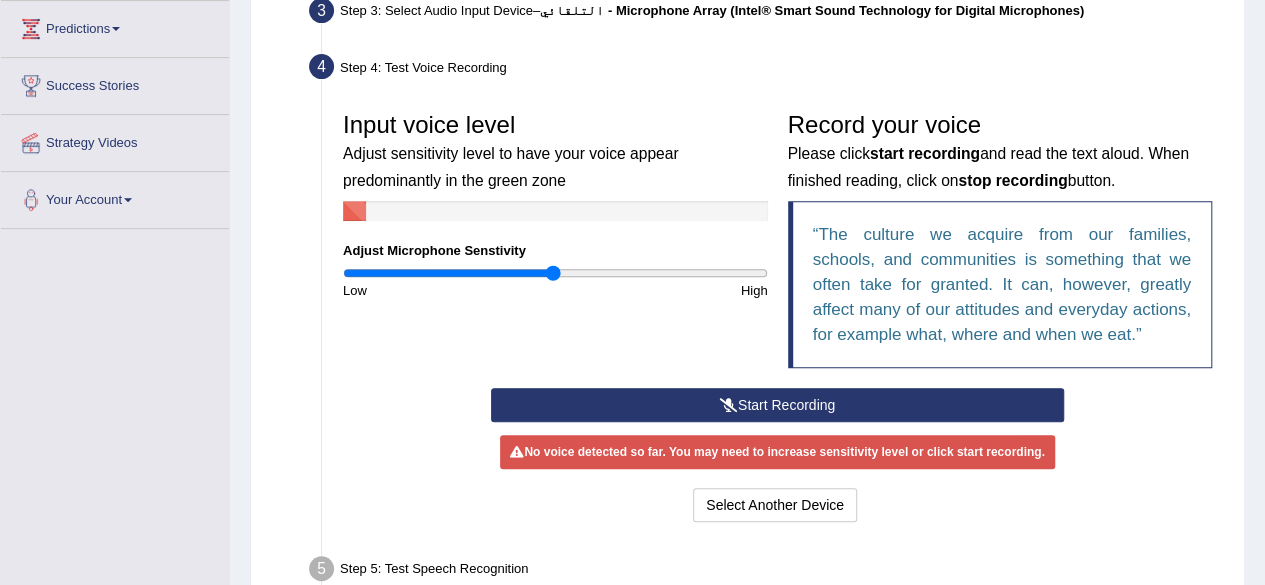 click on "Start Recording" at bounding box center [777, 405] 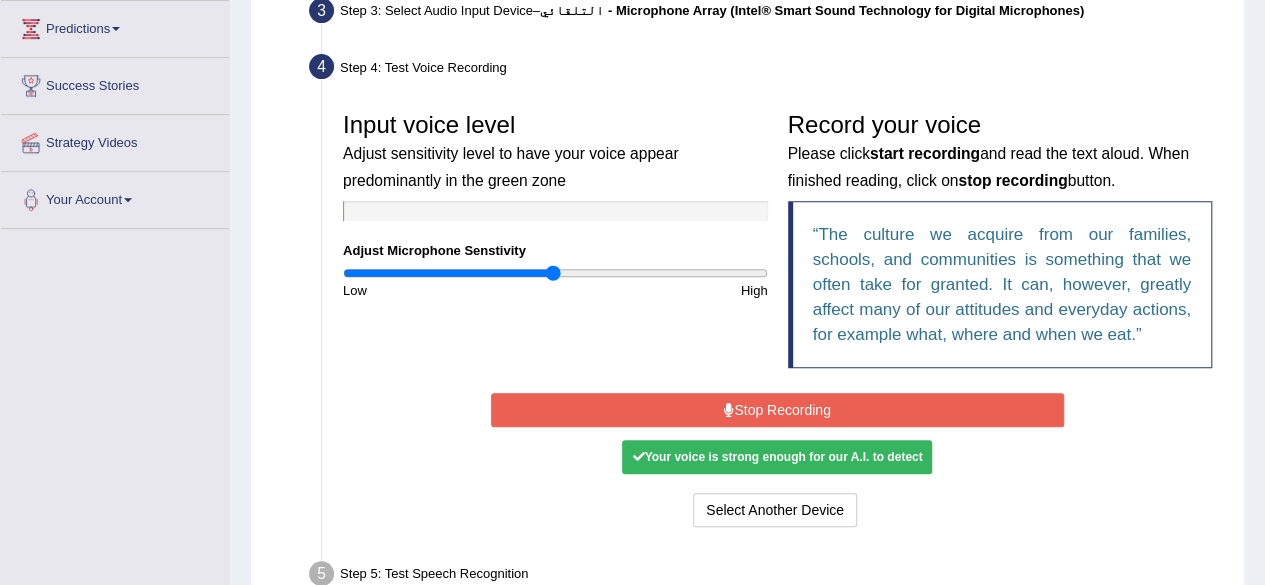 click on "Your voice is strong enough for our A.I. to detect" at bounding box center (777, 457) 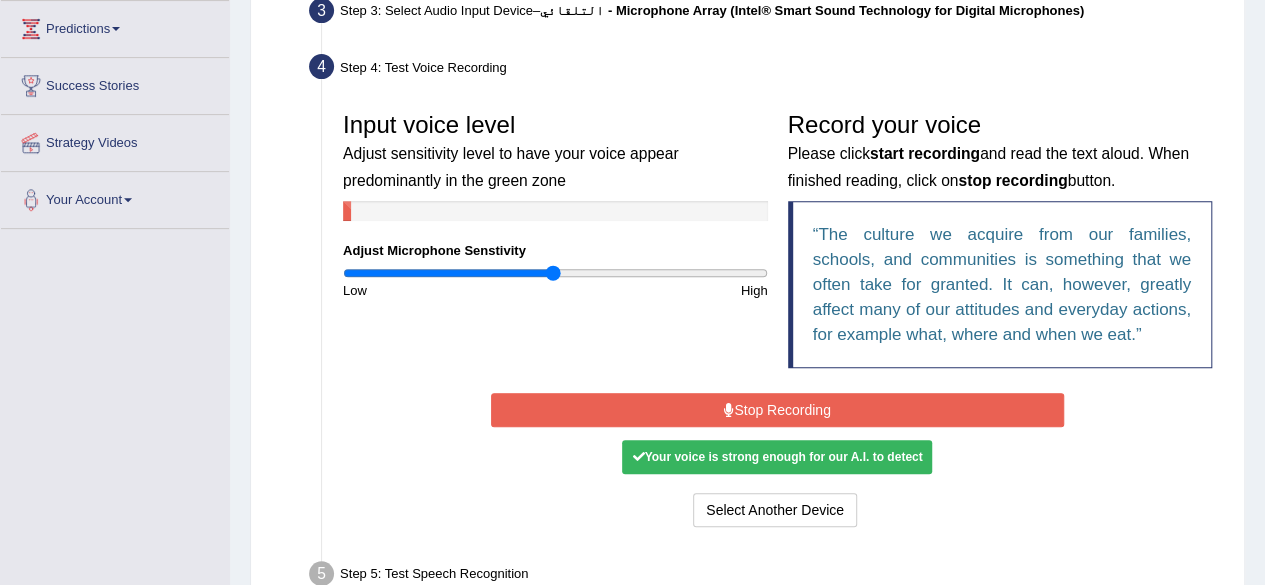 click on "Stop Recording" at bounding box center (777, 410) 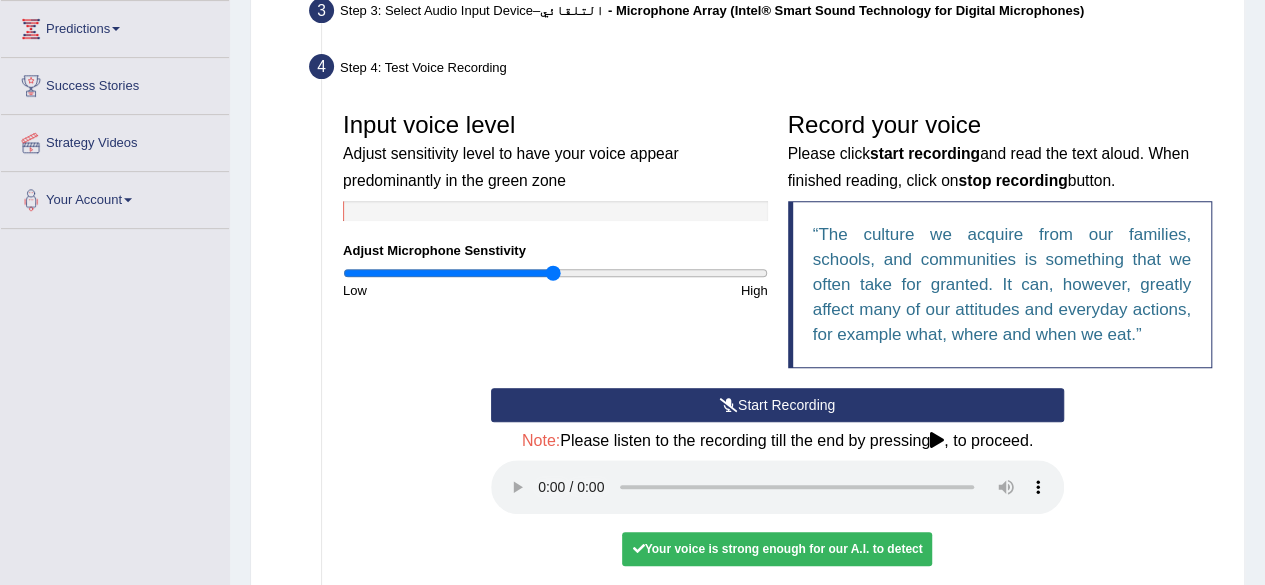 click on "Your voice is strong enough for our A.I. to detect" at bounding box center [777, 549] 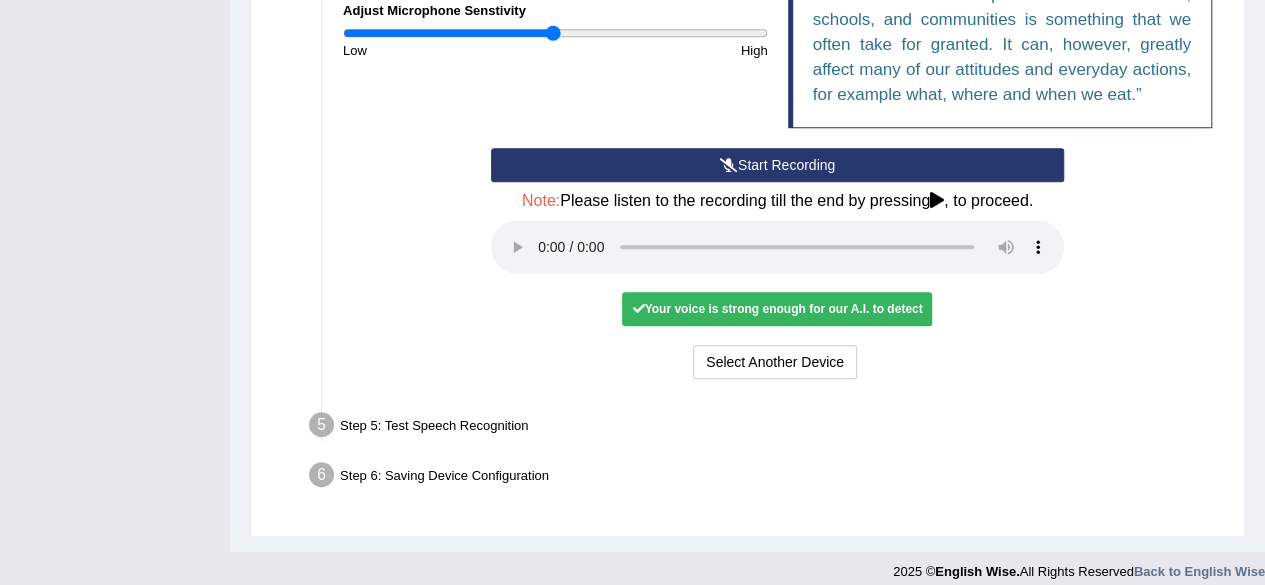 scroll, scrollTop: 572, scrollLeft: 0, axis: vertical 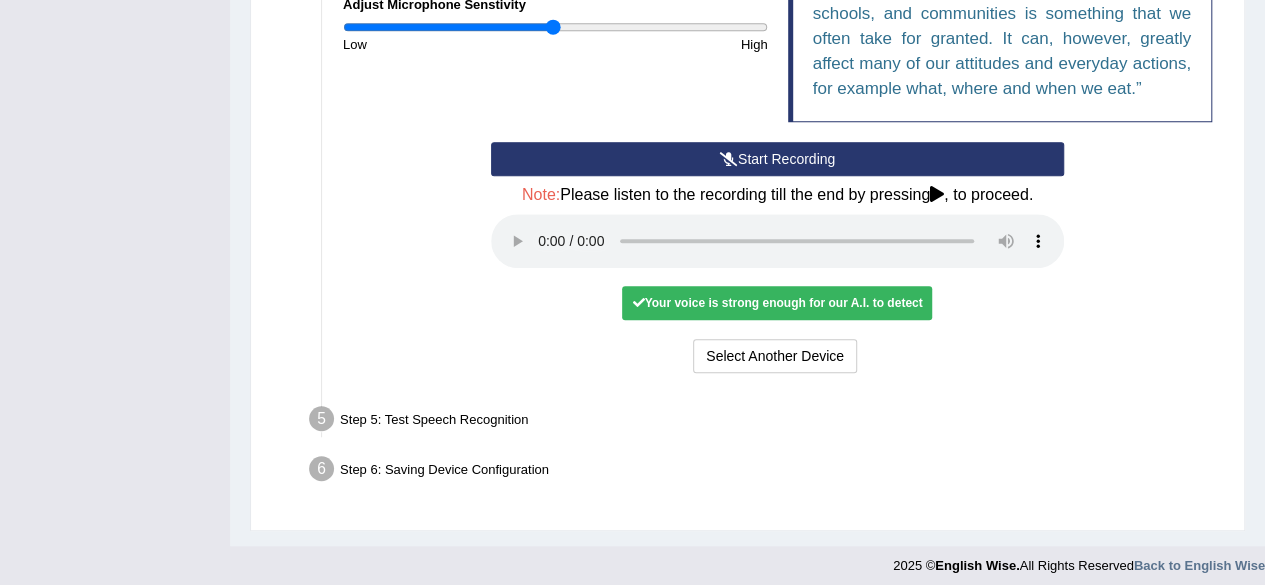 click on "Step 5: Test Speech Recognition" at bounding box center [767, 422] 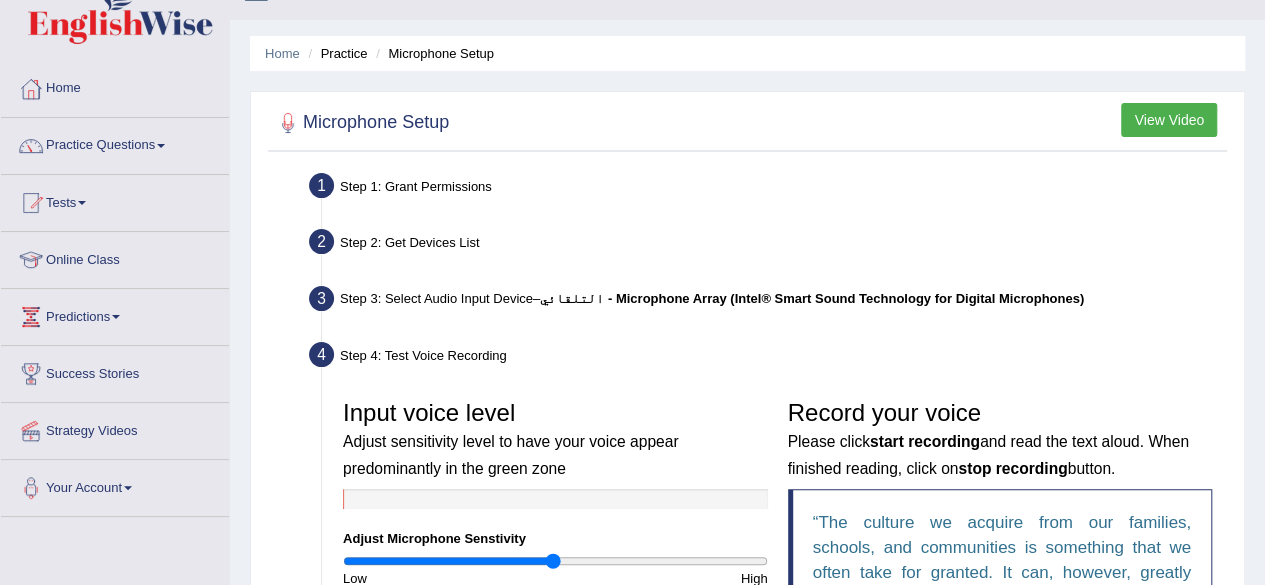scroll, scrollTop: 32, scrollLeft: 0, axis: vertical 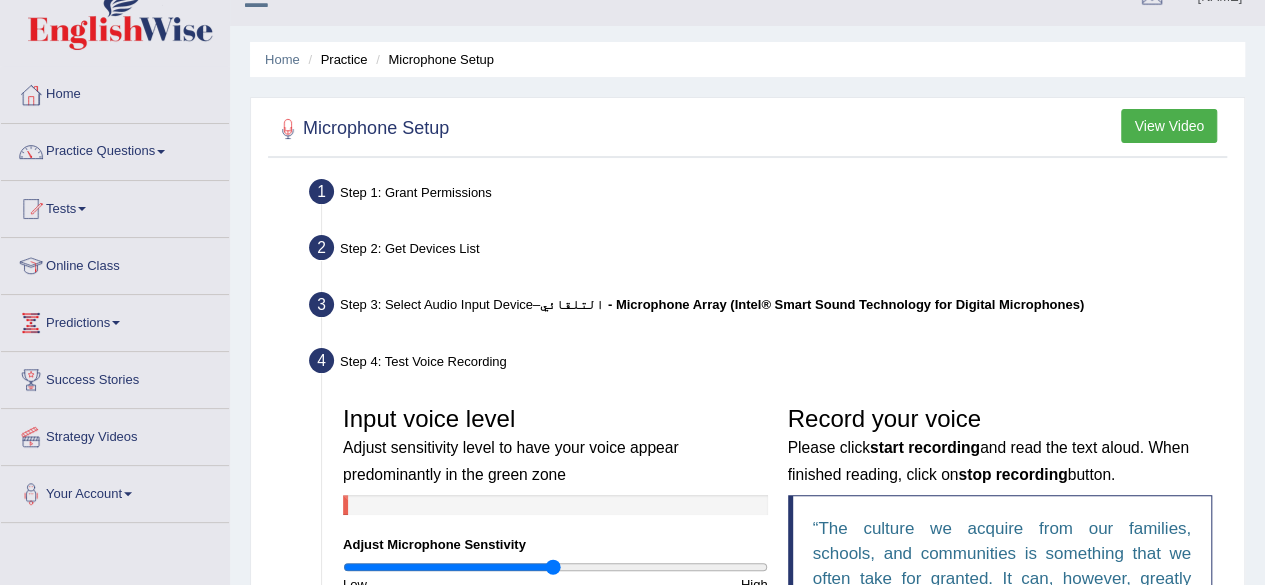 click on "View Video" at bounding box center (1169, 126) 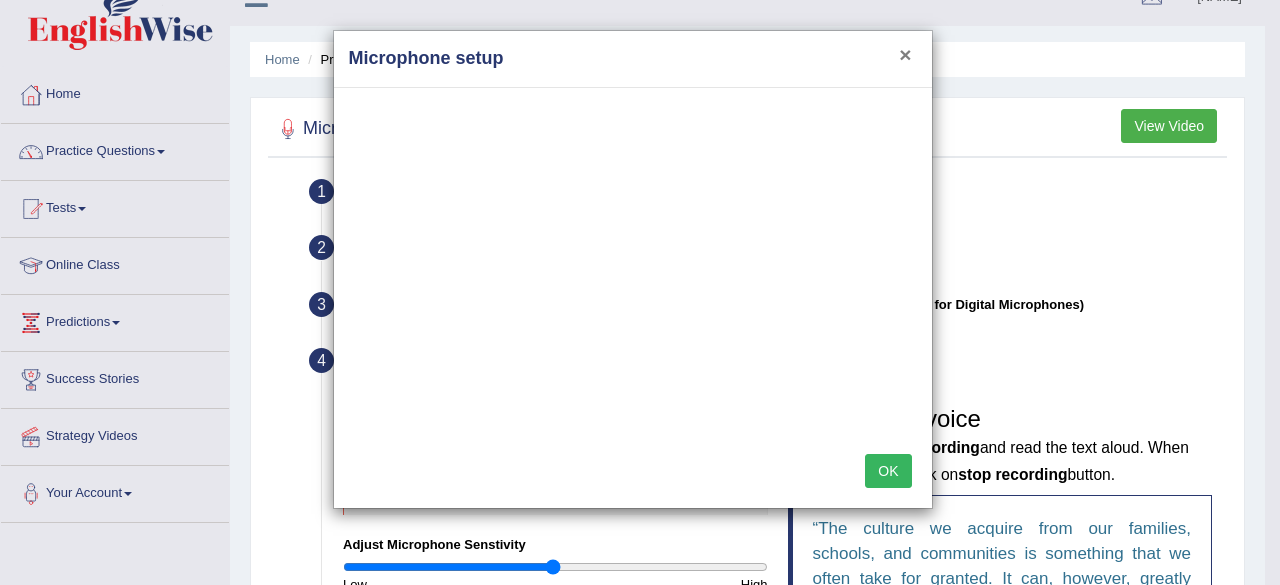 click on "×" at bounding box center [905, 54] 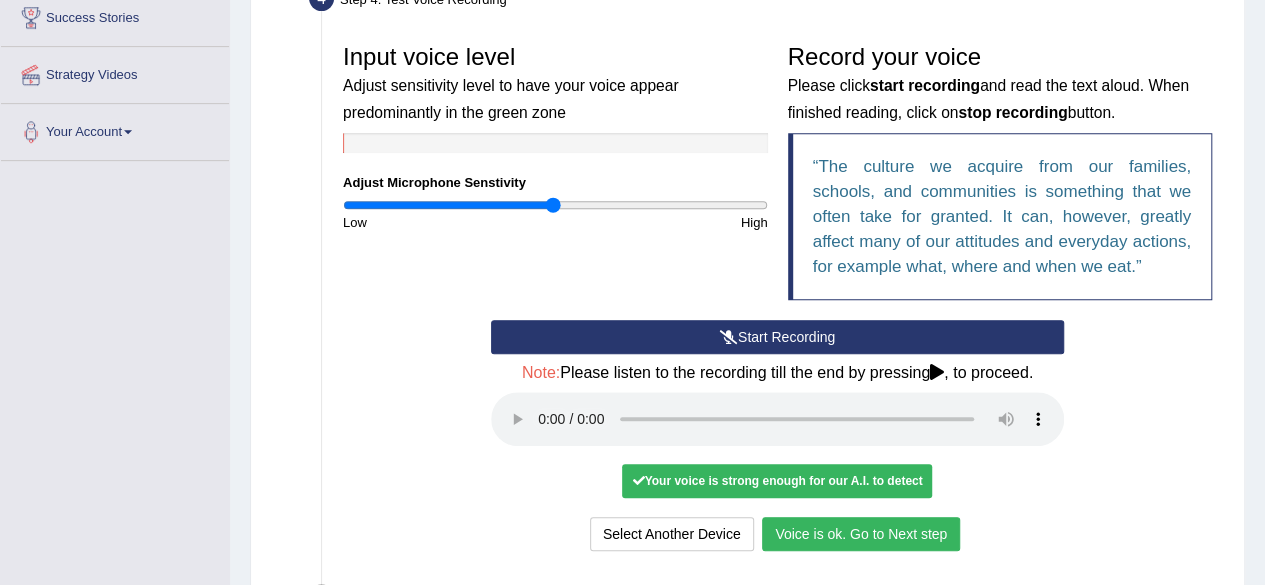 scroll, scrollTop: 422, scrollLeft: 0, axis: vertical 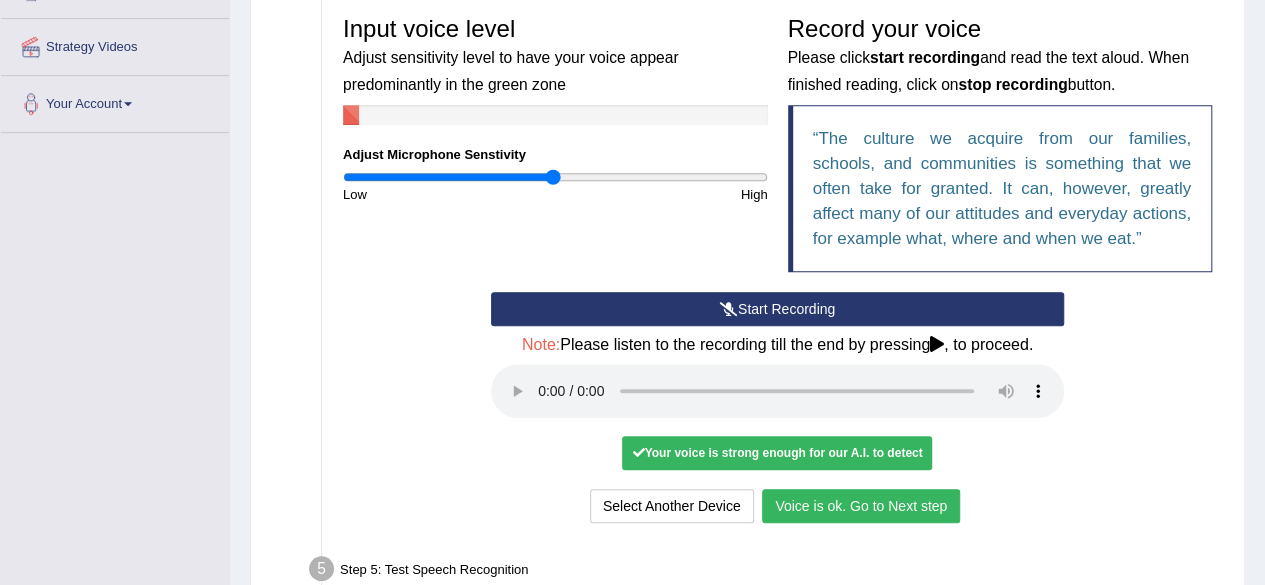 click on "Voice is ok. Go to Next step" at bounding box center (861, 506) 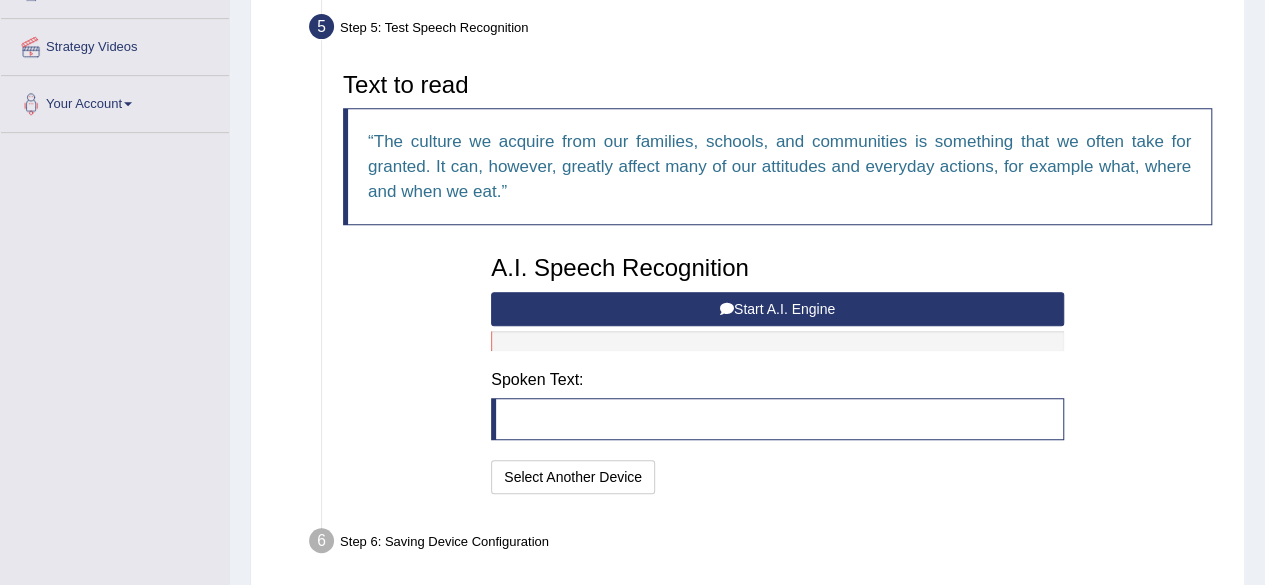click on "Start A.I. Engine" at bounding box center [777, 309] 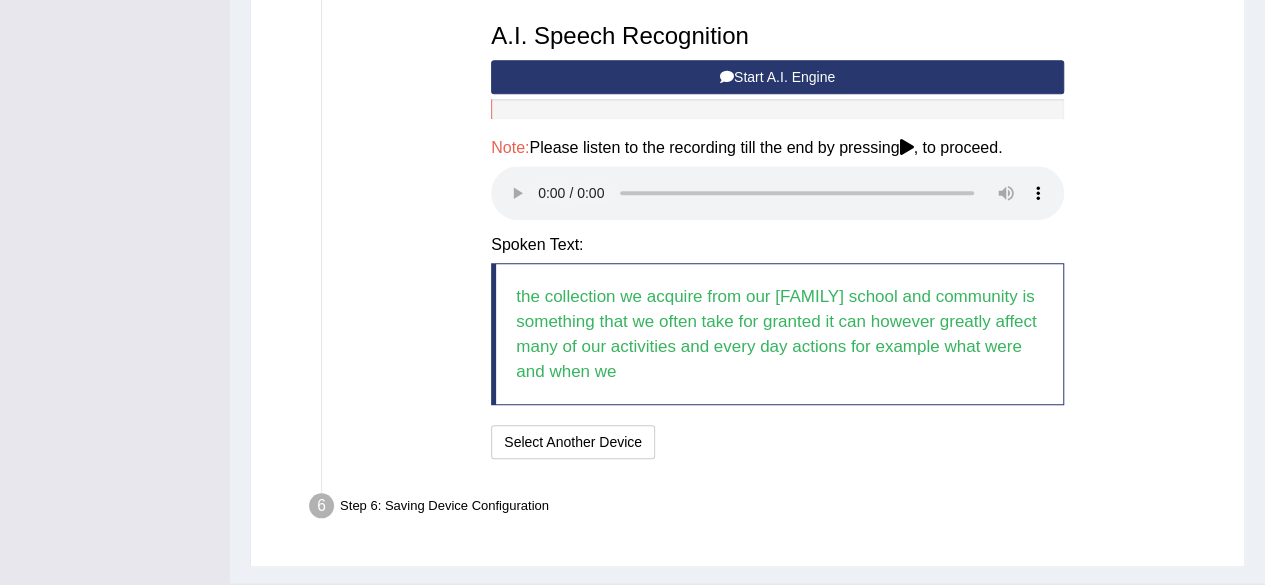 scroll, scrollTop: 656, scrollLeft: 0, axis: vertical 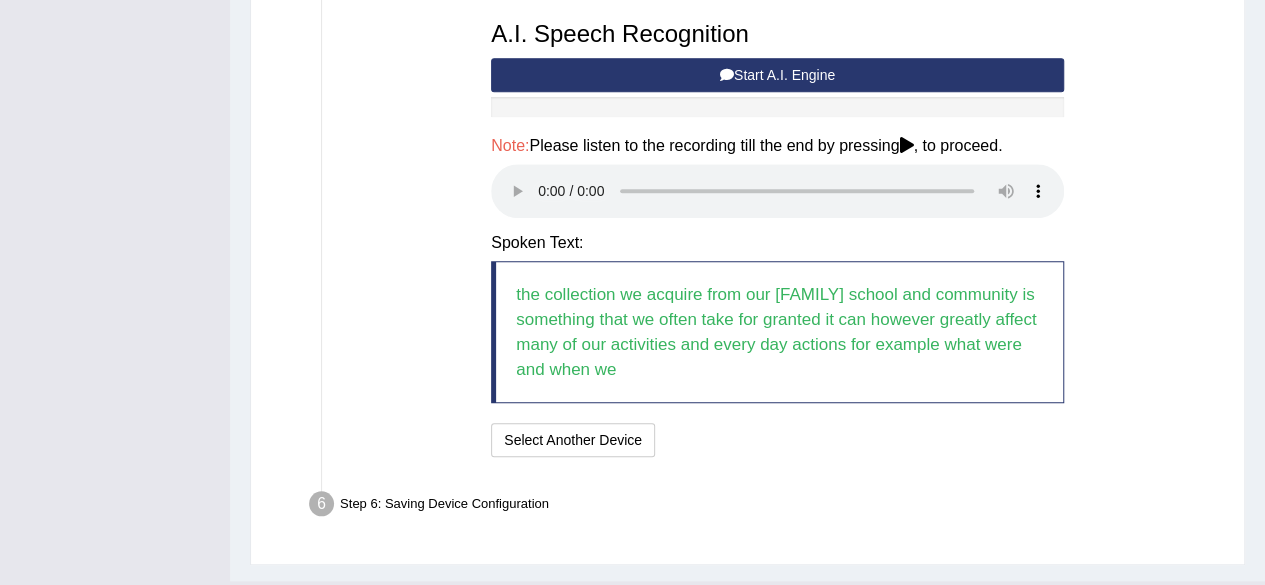 type 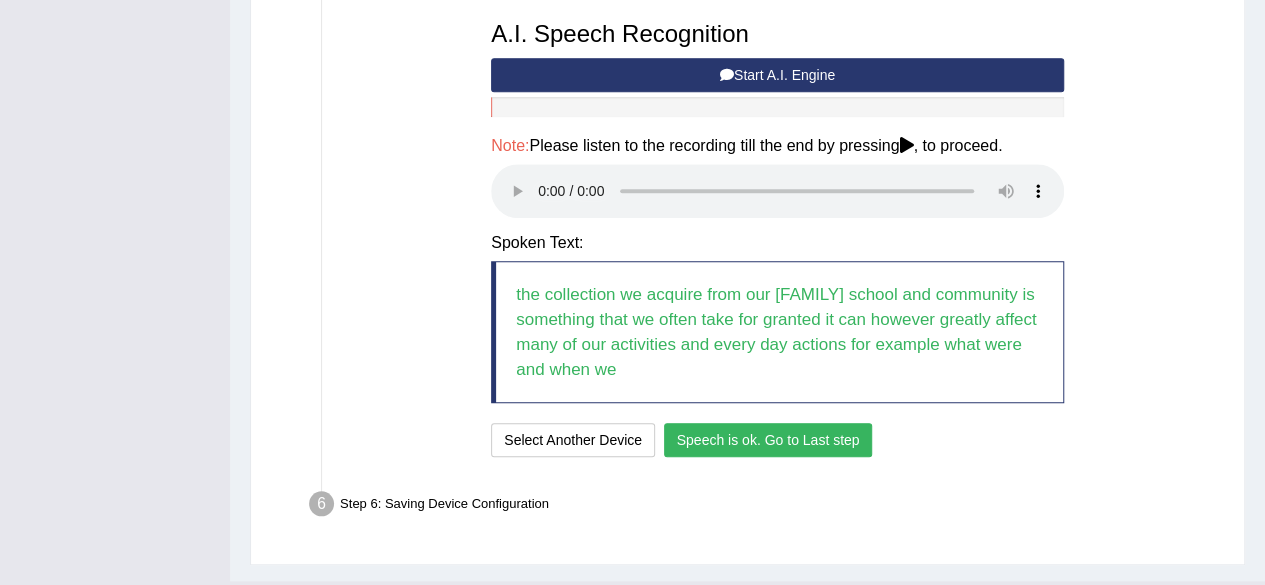 click on "Speech is ok. Go to Last step" at bounding box center (768, 440) 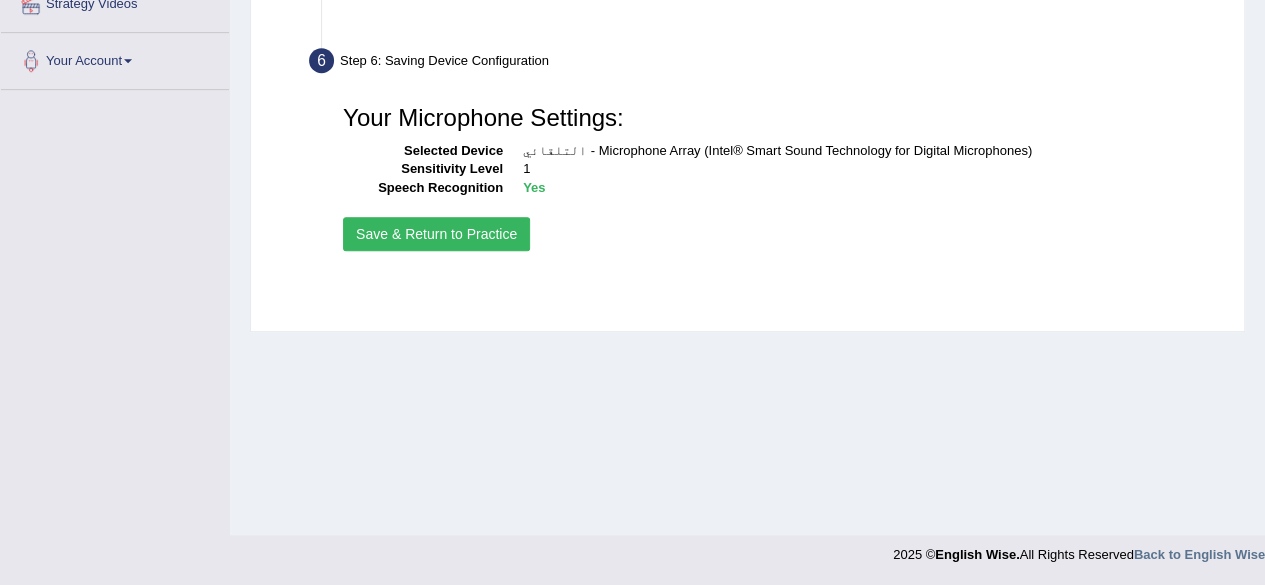 scroll, scrollTop: 464, scrollLeft: 0, axis: vertical 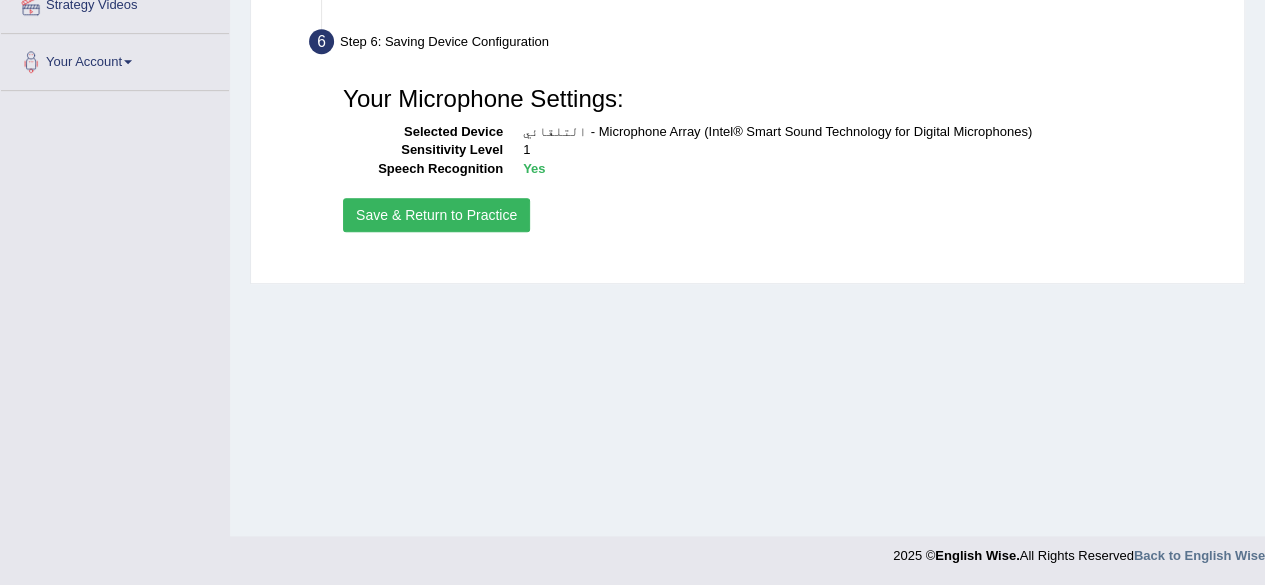 click on "Save & Return to Practice" at bounding box center [436, 215] 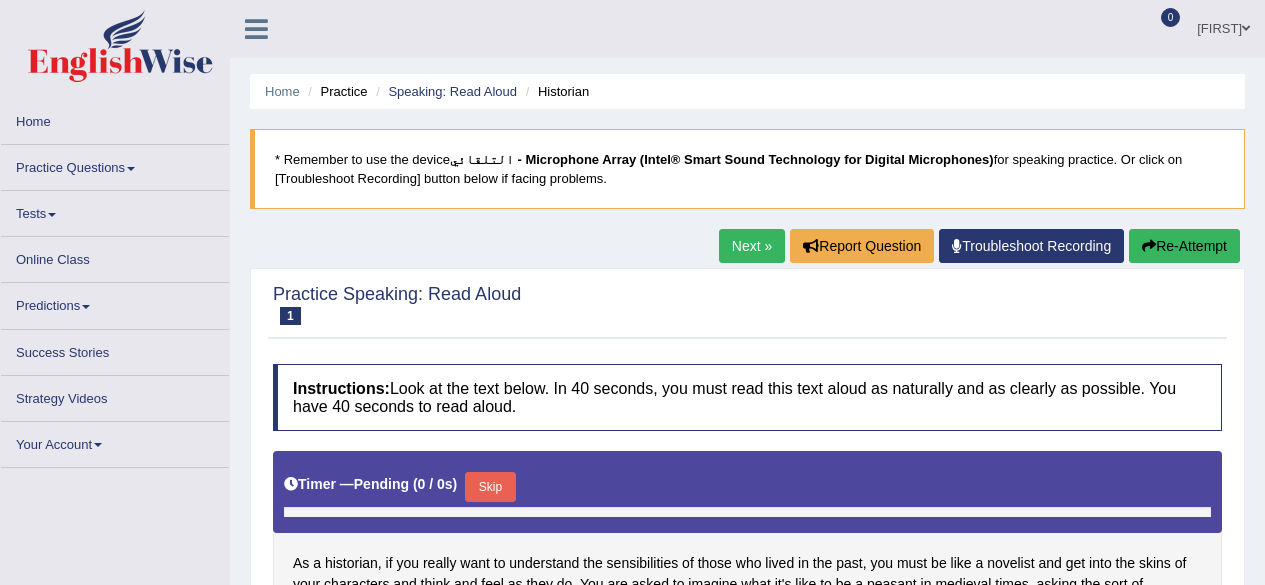 scroll, scrollTop: 0, scrollLeft: 0, axis: both 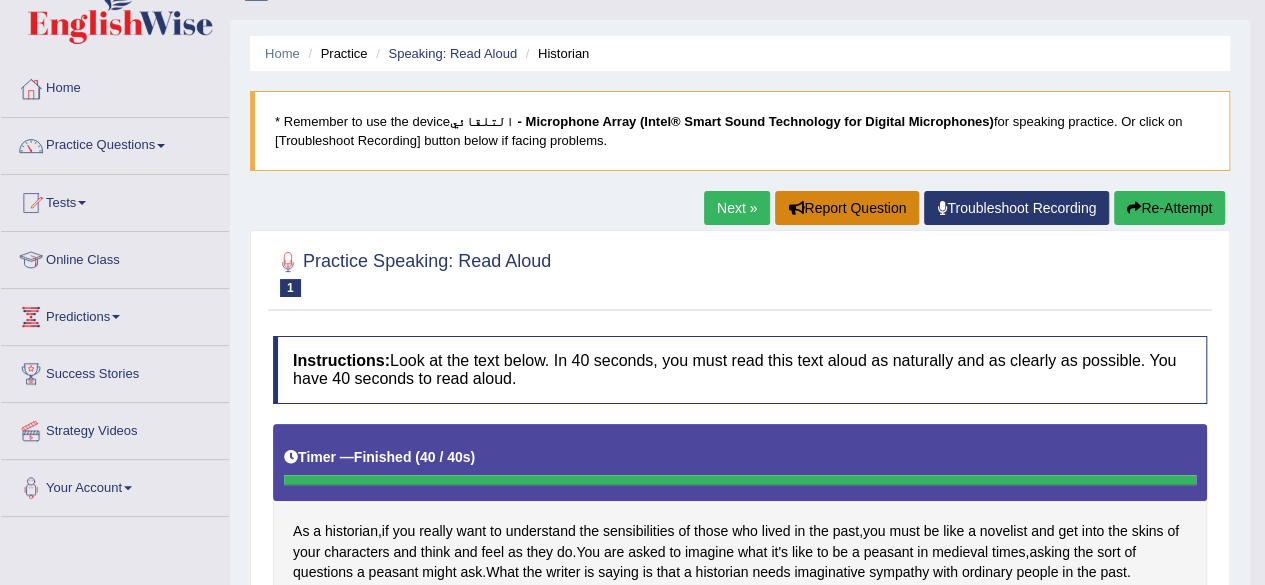 click on "Report Question" at bounding box center [847, 208] 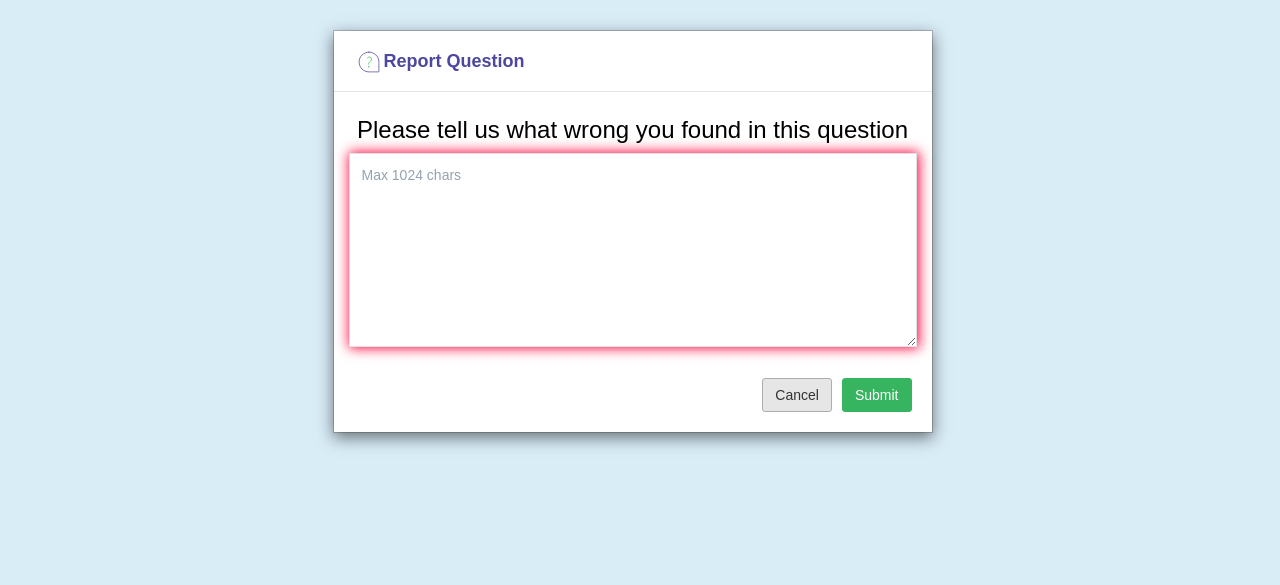 click on "Cancel" at bounding box center (797, 395) 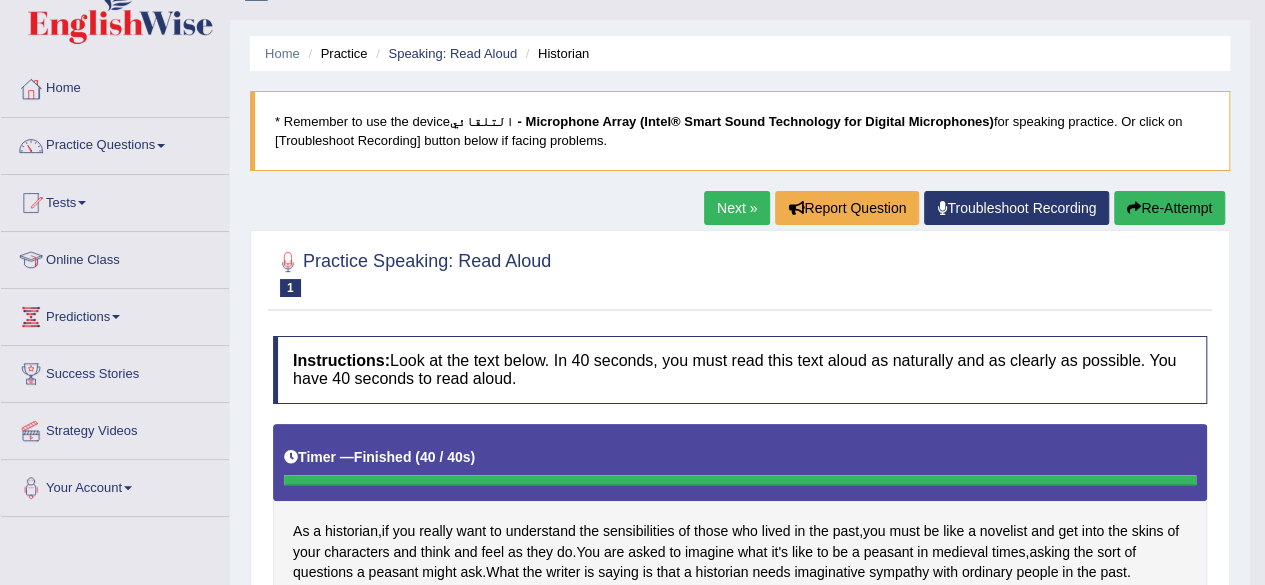 click on "Troubleshoot Recording" at bounding box center (1016, 208) 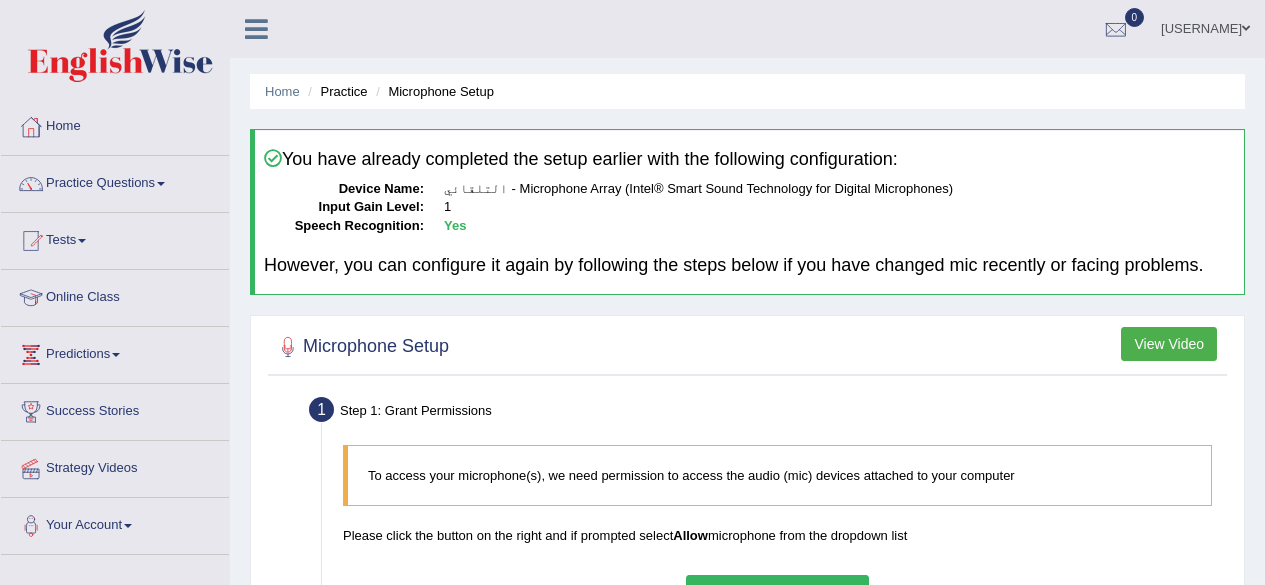 scroll, scrollTop: 0, scrollLeft: 0, axis: both 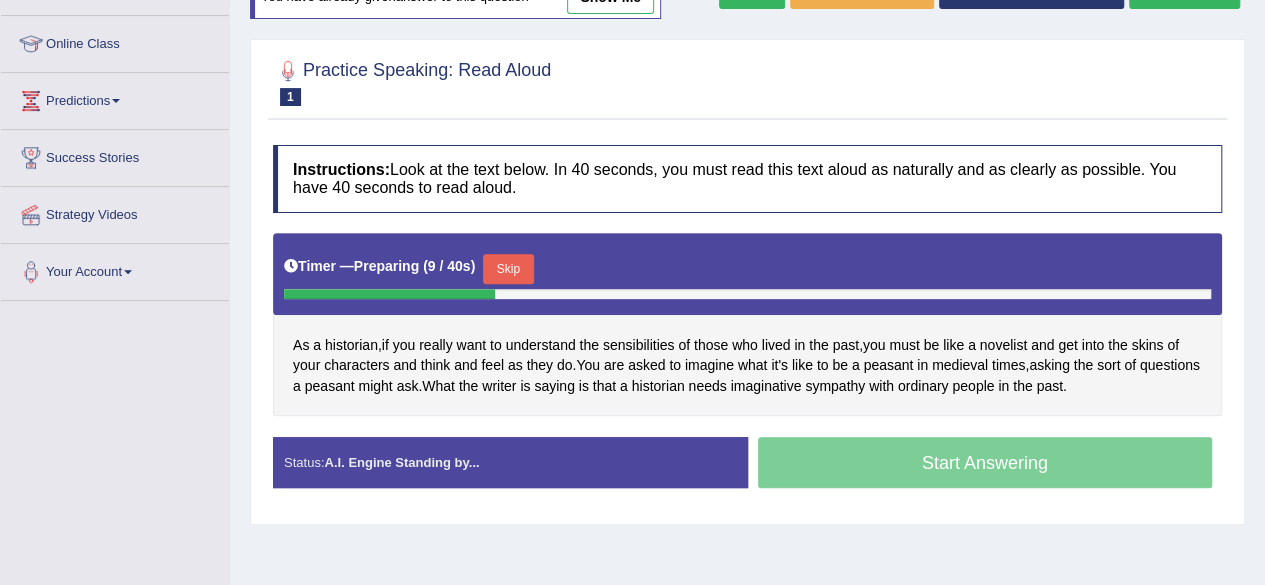 click on "Skip" at bounding box center [508, 269] 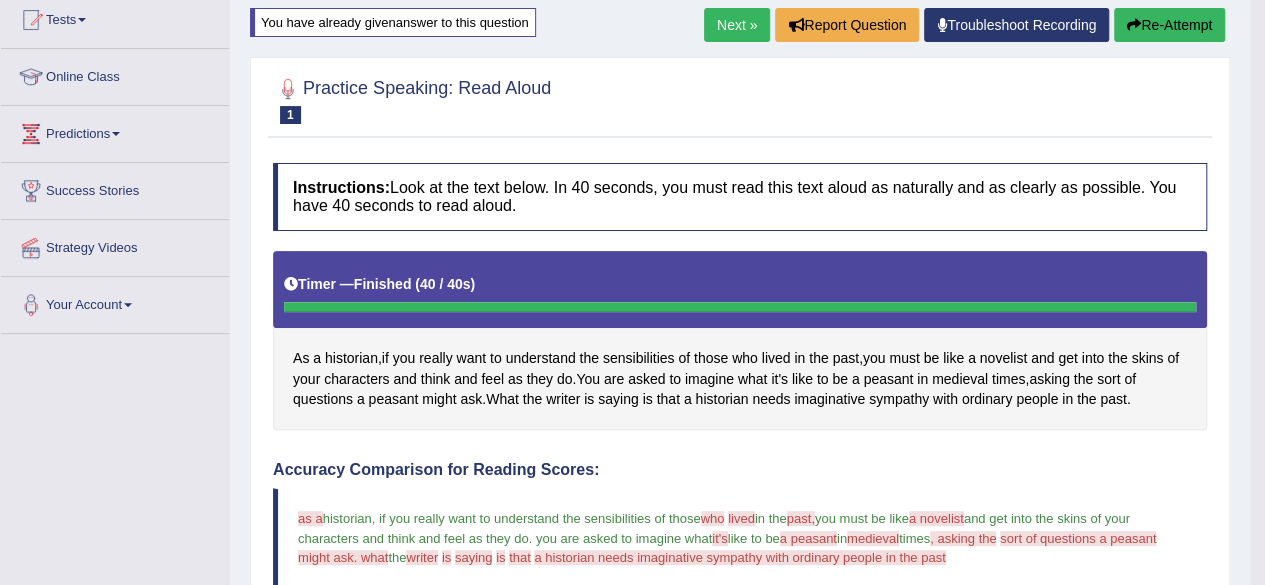 scroll, scrollTop: 202, scrollLeft: 0, axis: vertical 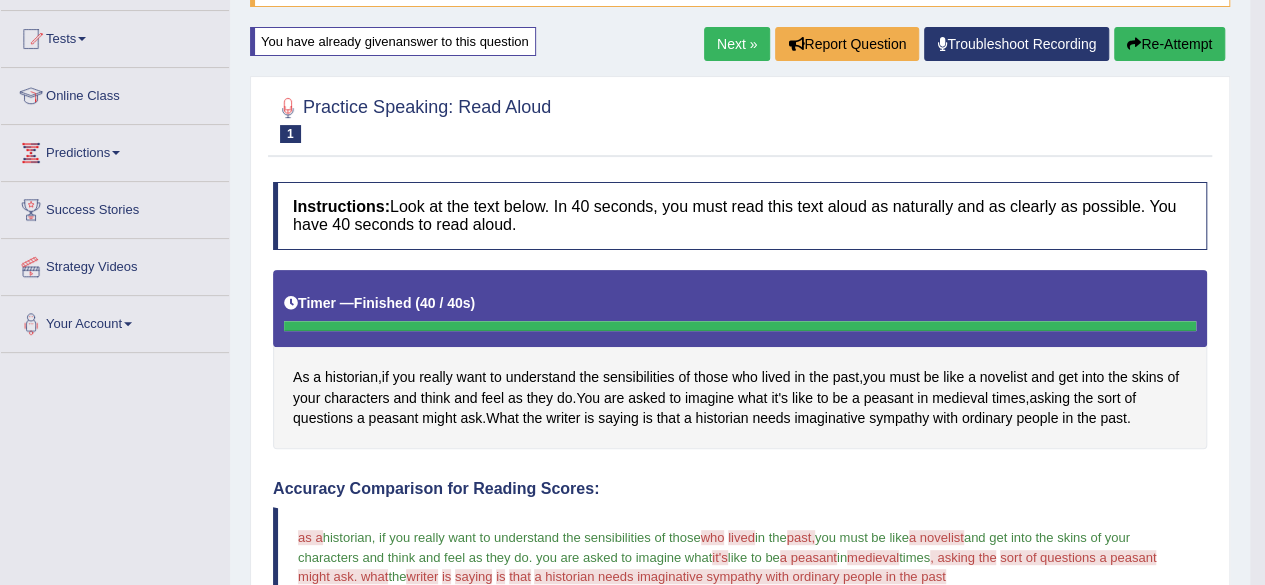 click on "Next »" at bounding box center (737, 44) 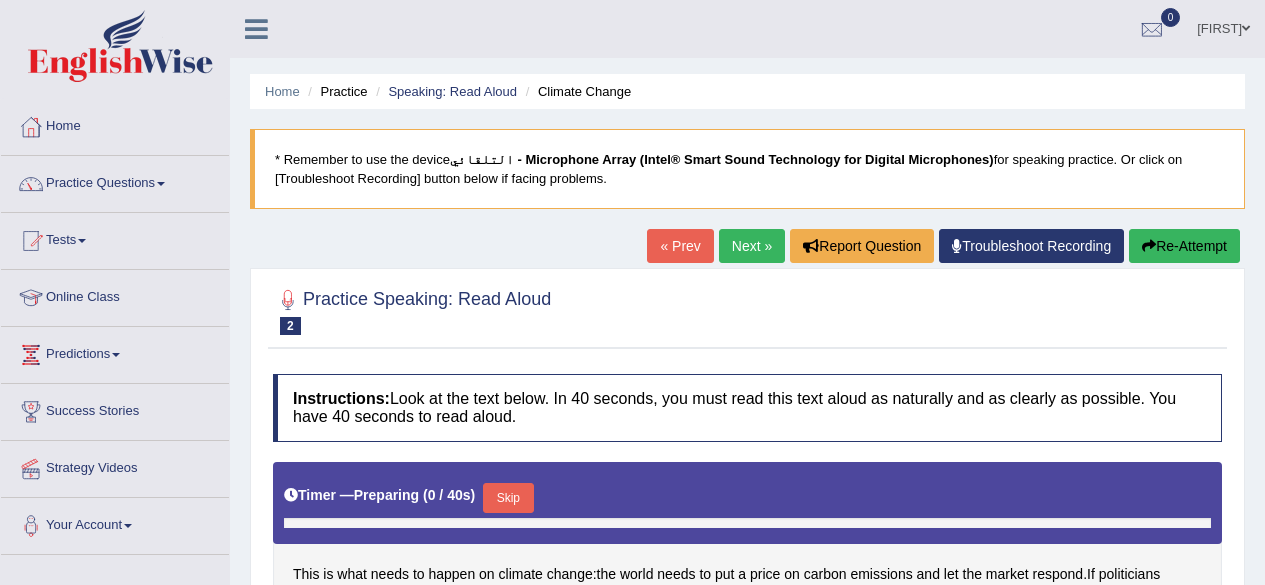 scroll, scrollTop: 0, scrollLeft: 0, axis: both 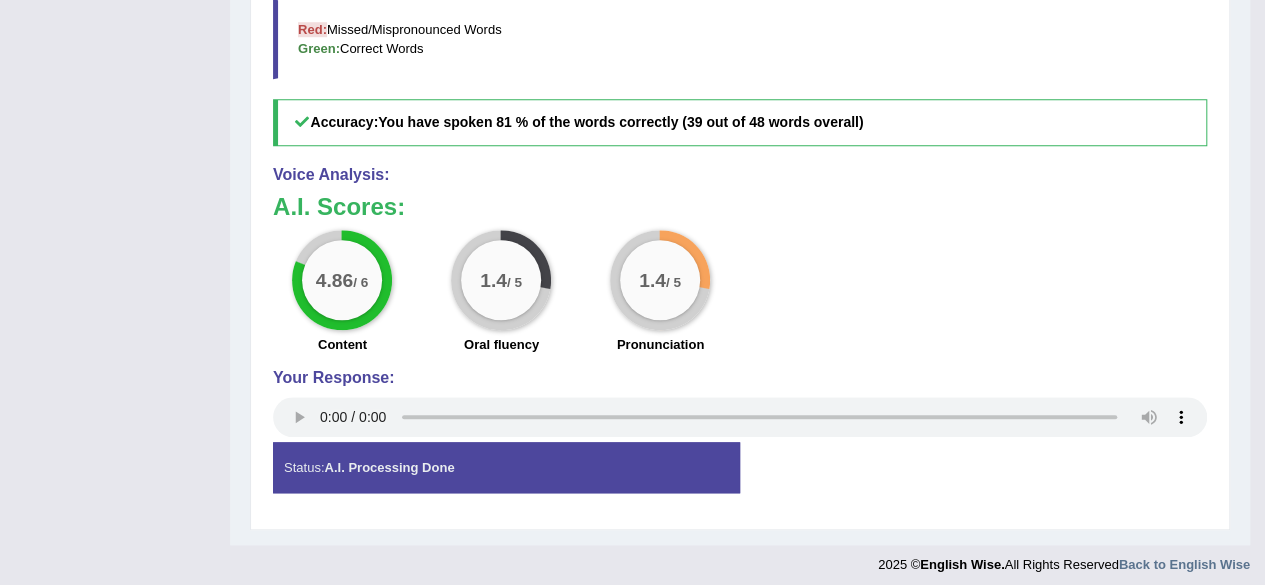 click on "4.86  / 6              Content
1.4  / 5              Oral fluency
1.4  / 5              Pronunciation" at bounding box center [740, 294] 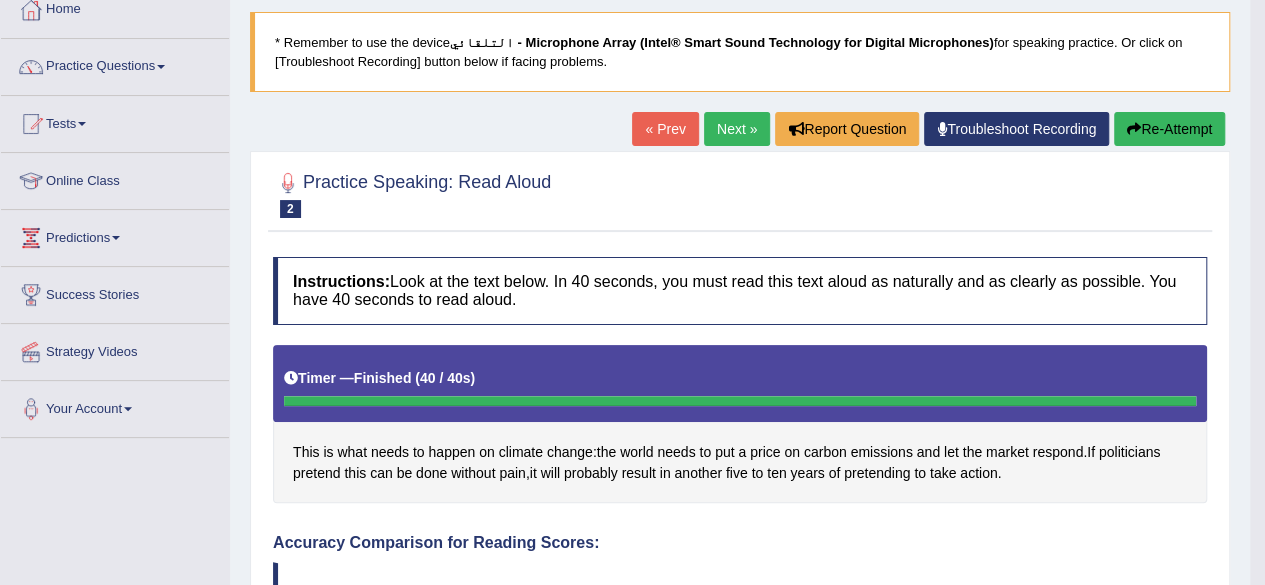 scroll, scrollTop: 92, scrollLeft: 0, axis: vertical 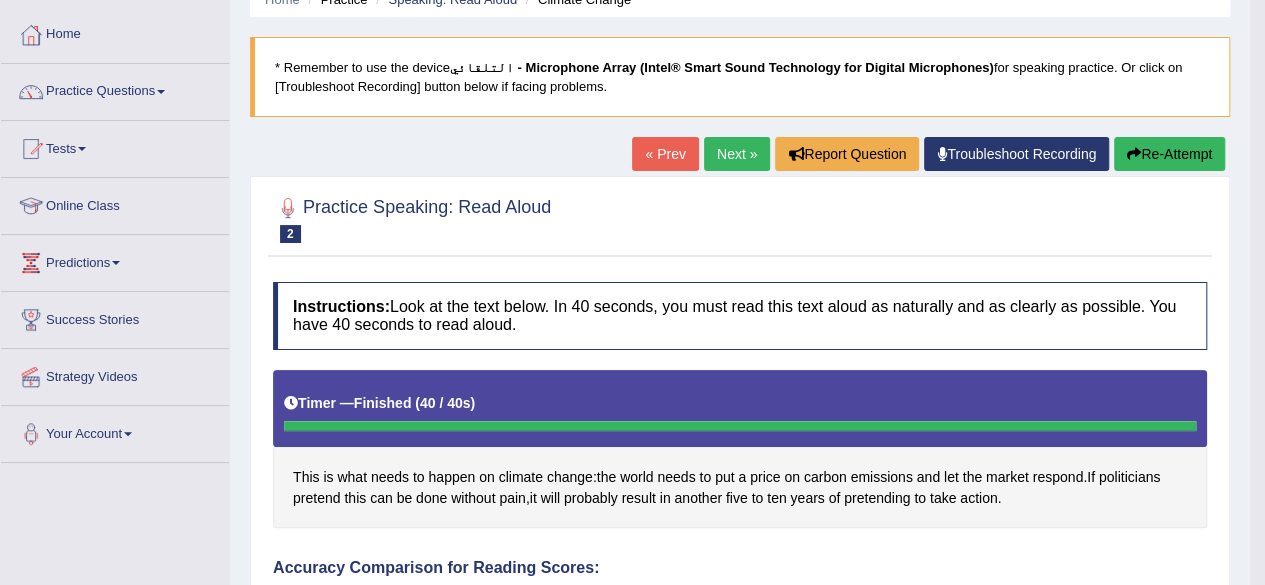 click on "Next »" at bounding box center (737, 154) 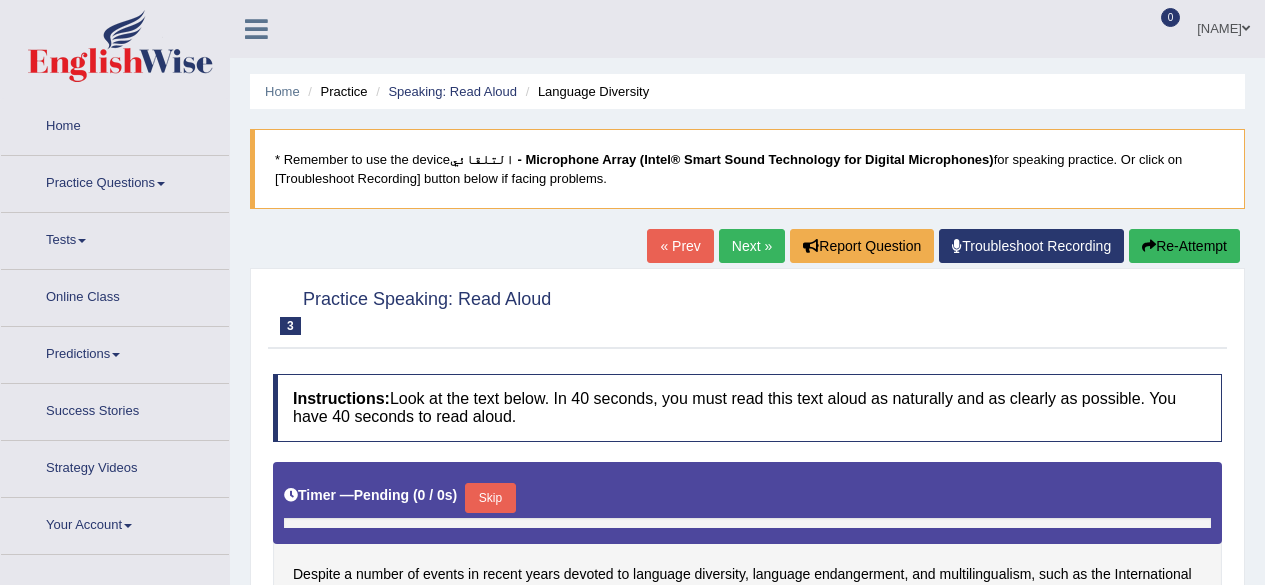 scroll, scrollTop: 0, scrollLeft: 0, axis: both 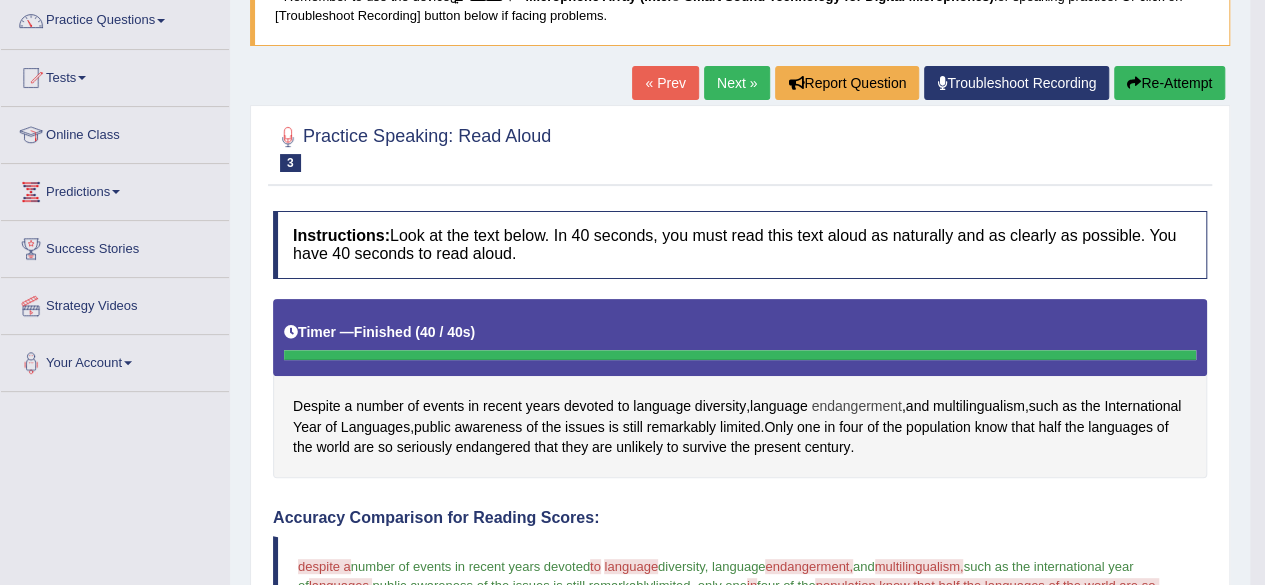 click on "endangerment" at bounding box center (856, 406) 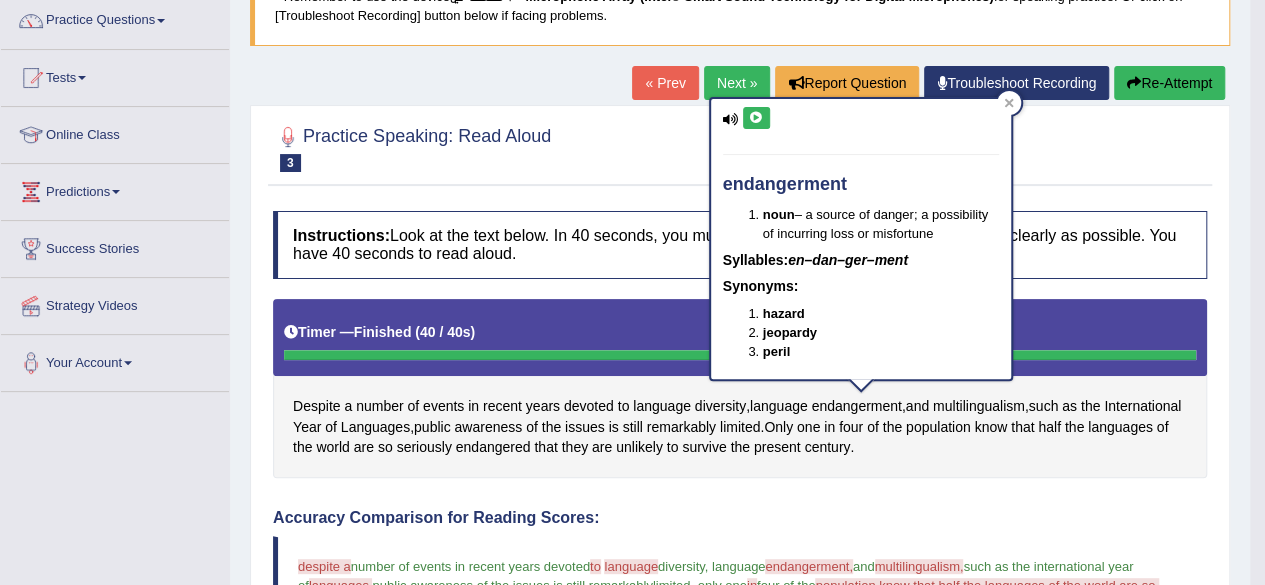 click at bounding box center (756, 118) 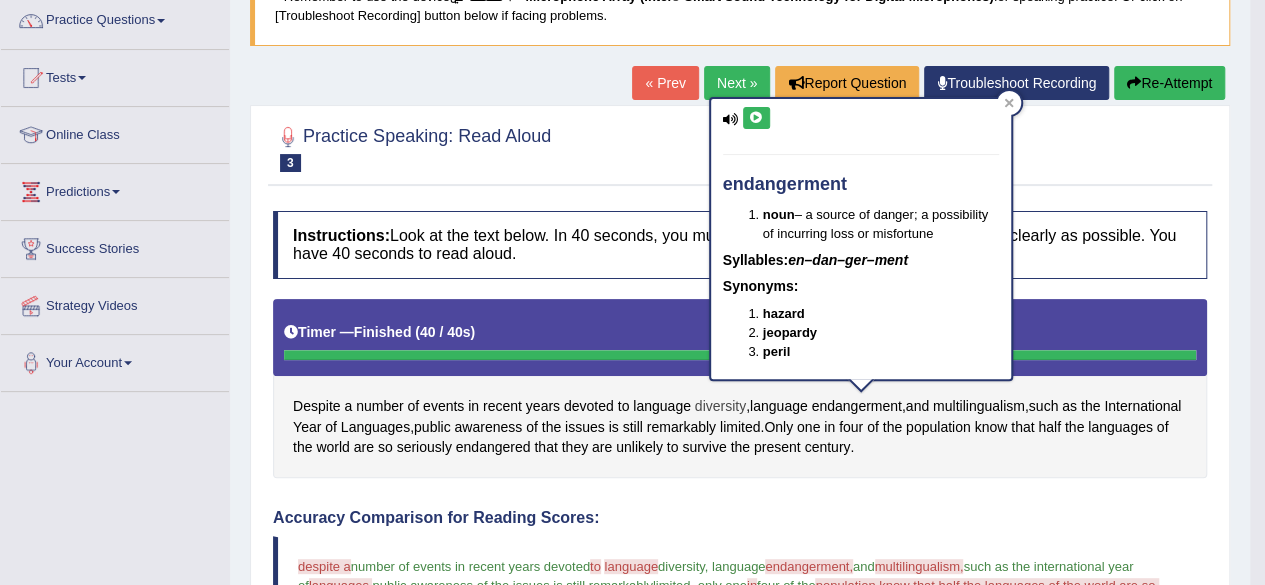 click on "diversity" at bounding box center [720, 406] 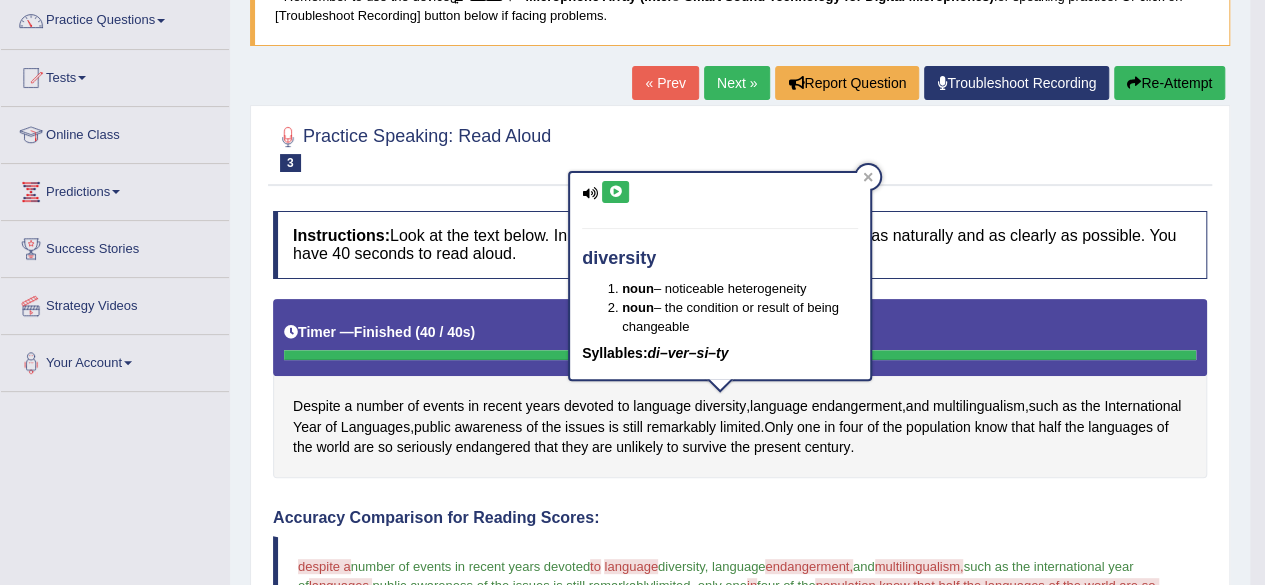 click at bounding box center [615, 192] 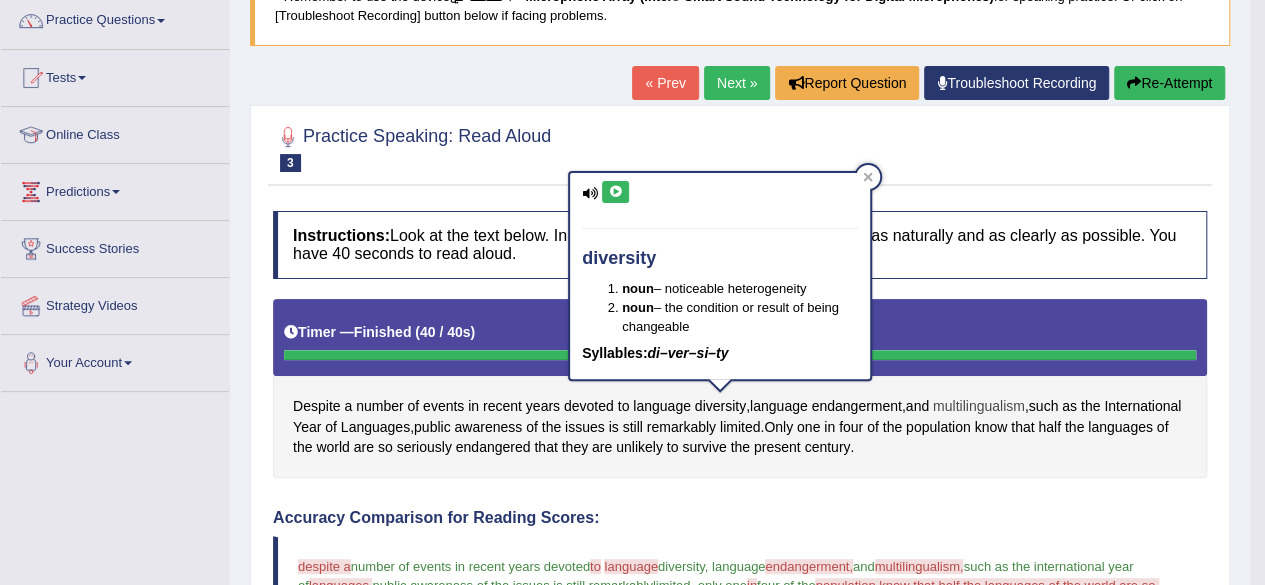 click on "multilingualism" at bounding box center (979, 406) 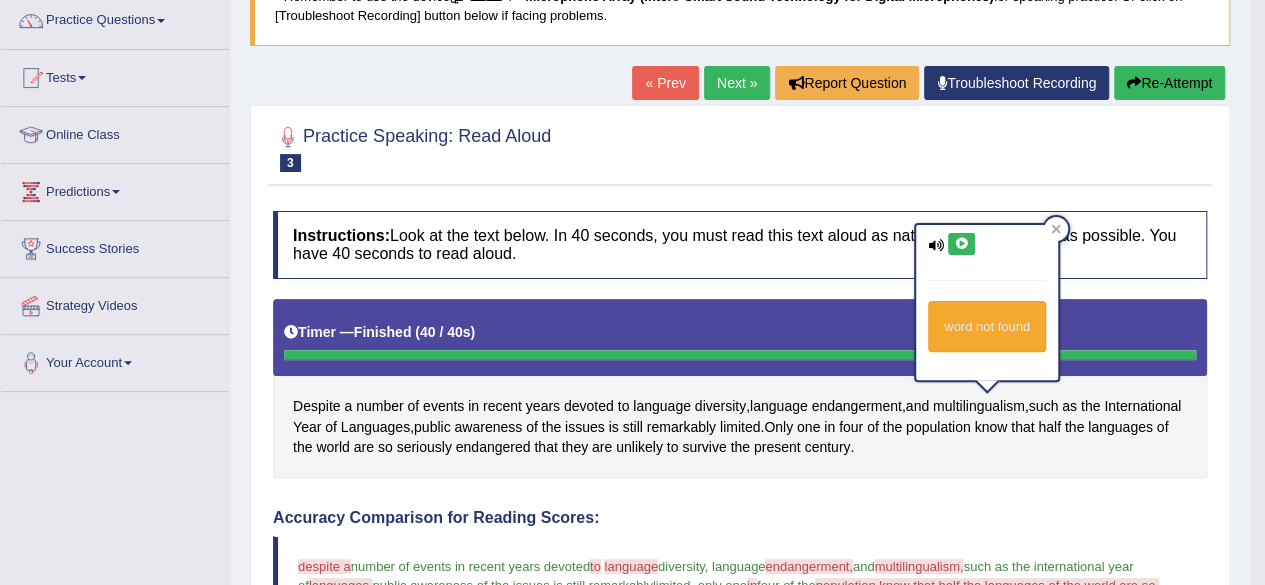 click at bounding box center (961, 244) 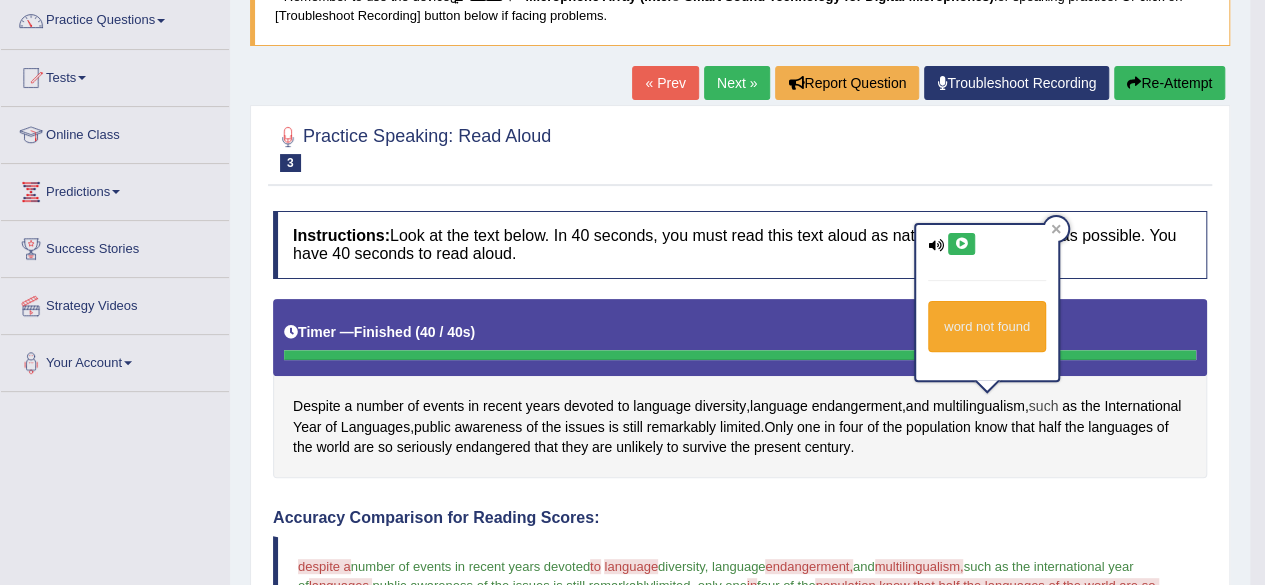 click on "such" at bounding box center (1044, 406) 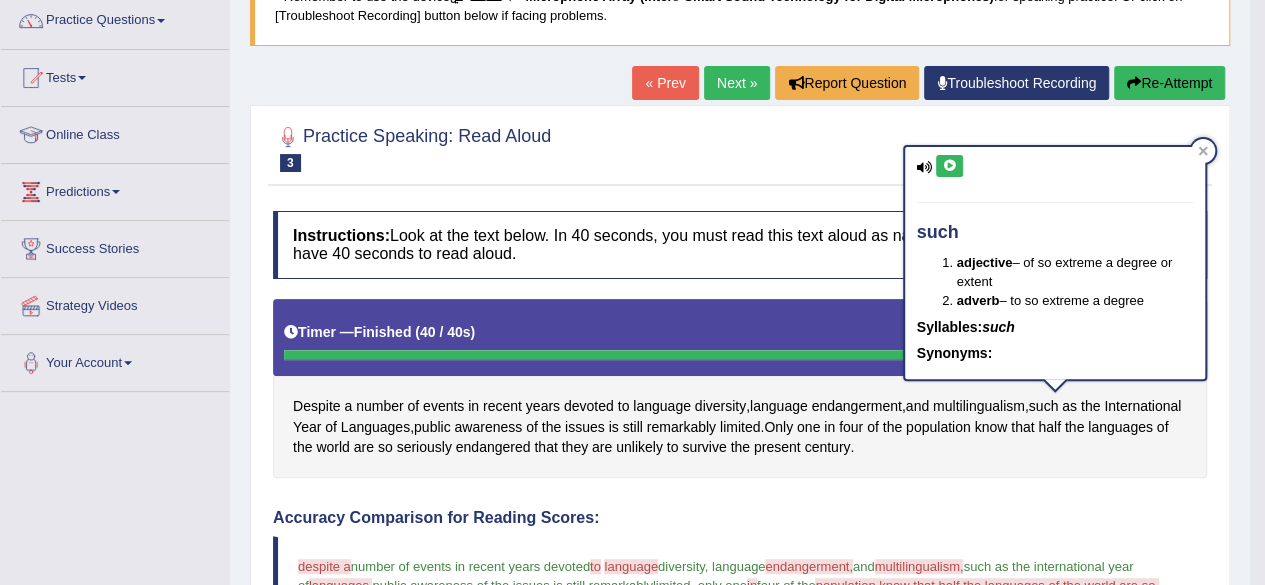 click at bounding box center [949, 166] 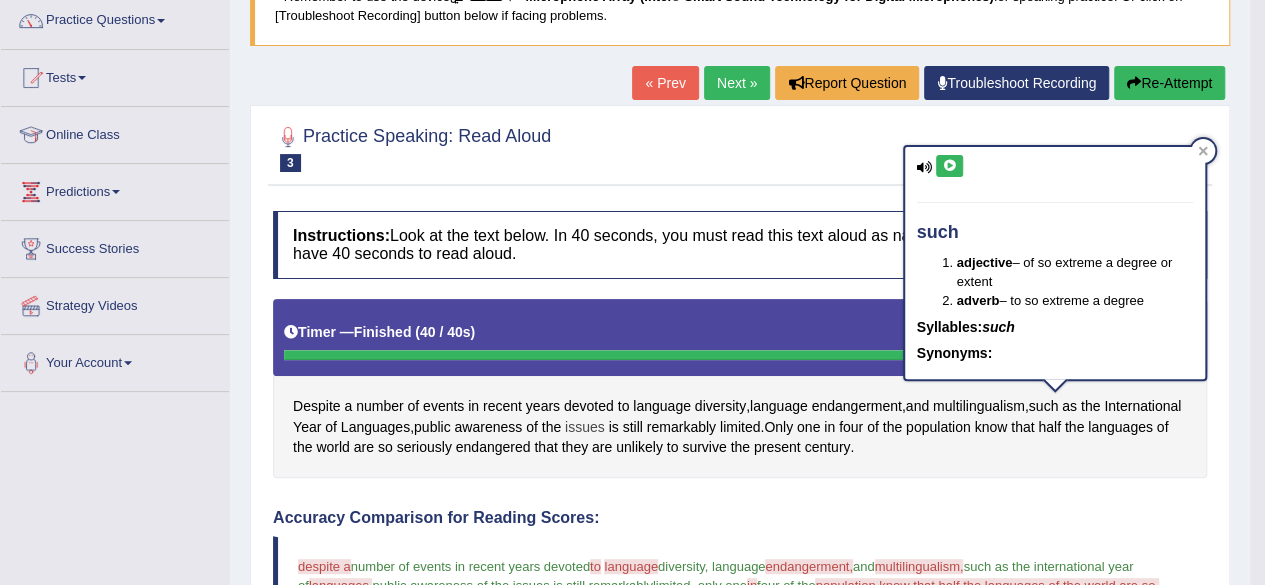 click on "issues" at bounding box center (585, 427) 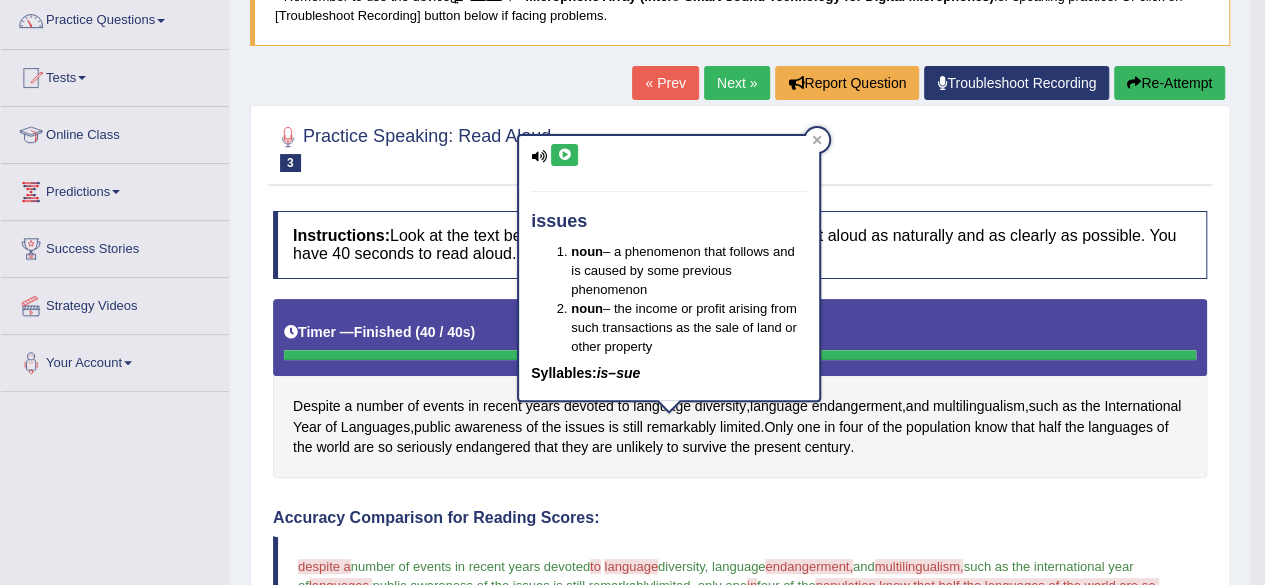 click at bounding box center (564, 155) 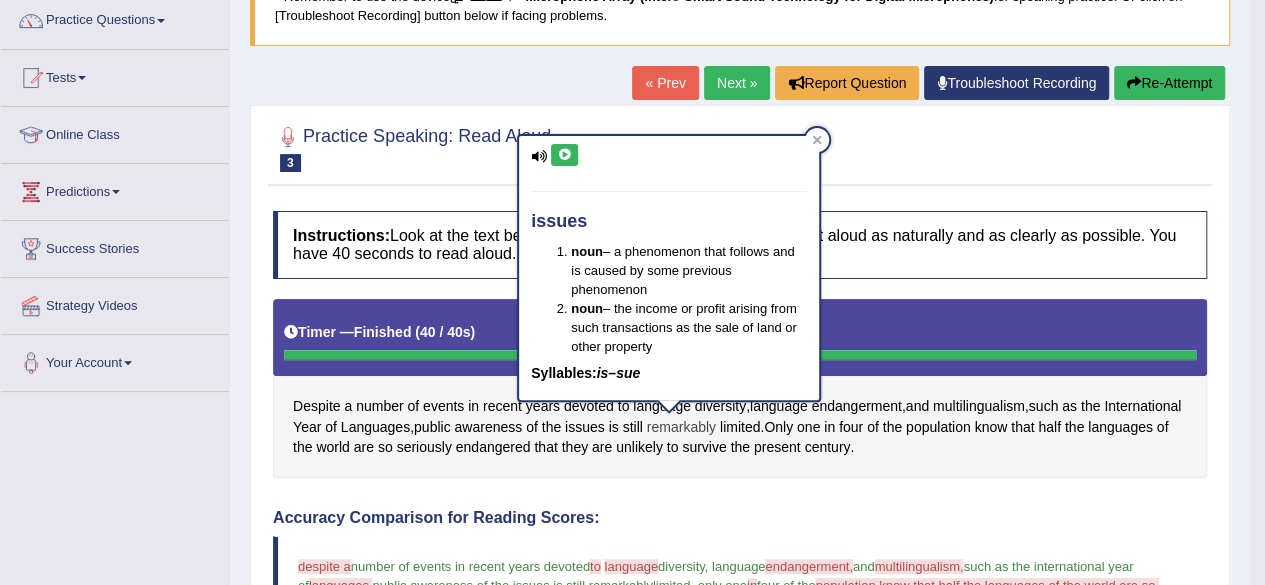 click on "remarkably" at bounding box center [681, 427] 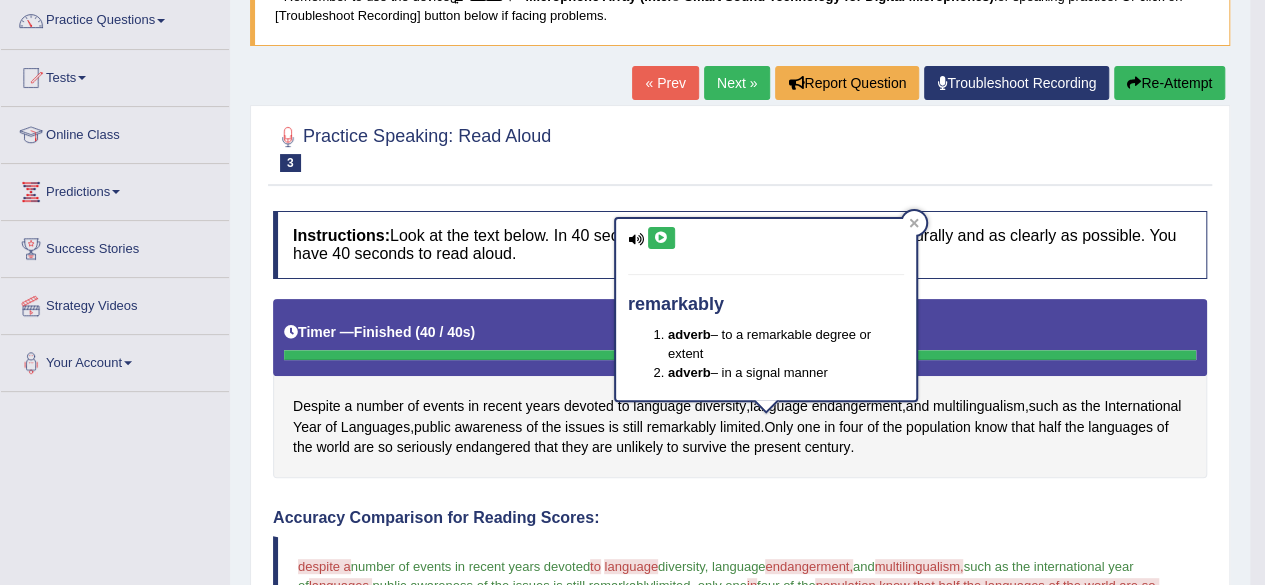 click at bounding box center [661, 238] 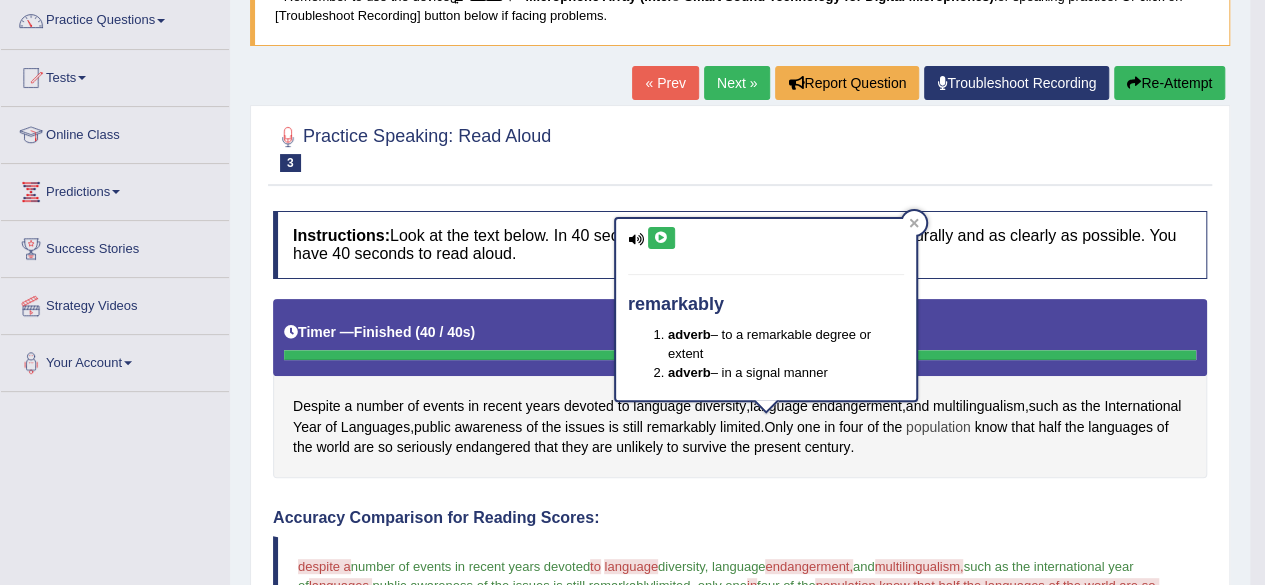 click on "population" at bounding box center (938, 427) 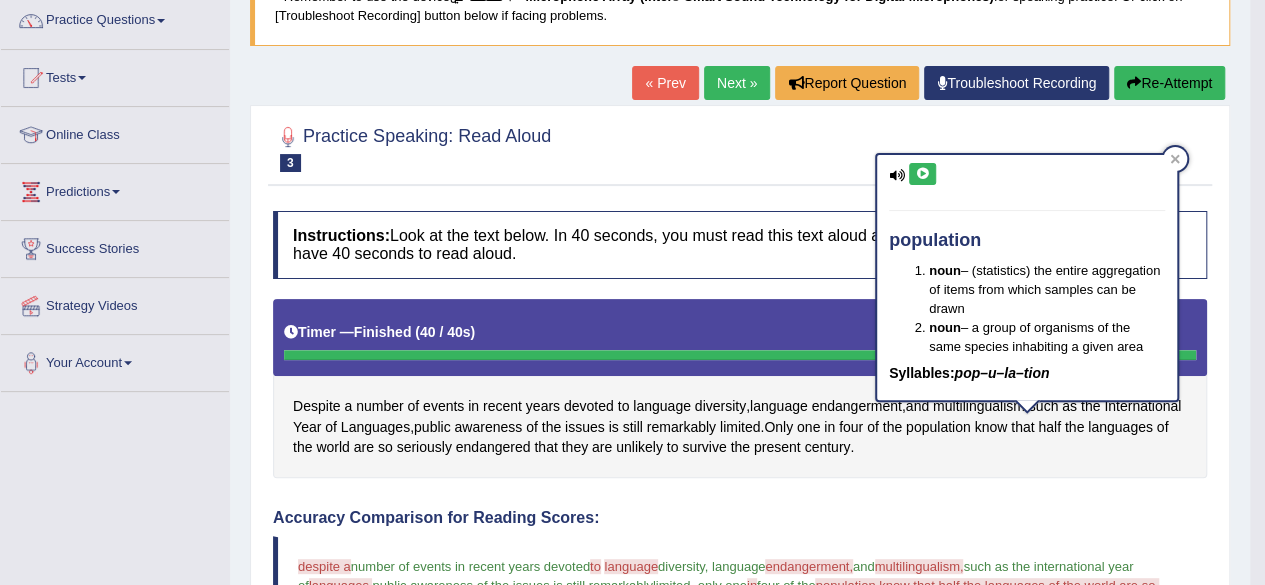 click at bounding box center (922, 174) 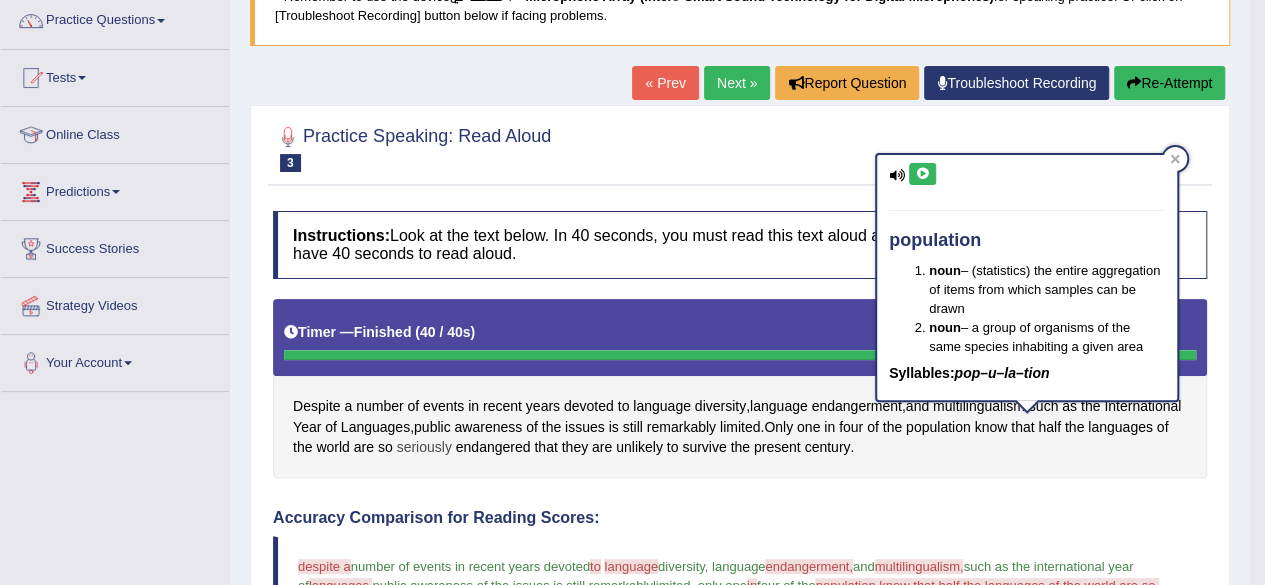 click on "seriously" at bounding box center [424, 447] 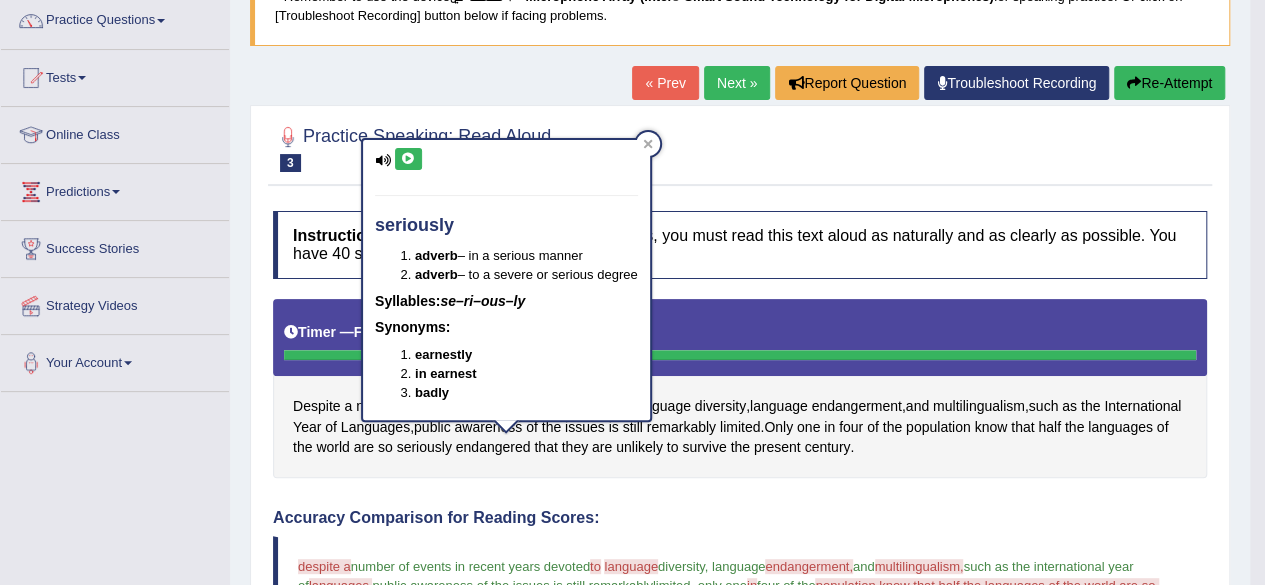 click at bounding box center [408, 159] 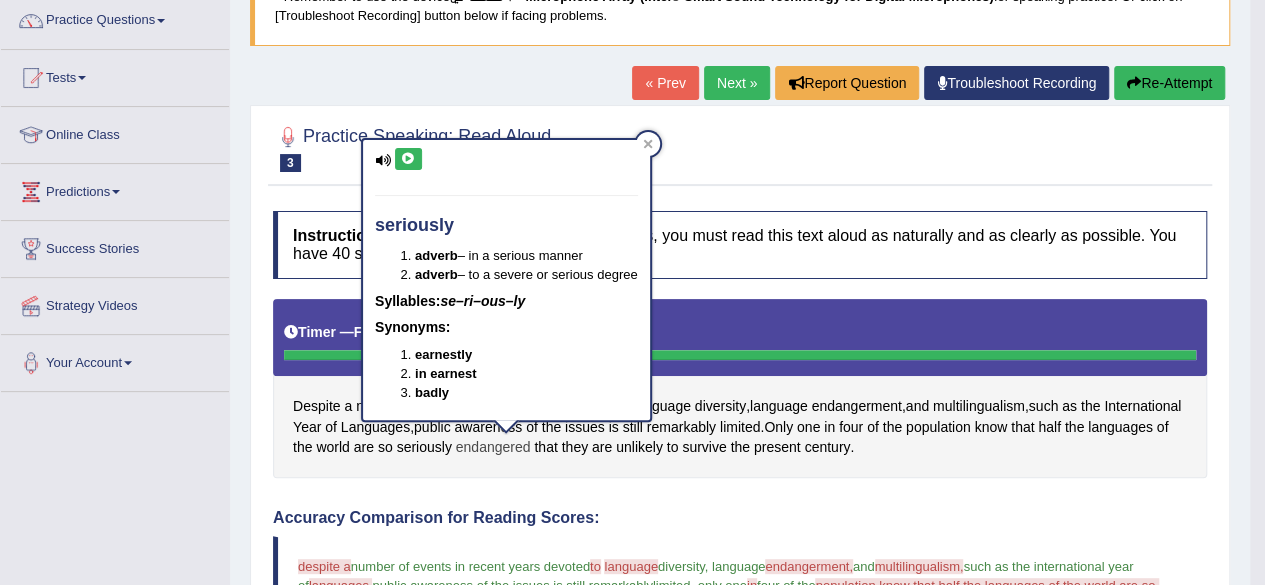 click on "endangered" at bounding box center (493, 447) 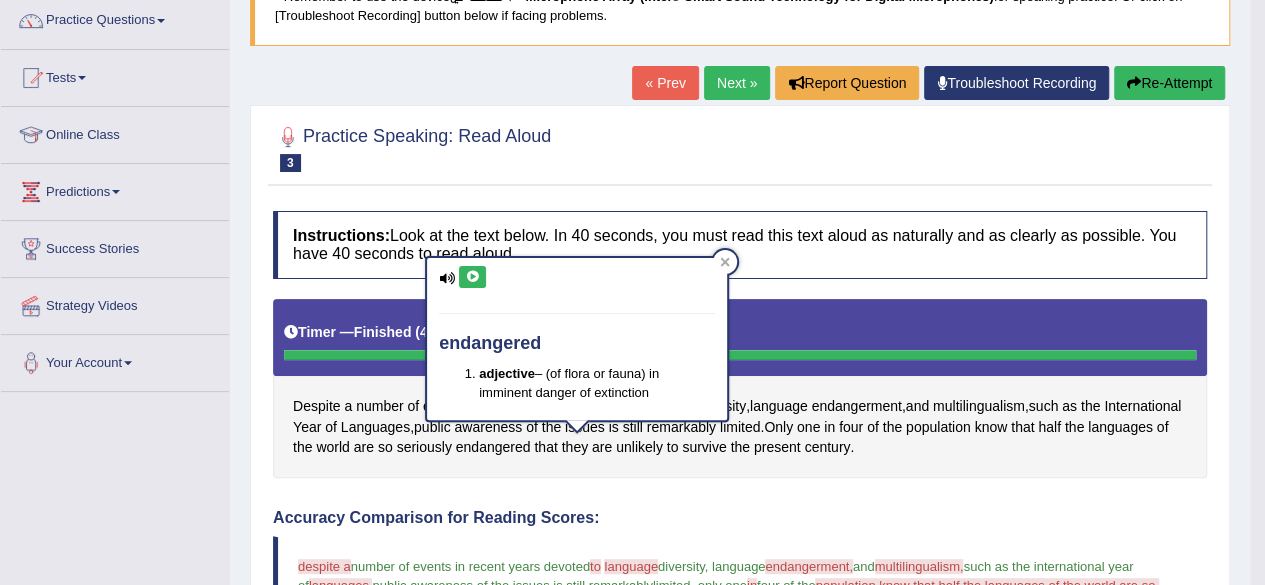 click at bounding box center [472, 277] 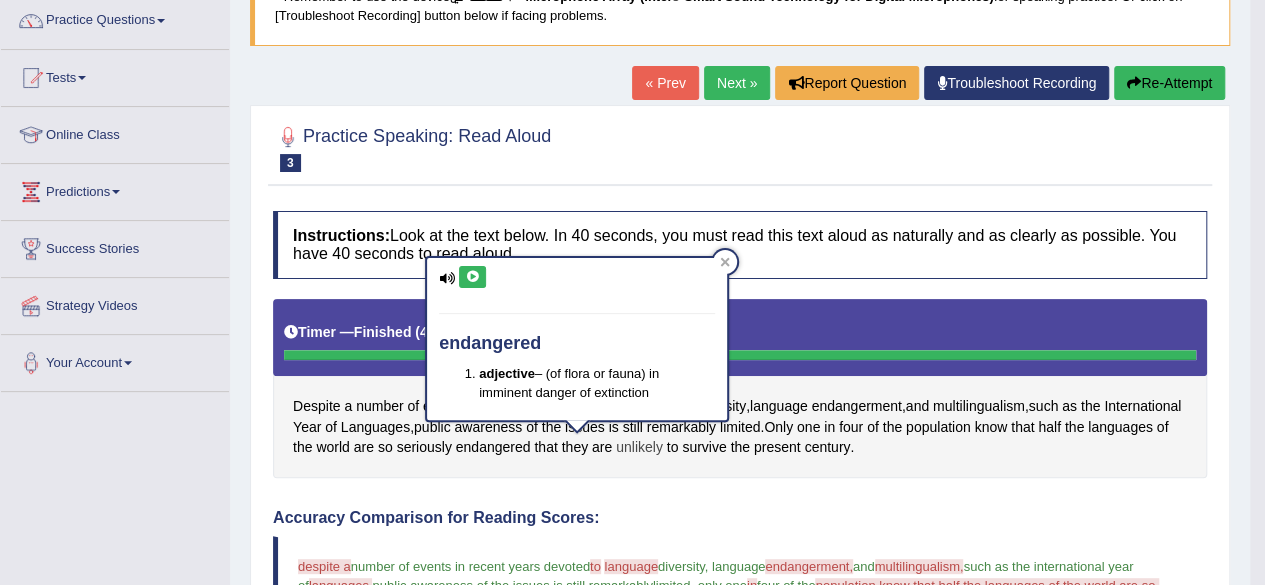 click on "unlikely" at bounding box center [639, 447] 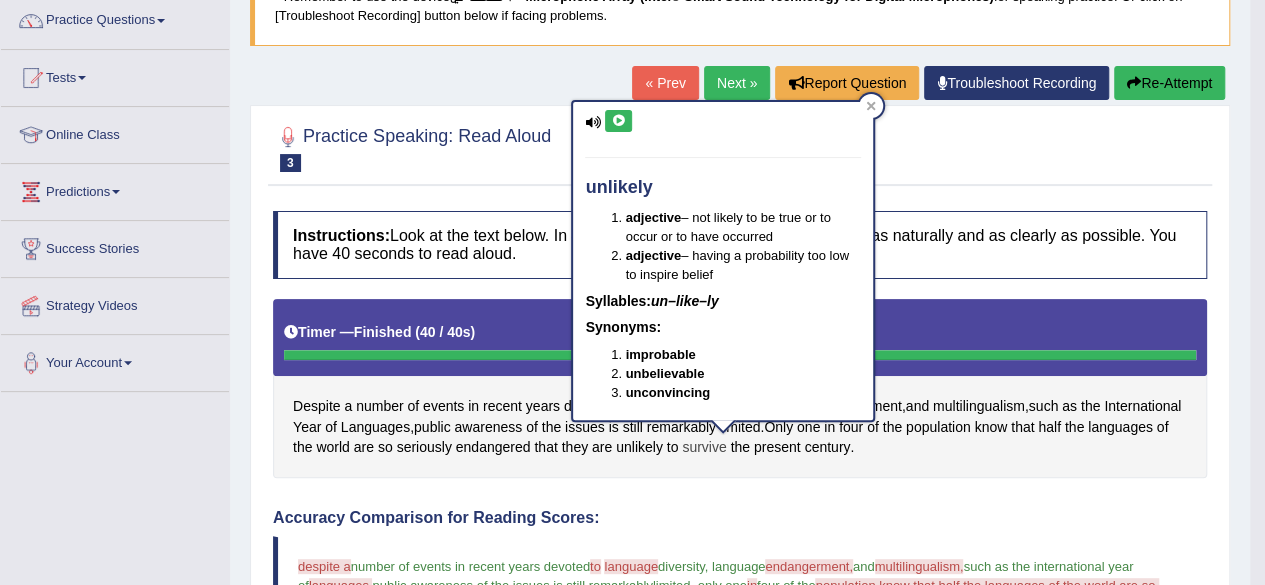 click on "survive" at bounding box center [704, 447] 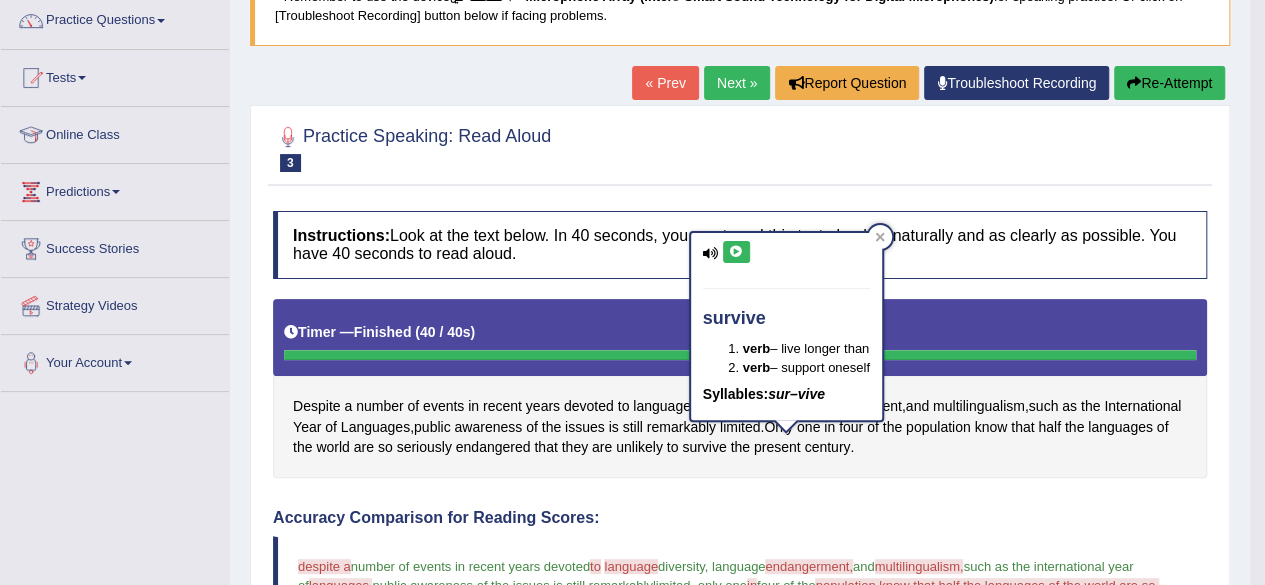 click at bounding box center [736, 252] 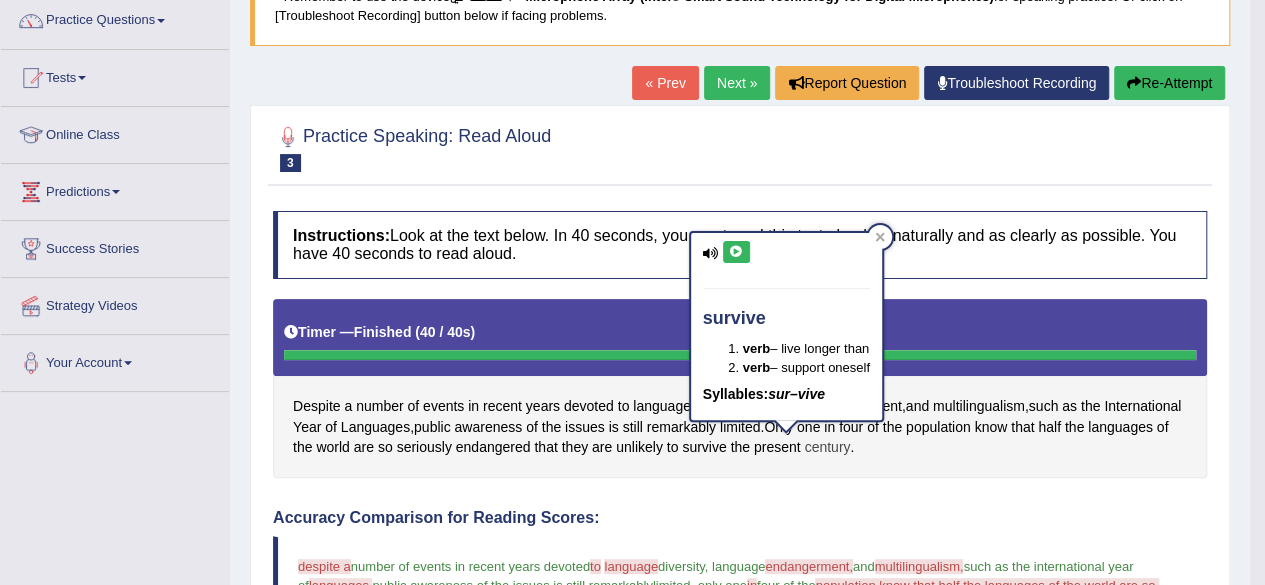 click on "century" at bounding box center (827, 447) 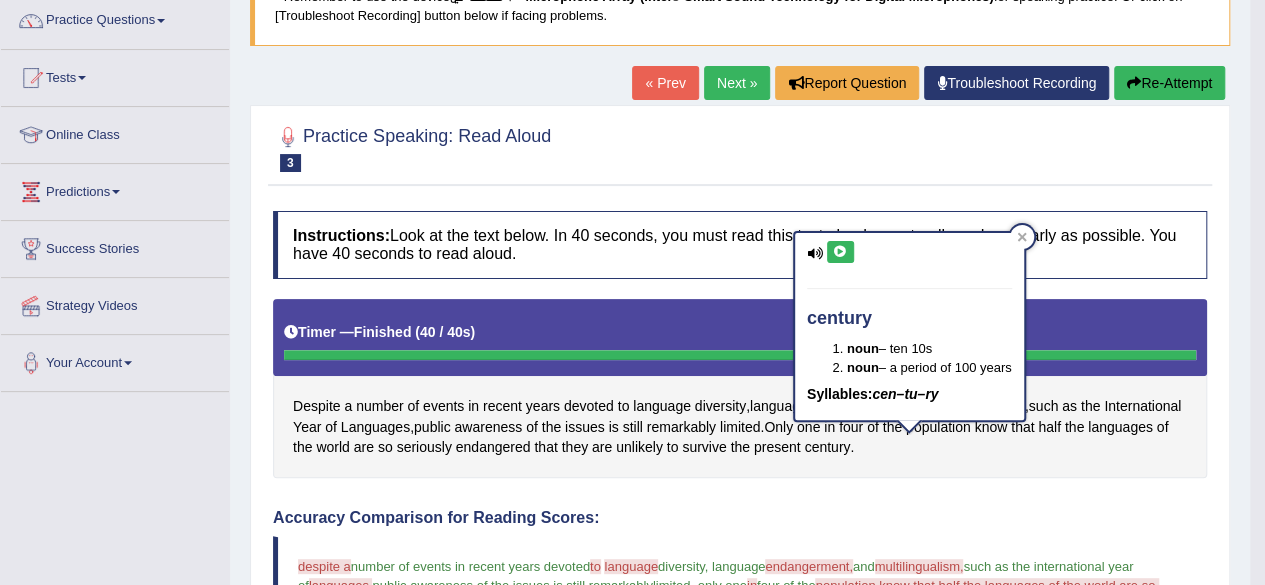 click at bounding box center [840, 252] 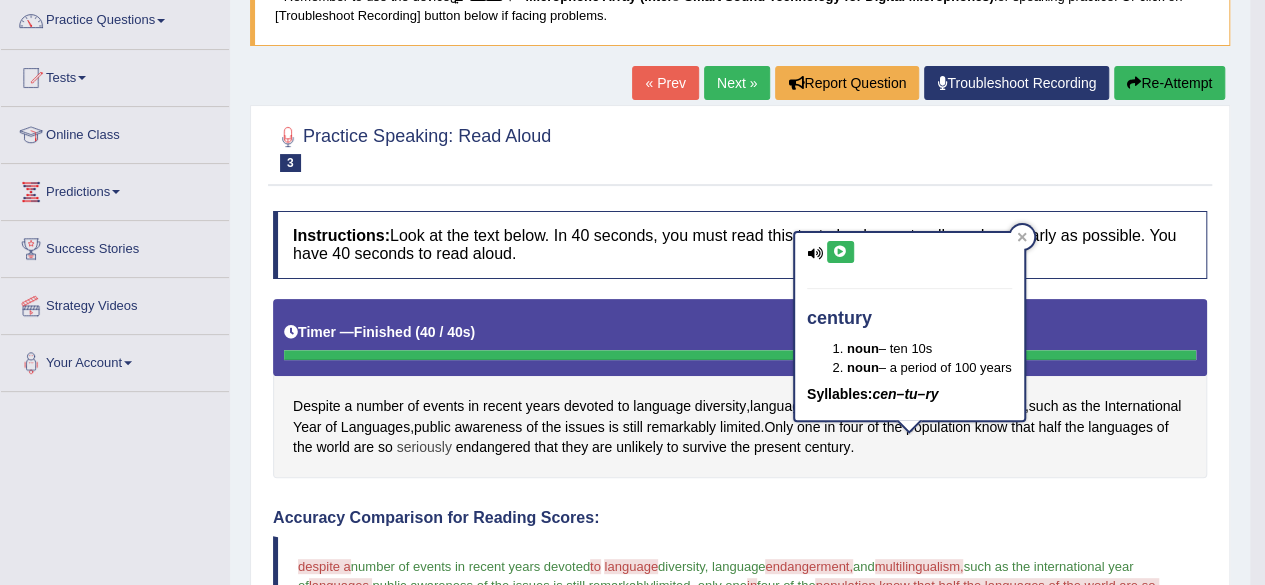 click on "seriously" at bounding box center (424, 447) 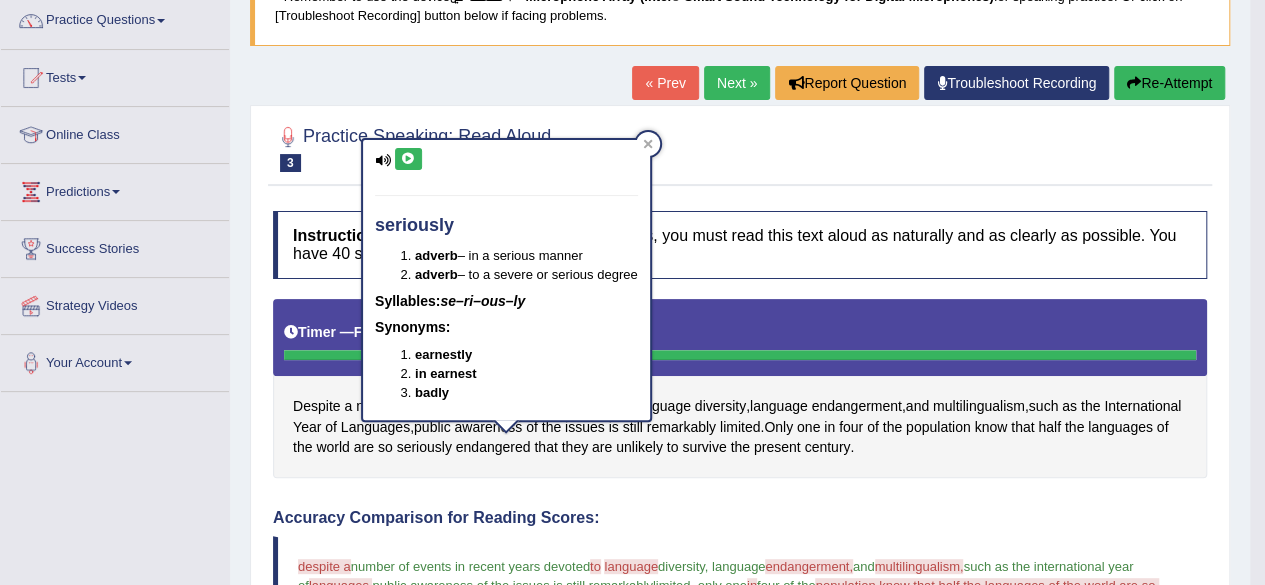 click at bounding box center [408, 159] 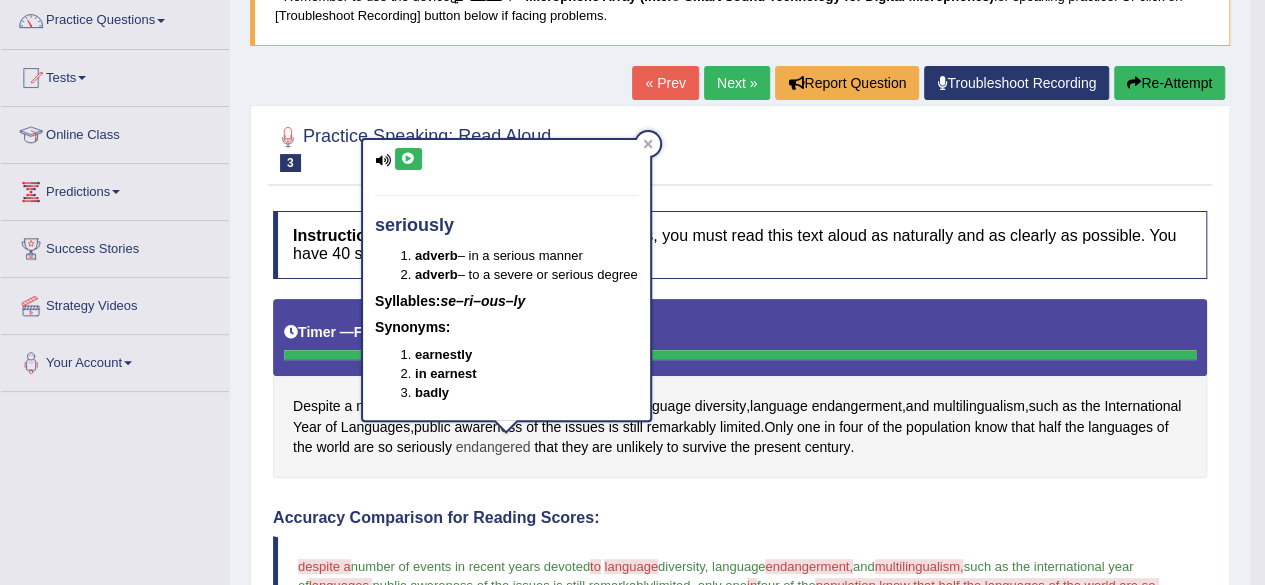 click on "endangered" at bounding box center (493, 447) 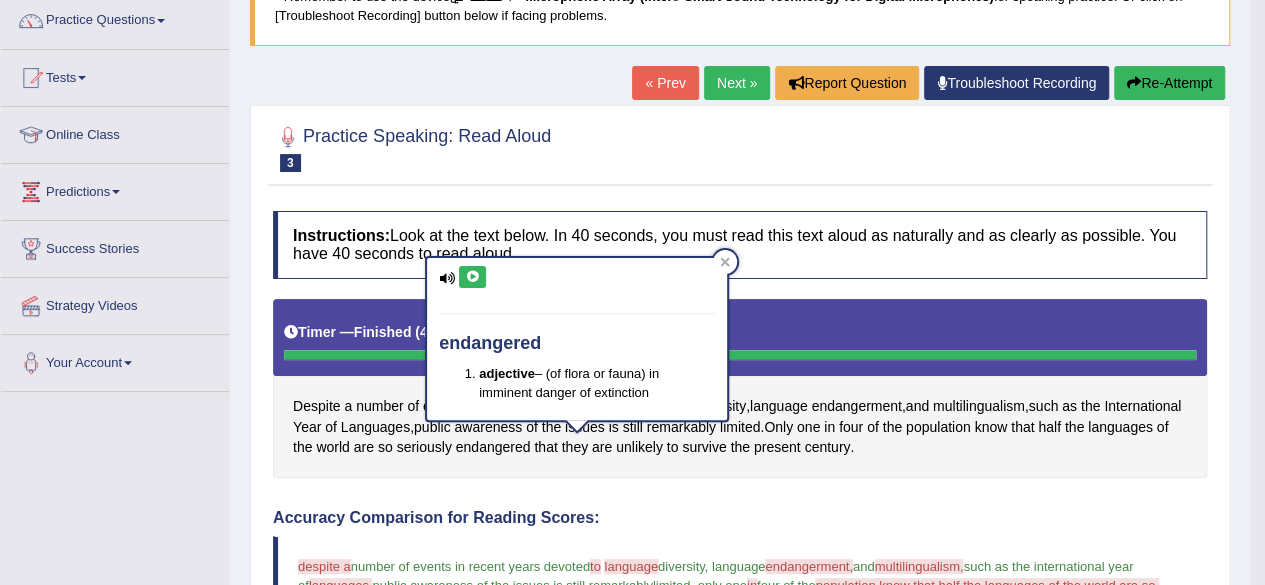 click at bounding box center [472, 277] 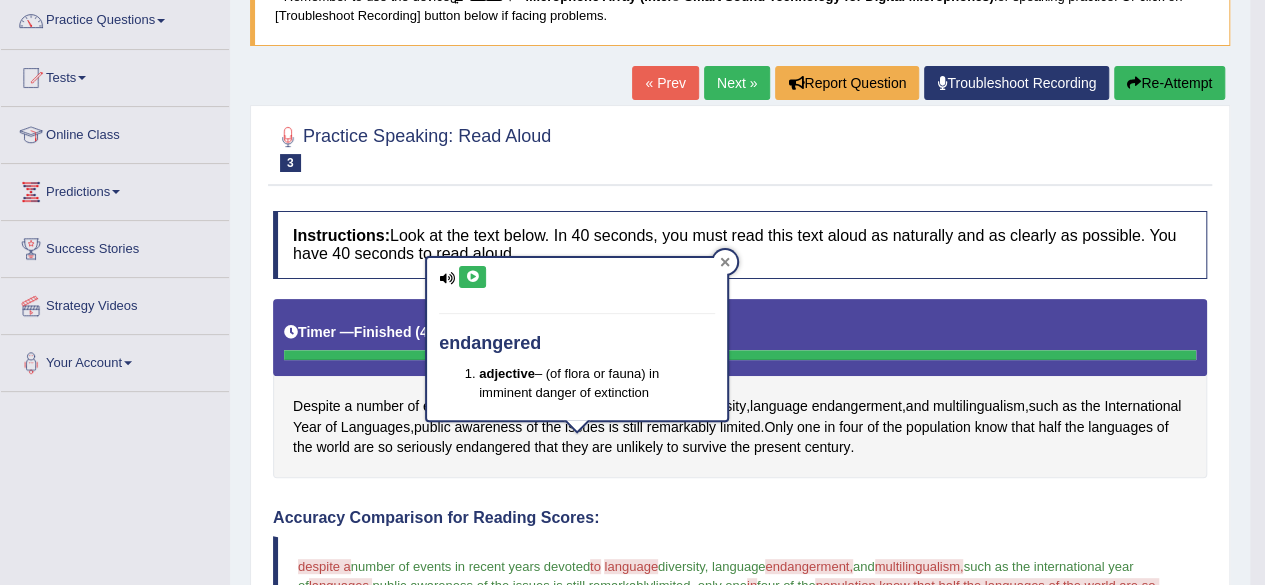 click 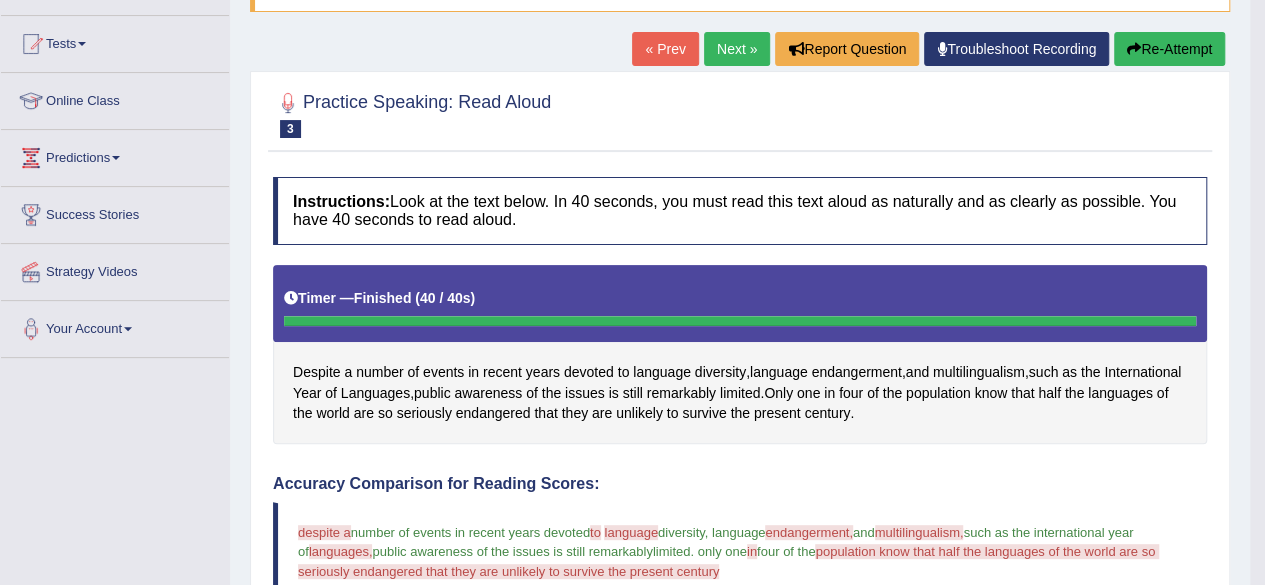 scroll, scrollTop: 202, scrollLeft: 0, axis: vertical 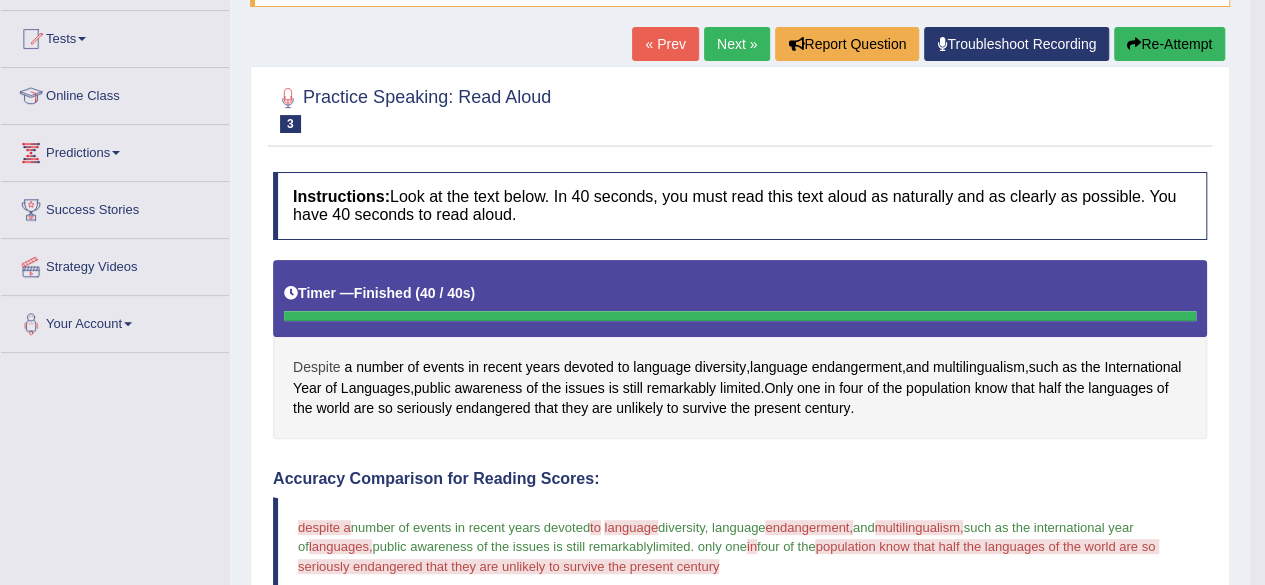 click on "Despite" at bounding box center [316, 367] 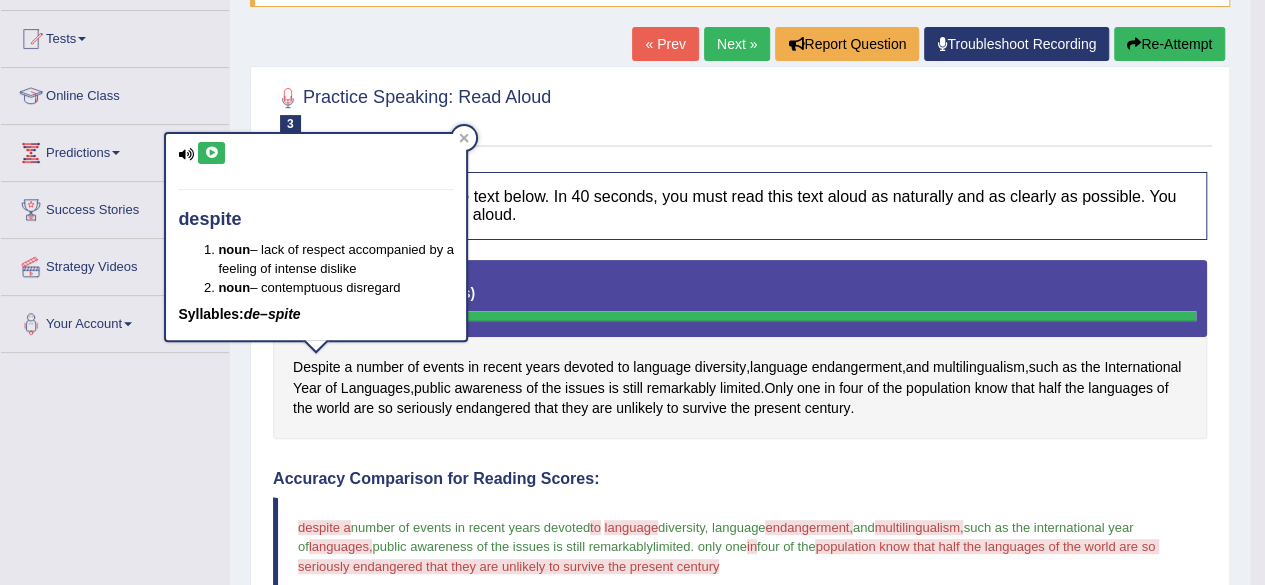 click at bounding box center [211, 153] 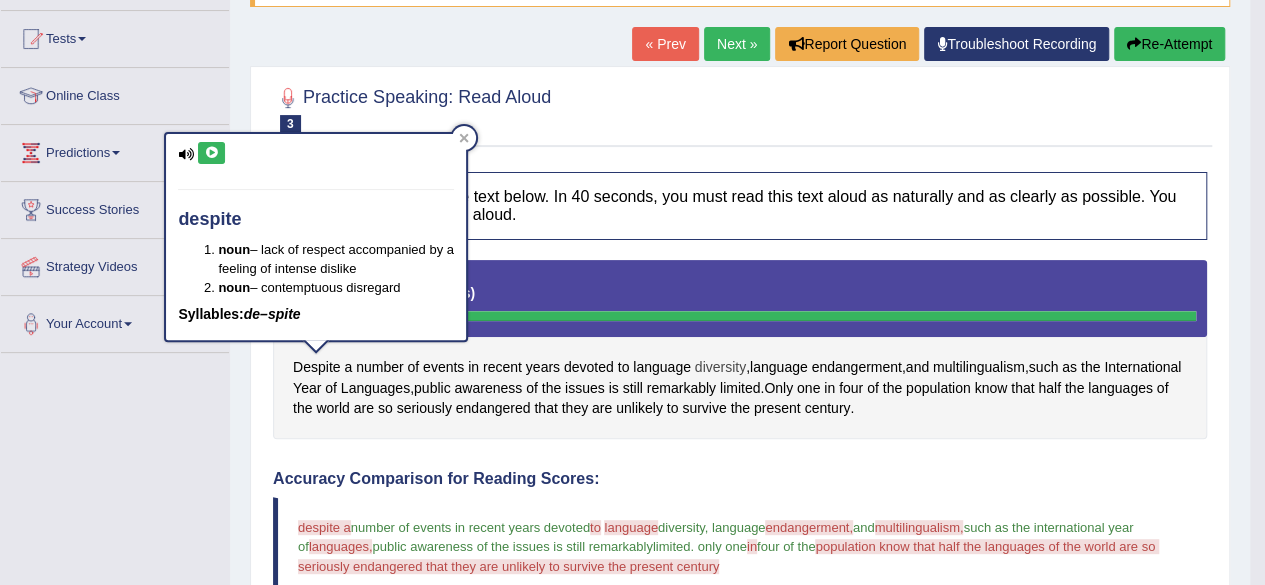 click on "diversity" at bounding box center (720, 367) 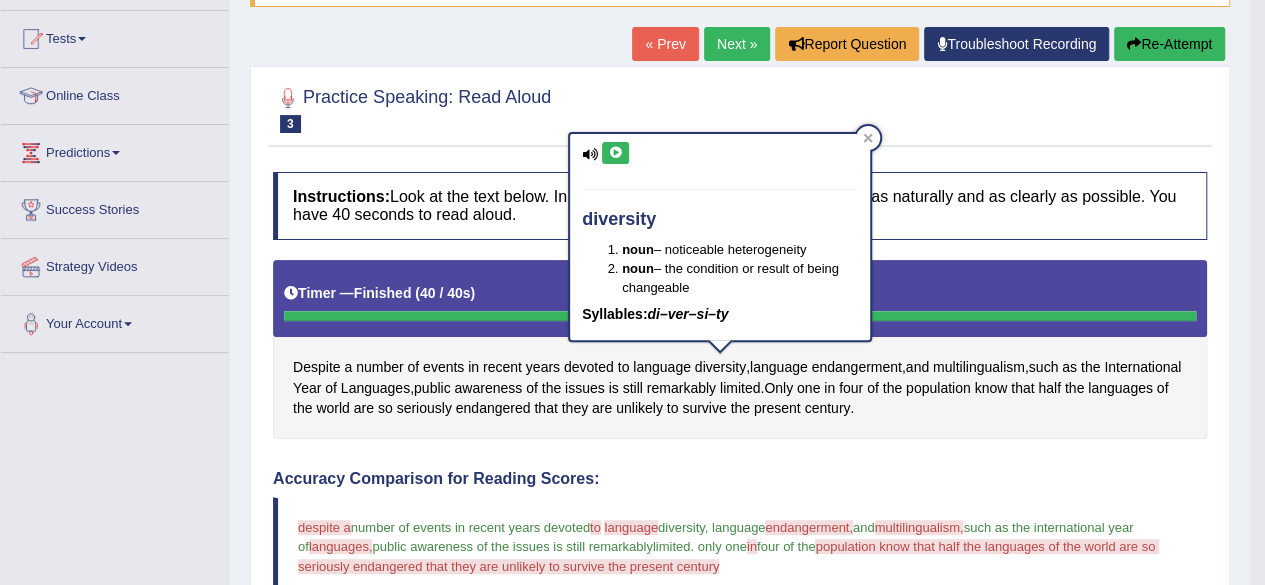 click at bounding box center [615, 153] 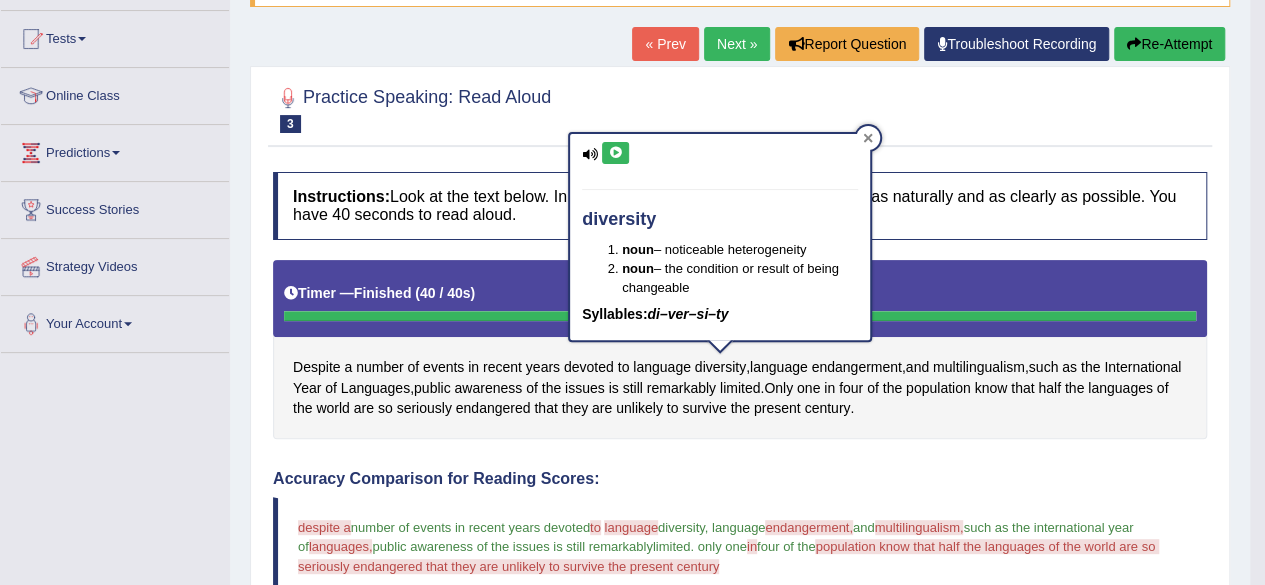click at bounding box center (868, 138) 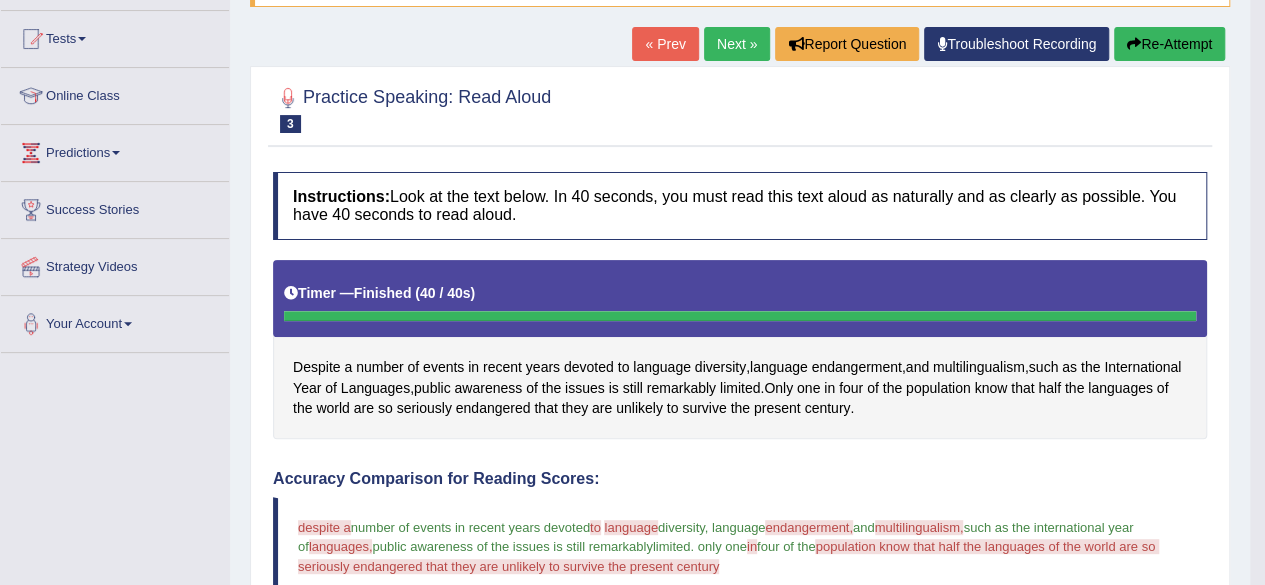click on "« Prev" at bounding box center (665, 44) 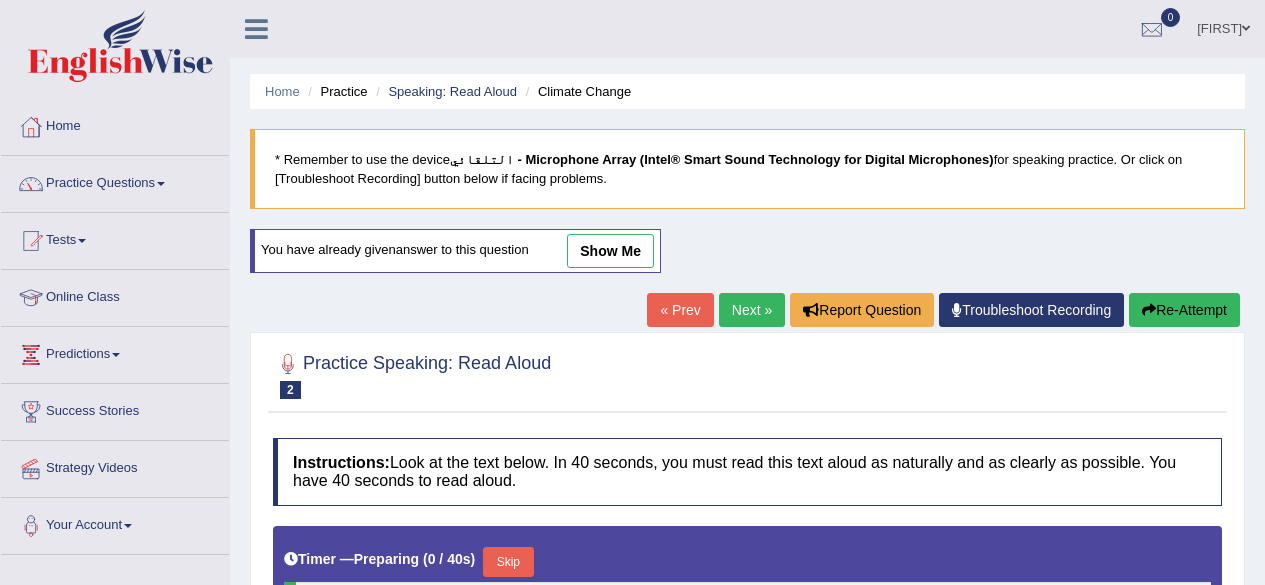 scroll, scrollTop: 0, scrollLeft: 0, axis: both 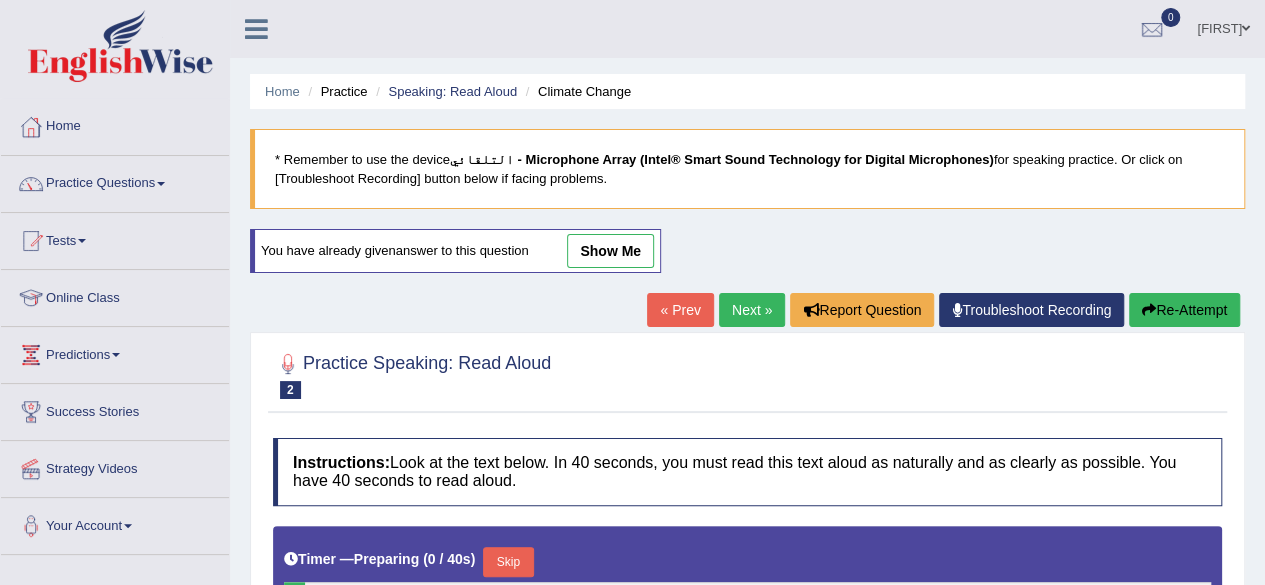 click on "Next »" at bounding box center (752, 310) 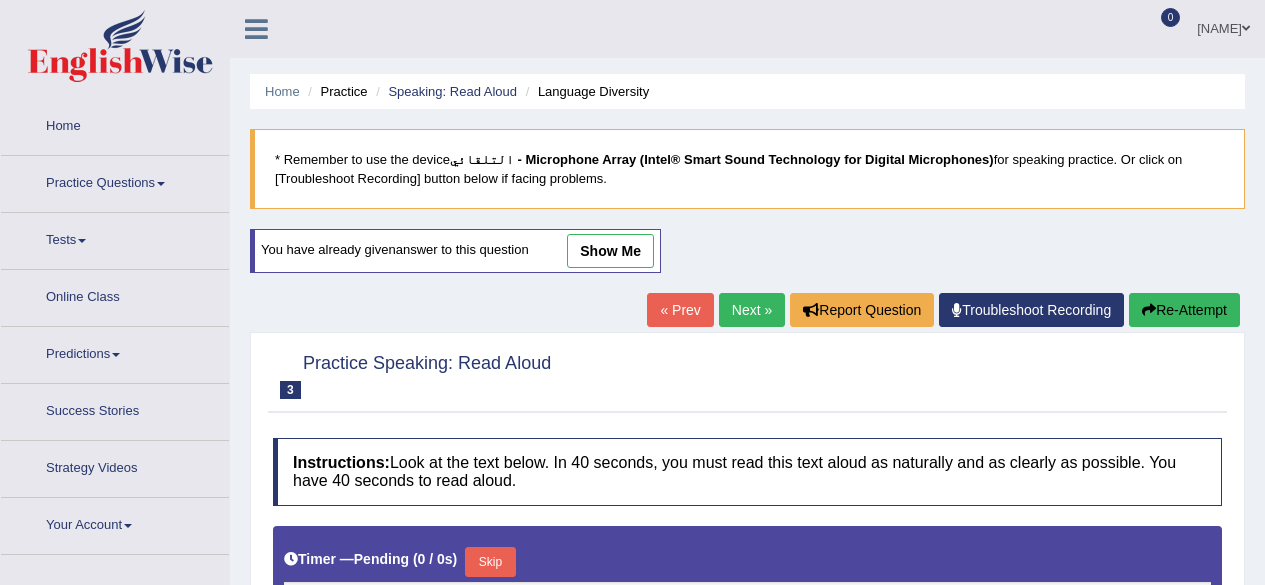 scroll, scrollTop: 0, scrollLeft: 0, axis: both 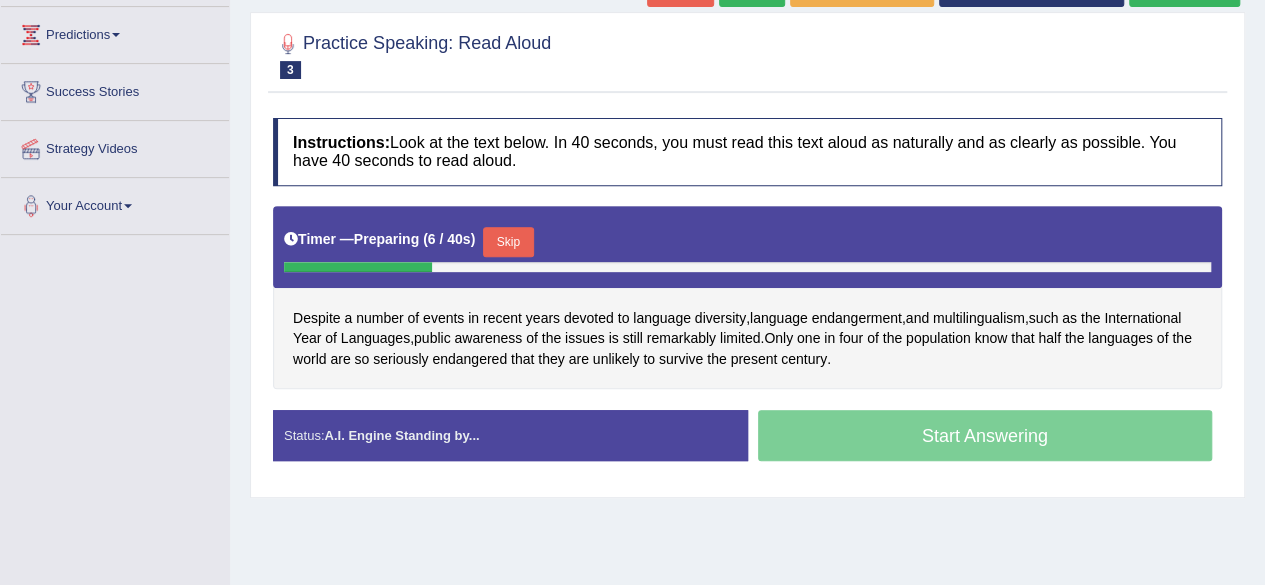 click on "Skip" at bounding box center (508, 242) 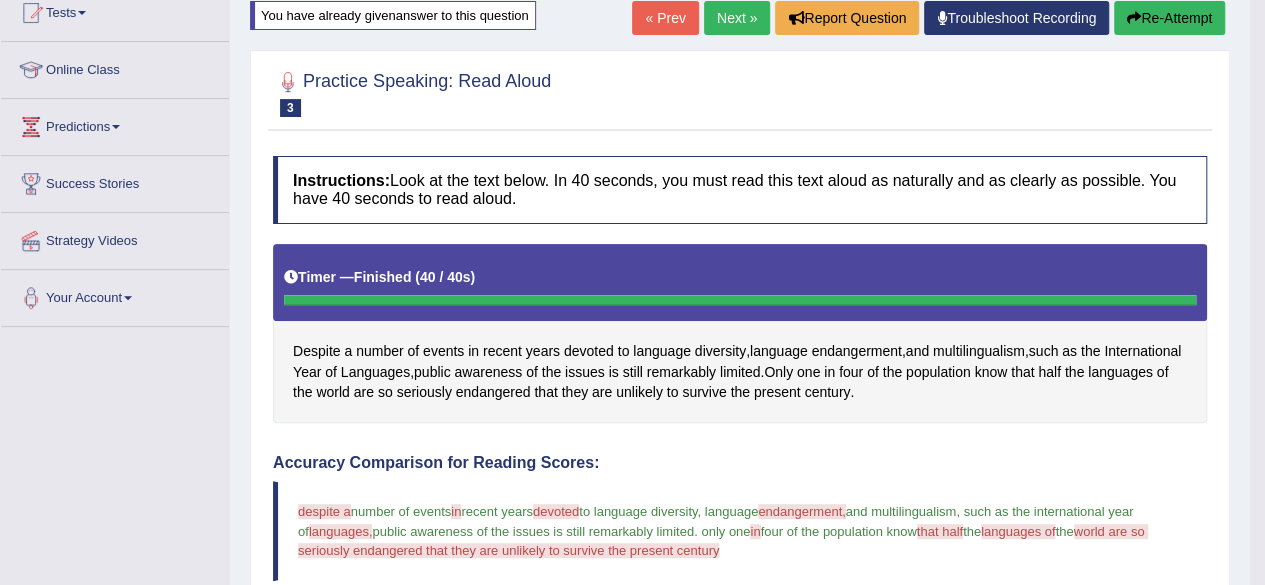 scroll, scrollTop: 170, scrollLeft: 0, axis: vertical 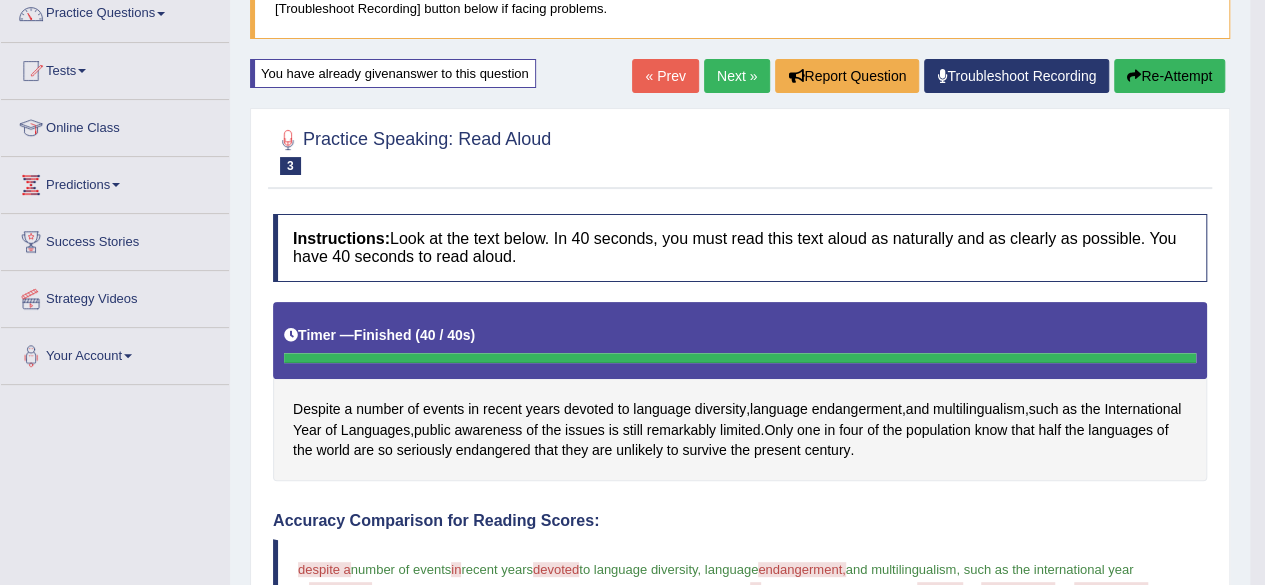 click on "« Prev" at bounding box center (665, 76) 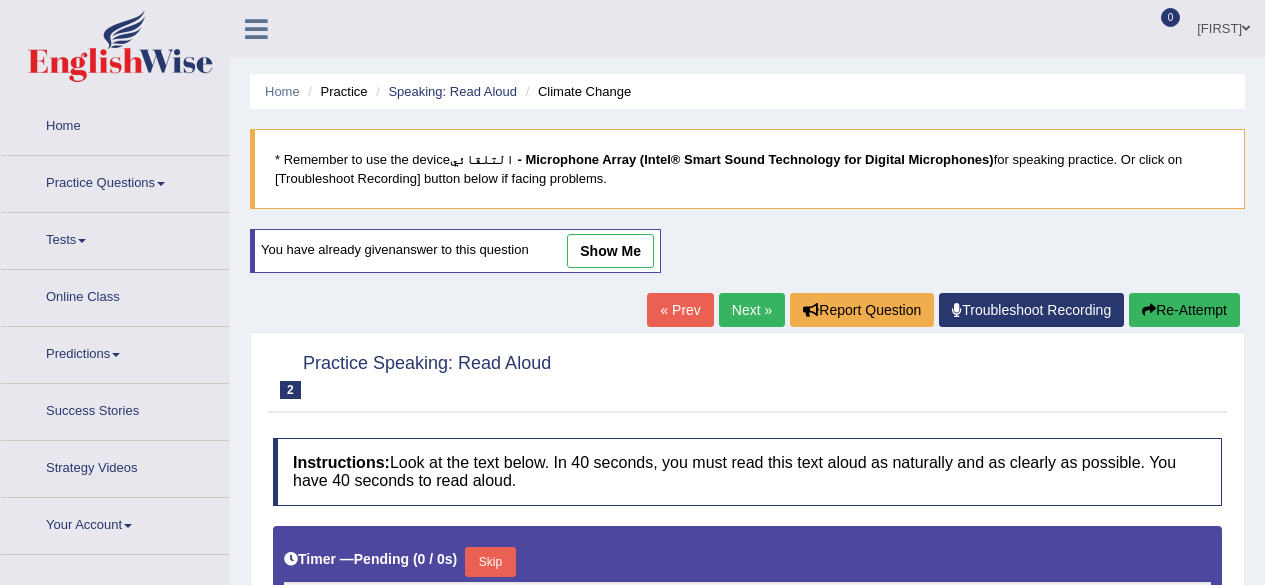 scroll, scrollTop: 0, scrollLeft: 0, axis: both 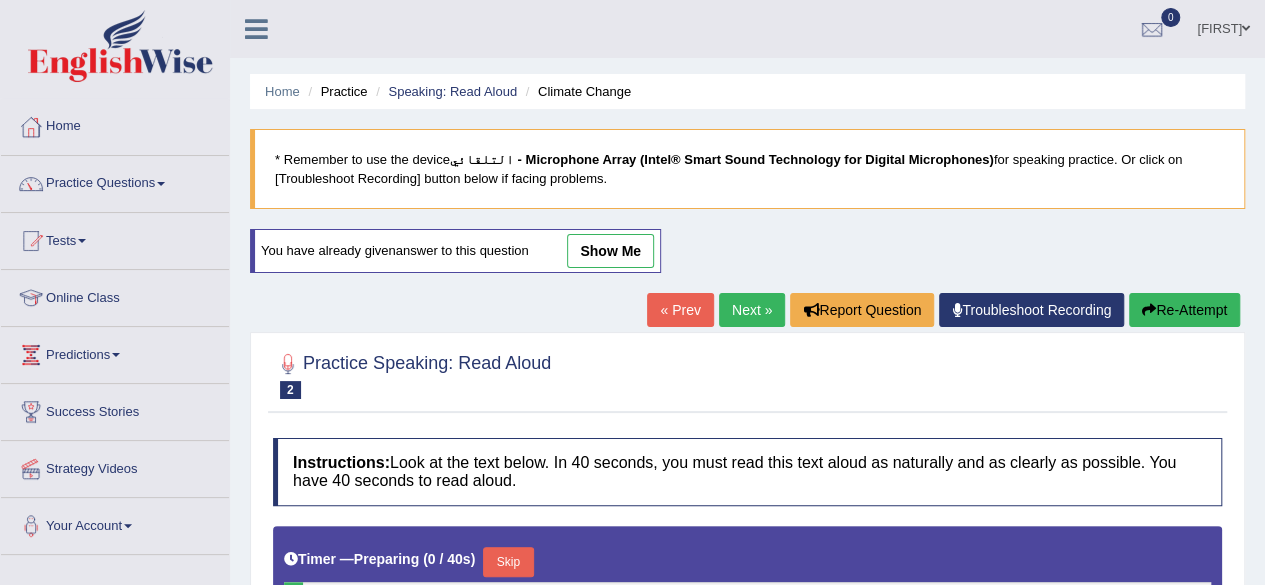 click on "Next »" at bounding box center (752, 310) 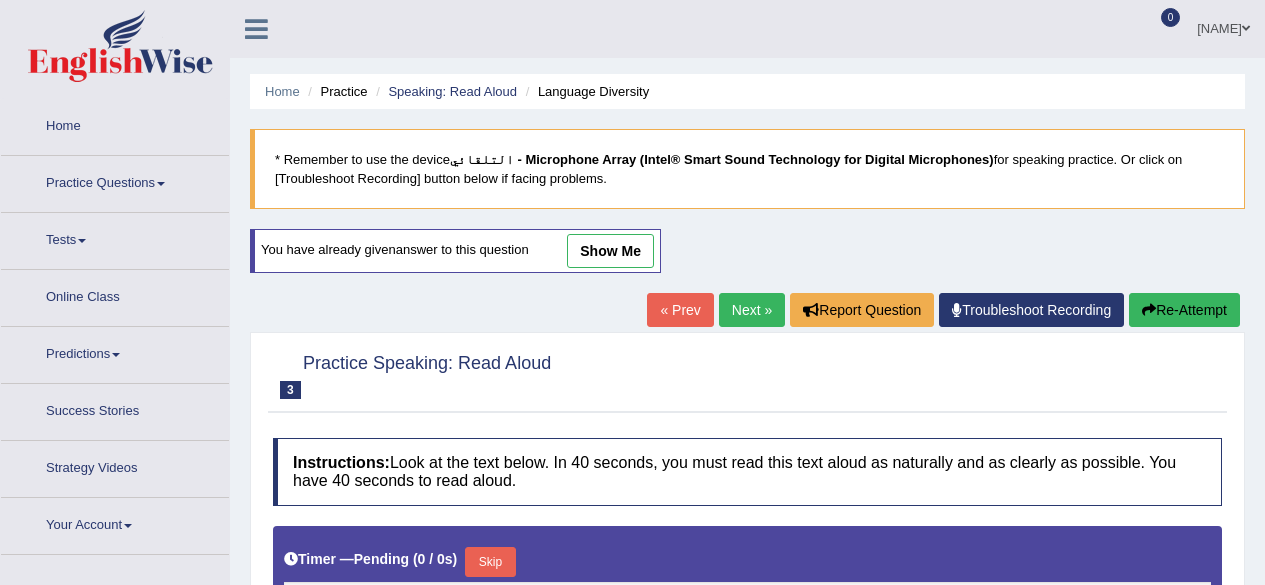 scroll, scrollTop: 0, scrollLeft: 0, axis: both 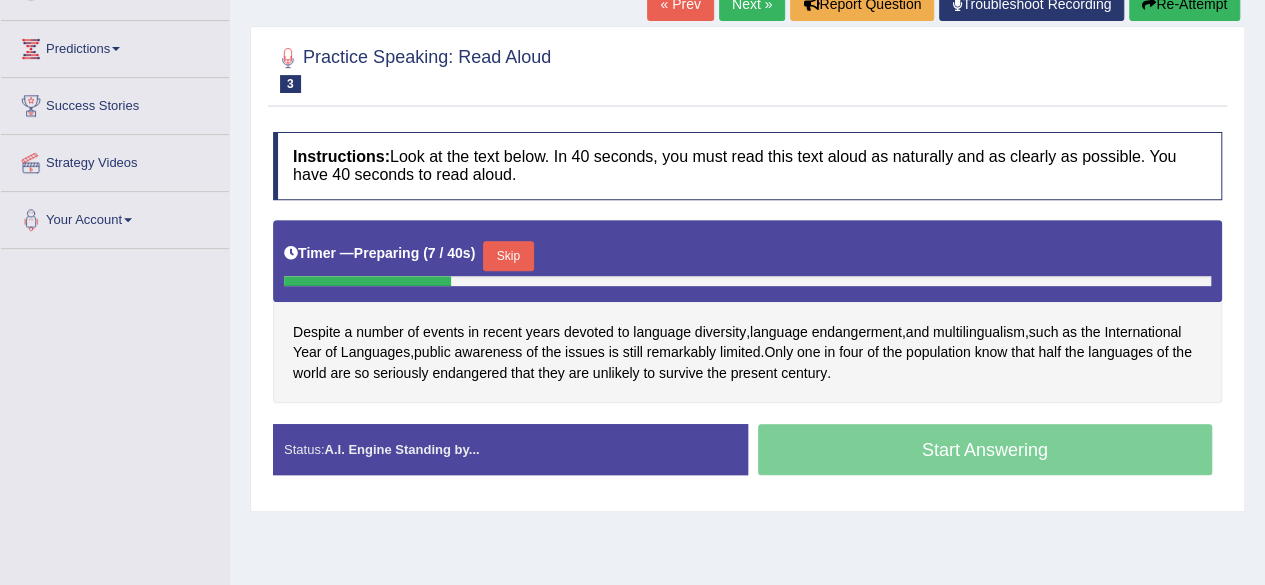 click on "Skip" at bounding box center [508, 256] 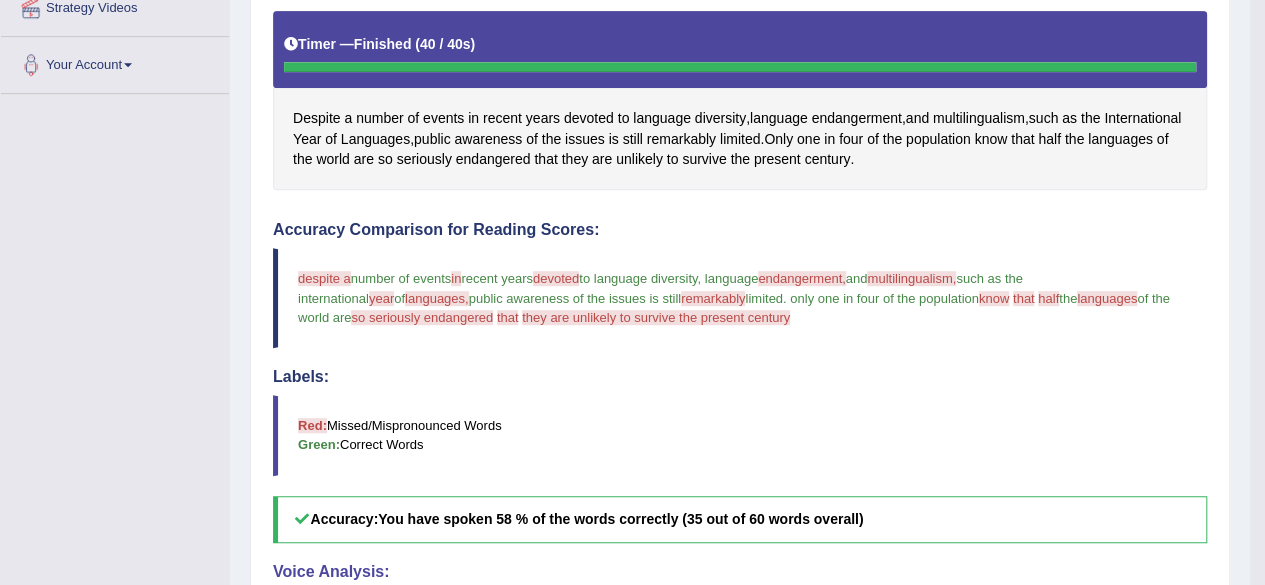 scroll, scrollTop: 446, scrollLeft: 0, axis: vertical 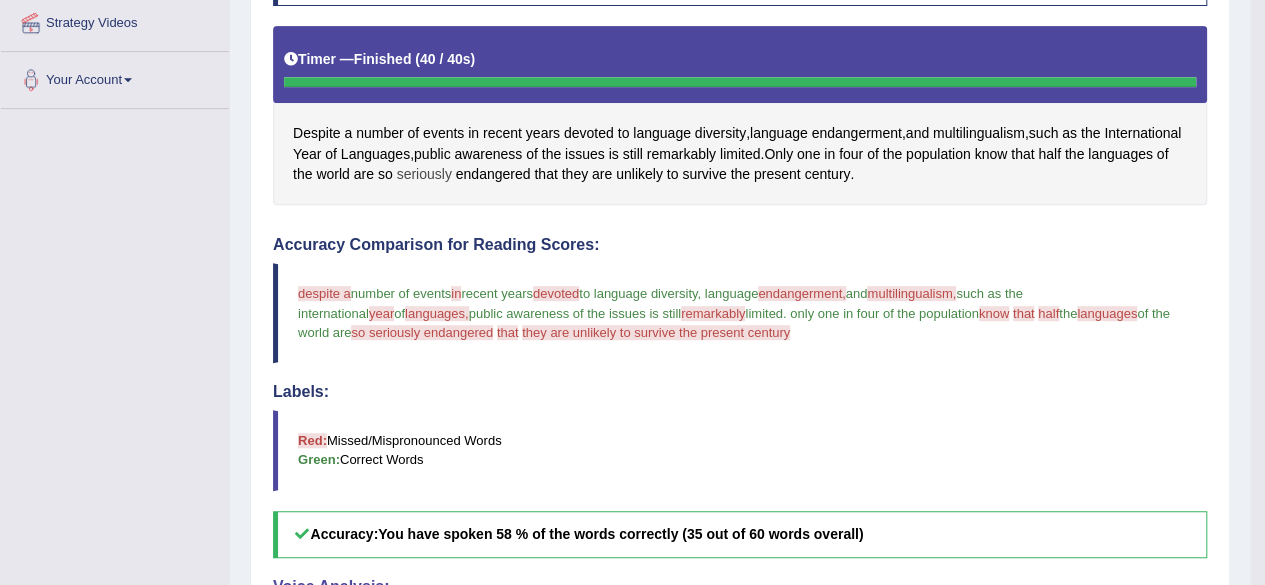 click on "seriously" at bounding box center [424, 174] 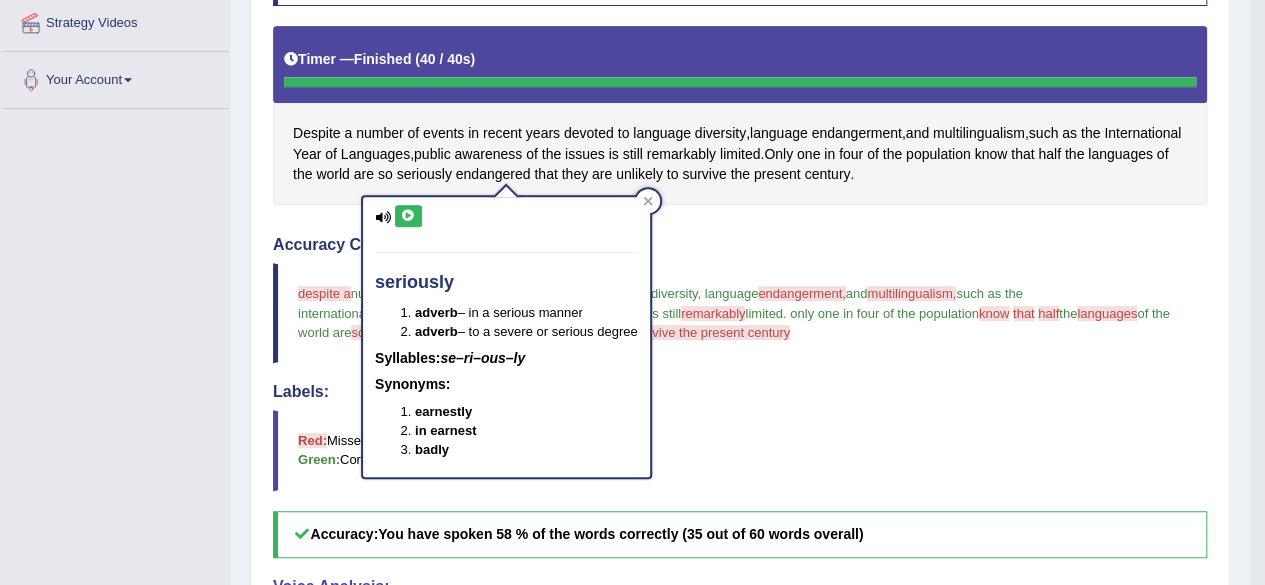 click at bounding box center (408, 216) 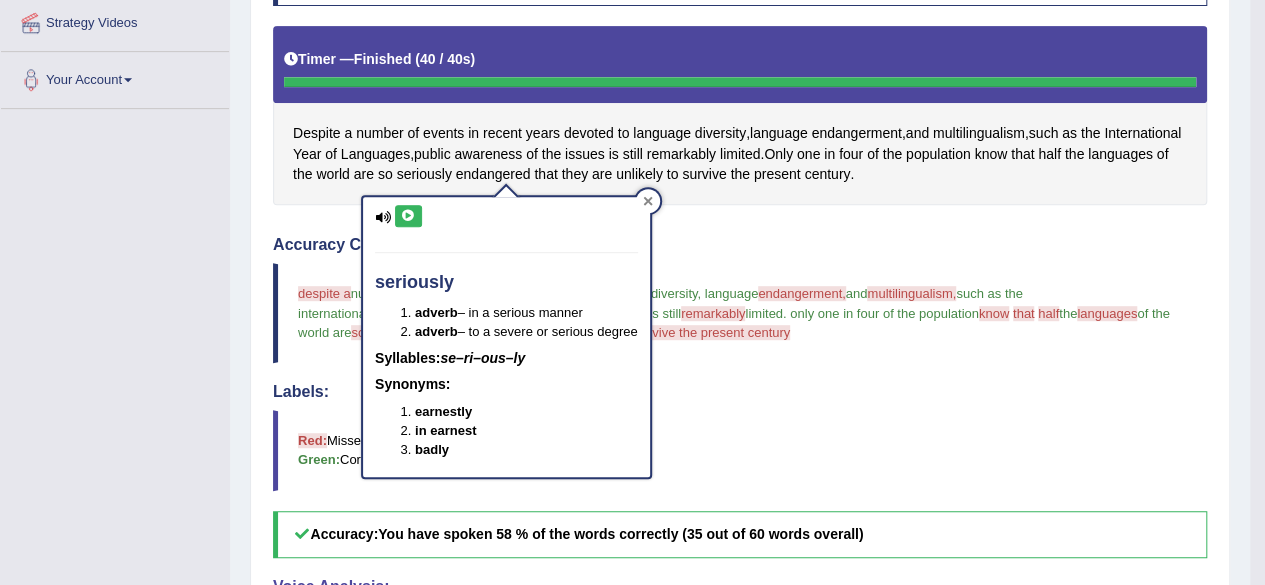 click 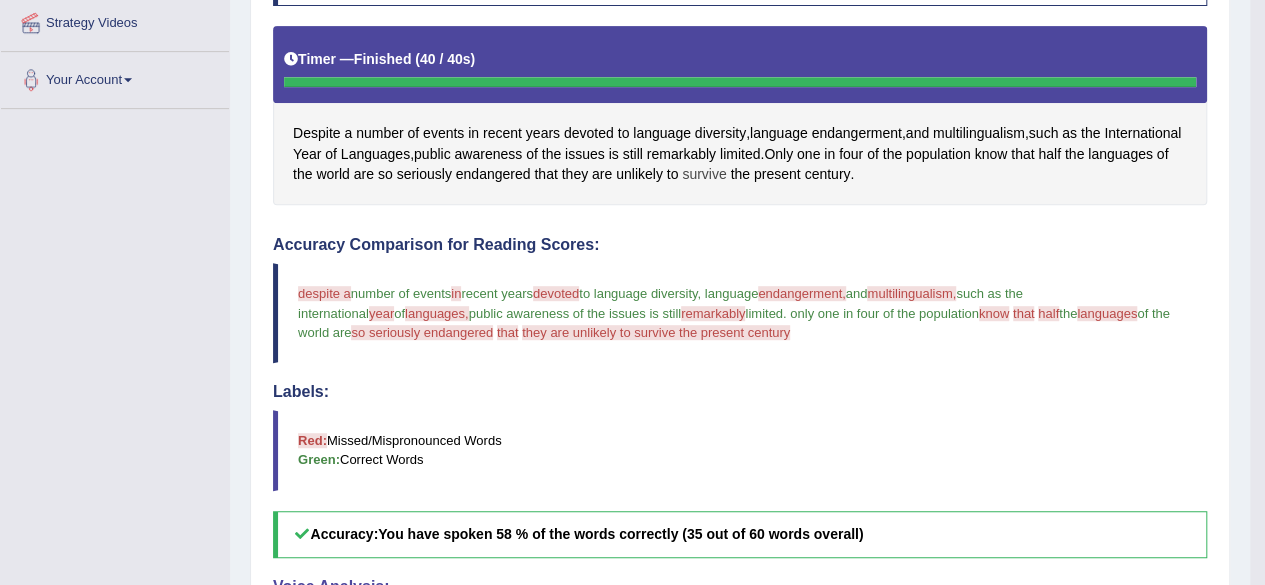 click on "survive" at bounding box center [704, 174] 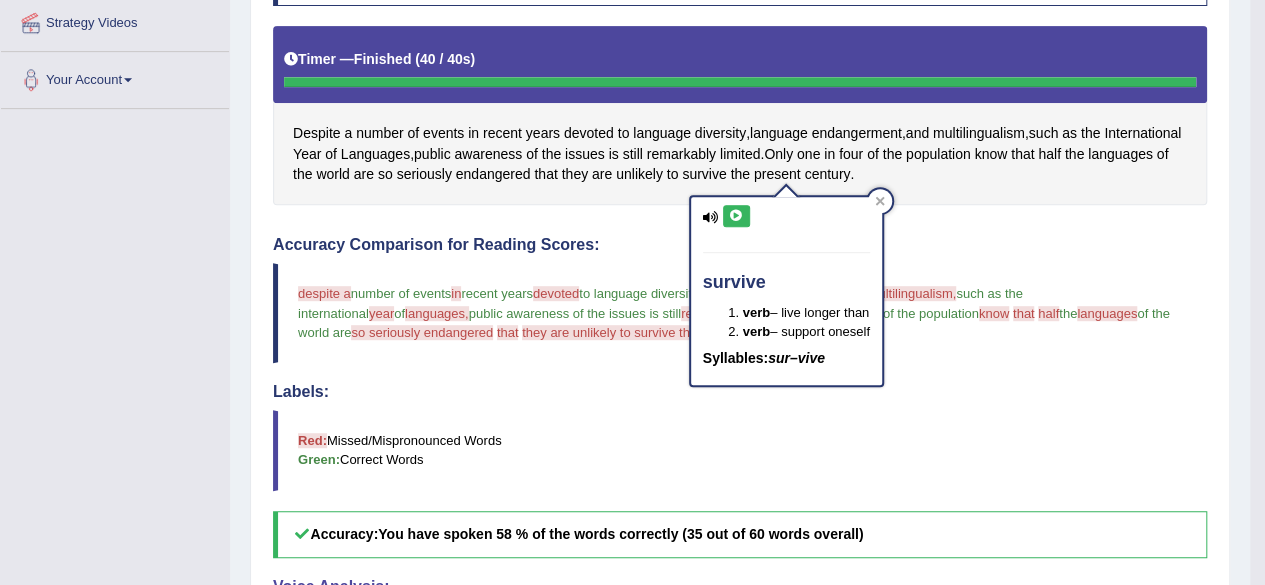 click at bounding box center (736, 216) 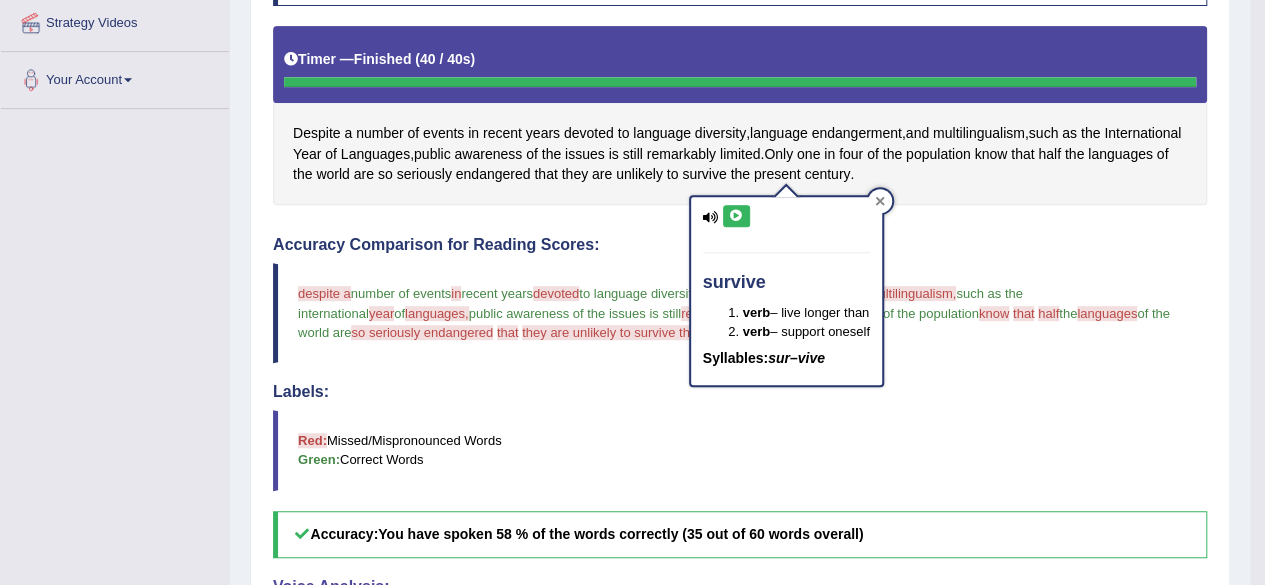 click 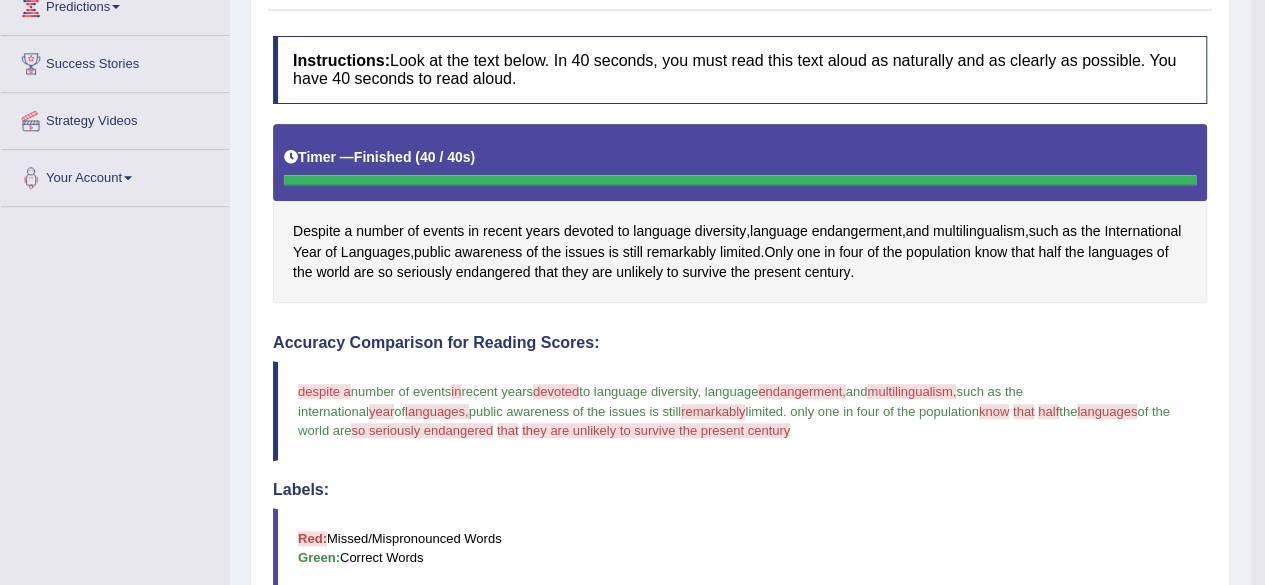 scroll, scrollTop: 355, scrollLeft: 0, axis: vertical 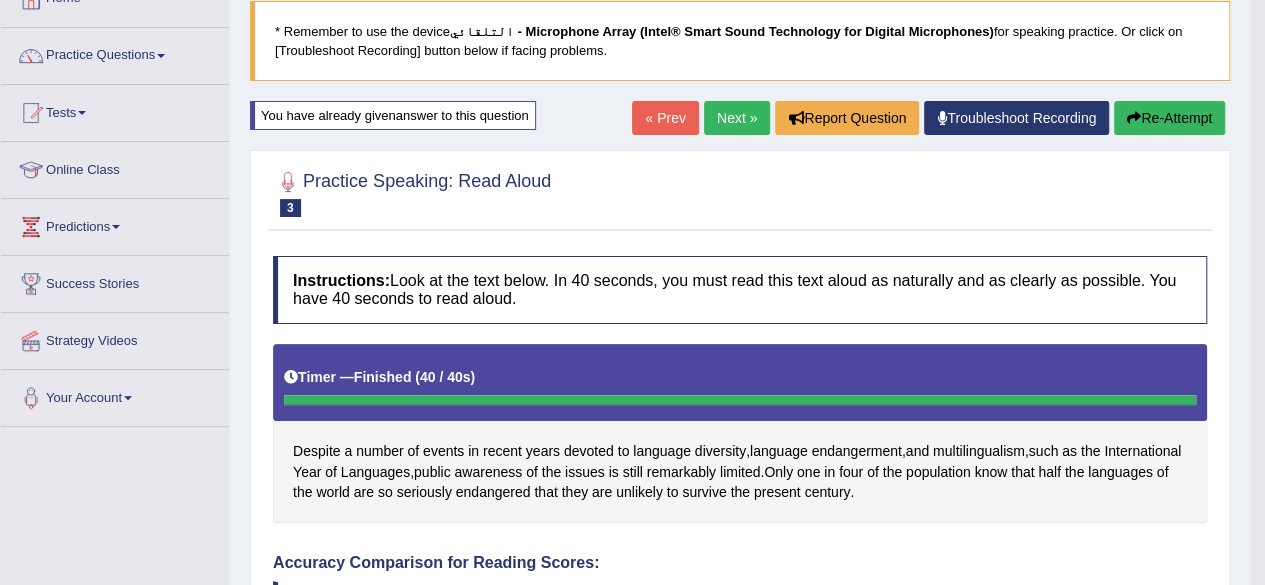 click on "« Prev" at bounding box center [665, 118] 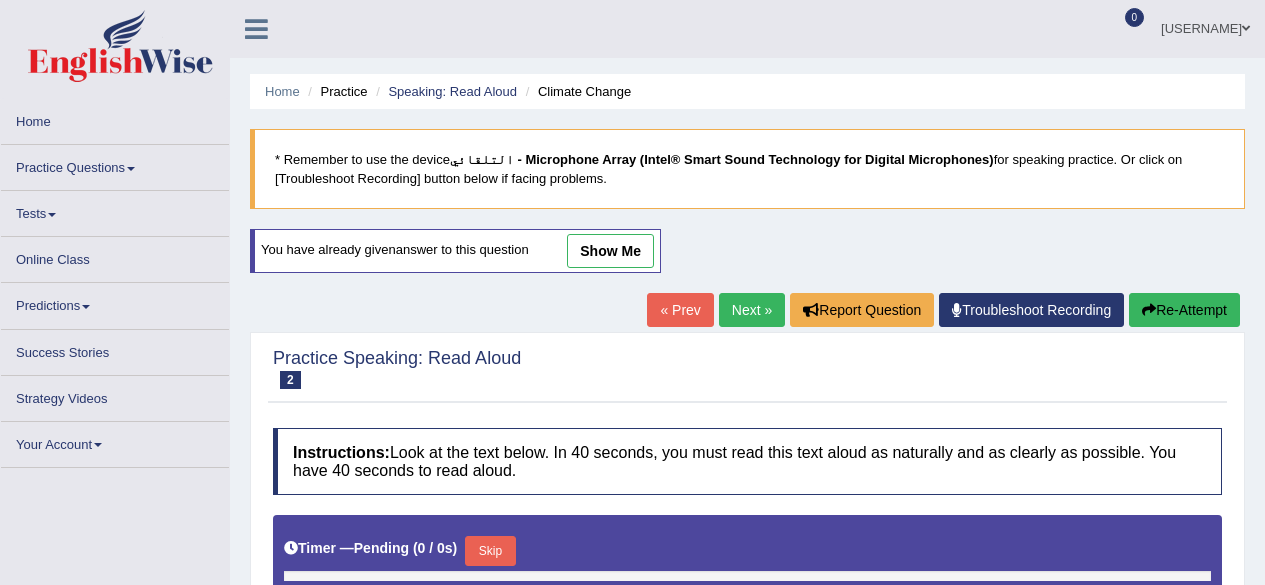 scroll, scrollTop: 0, scrollLeft: 0, axis: both 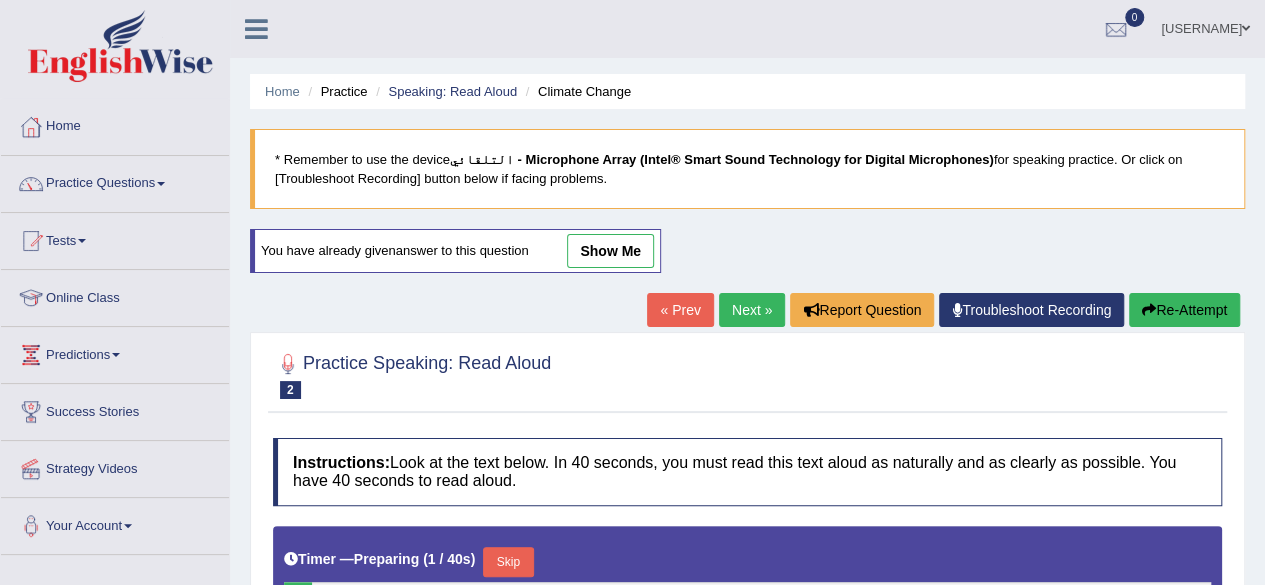 click on "Next »" at bounding box center [752, 310] 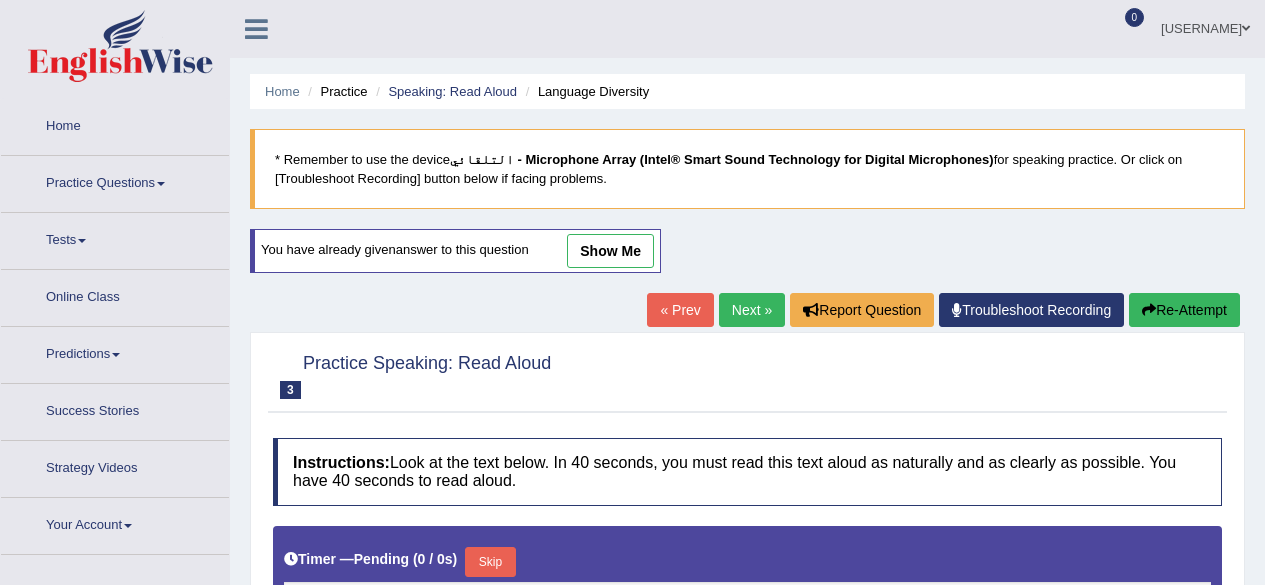 scroll, scrollTop: 0, scrollLeft: 0, axis: both 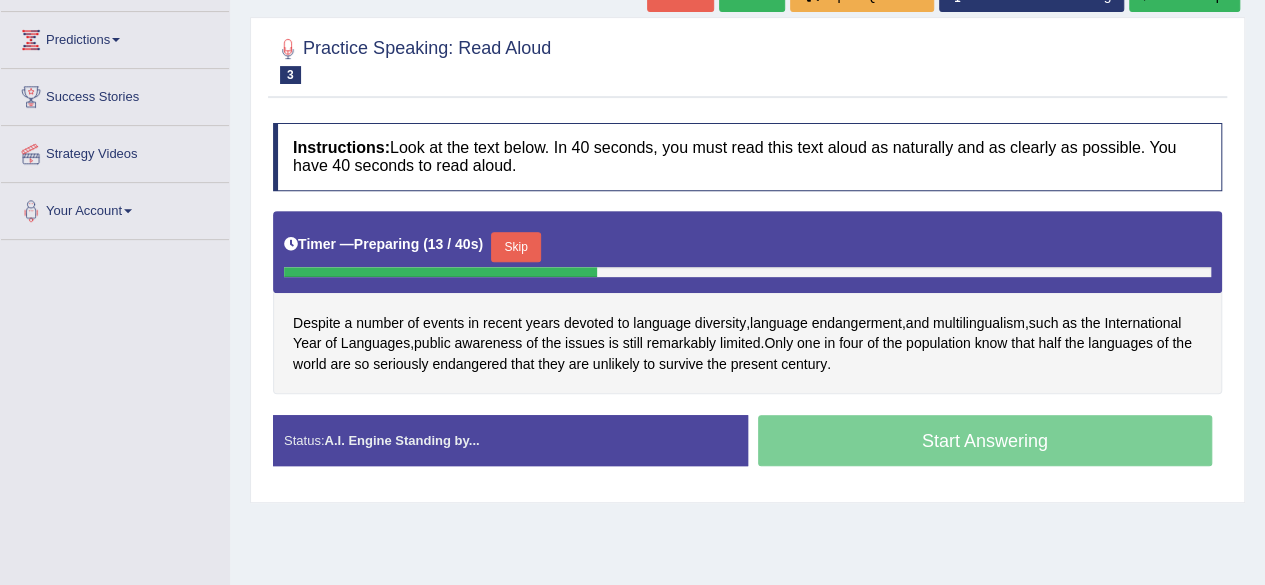 click on "Skip" at bounding box center [516, 247] 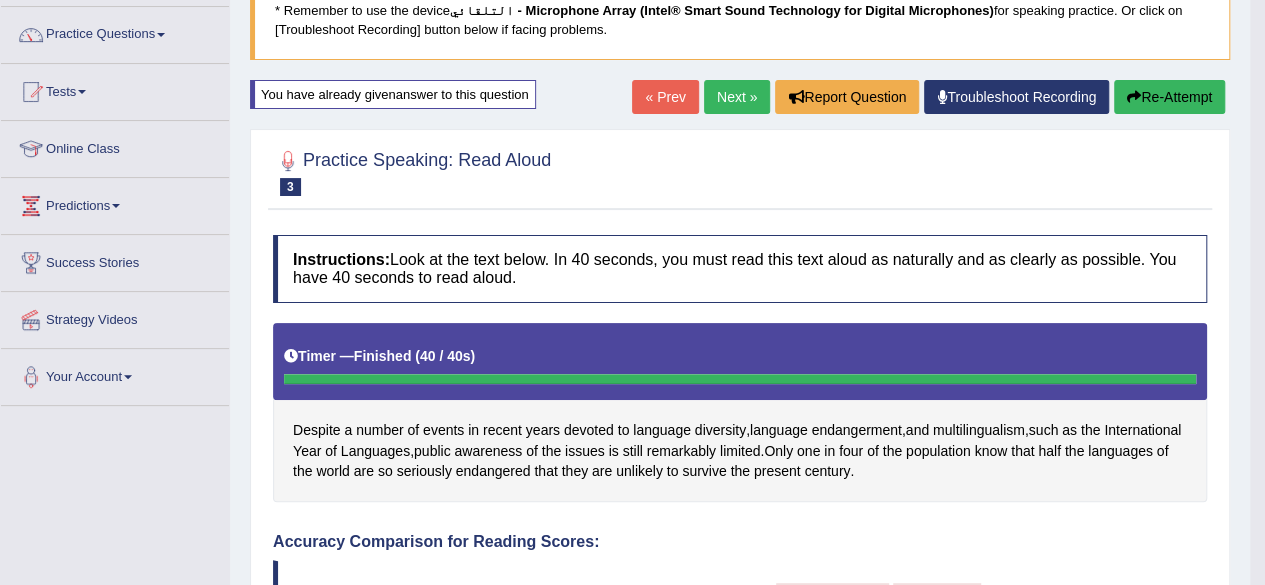 scroll, scrollTop: 0, scrollLeft: 0, axis: both 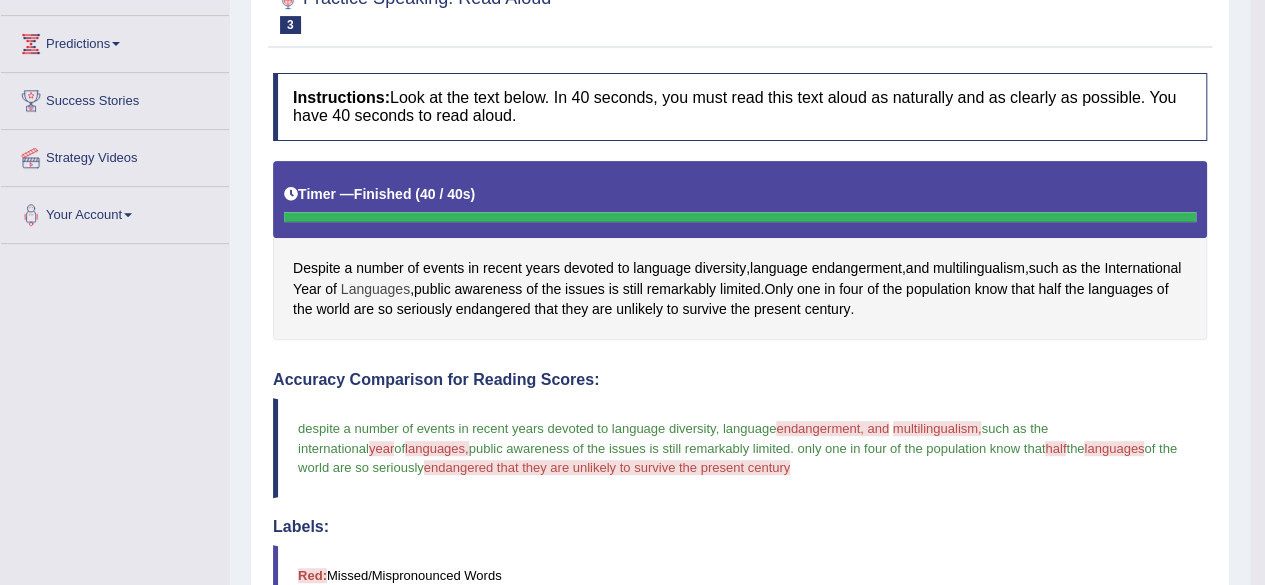 click on "Languages" at bounding box center [375, 289] 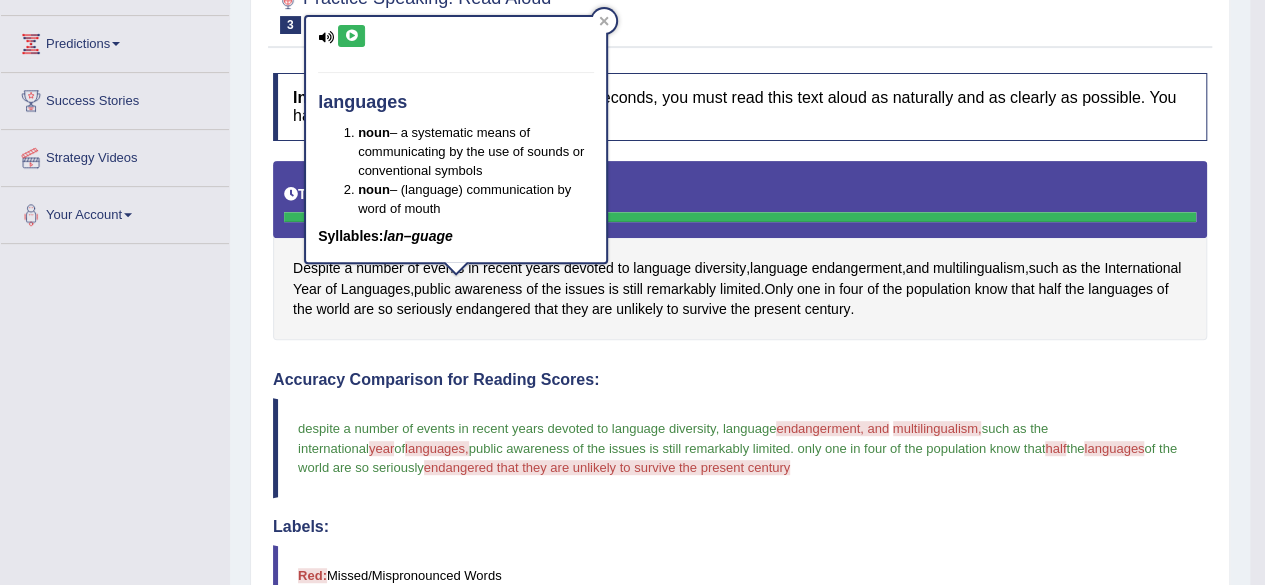 click at bounding box center [351, 36] 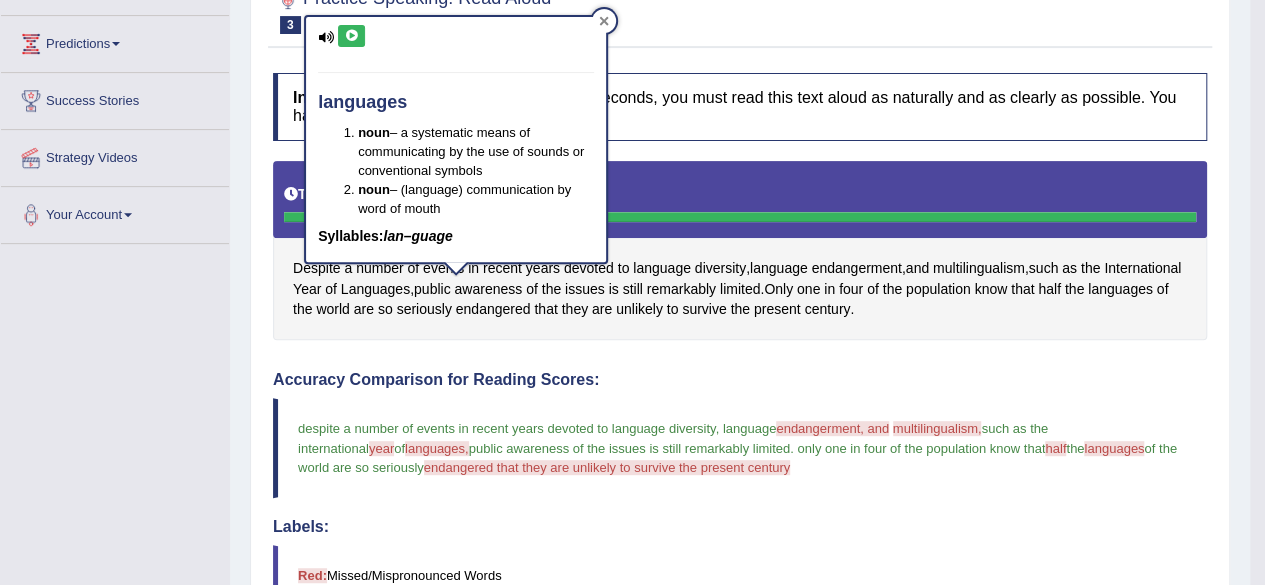 click 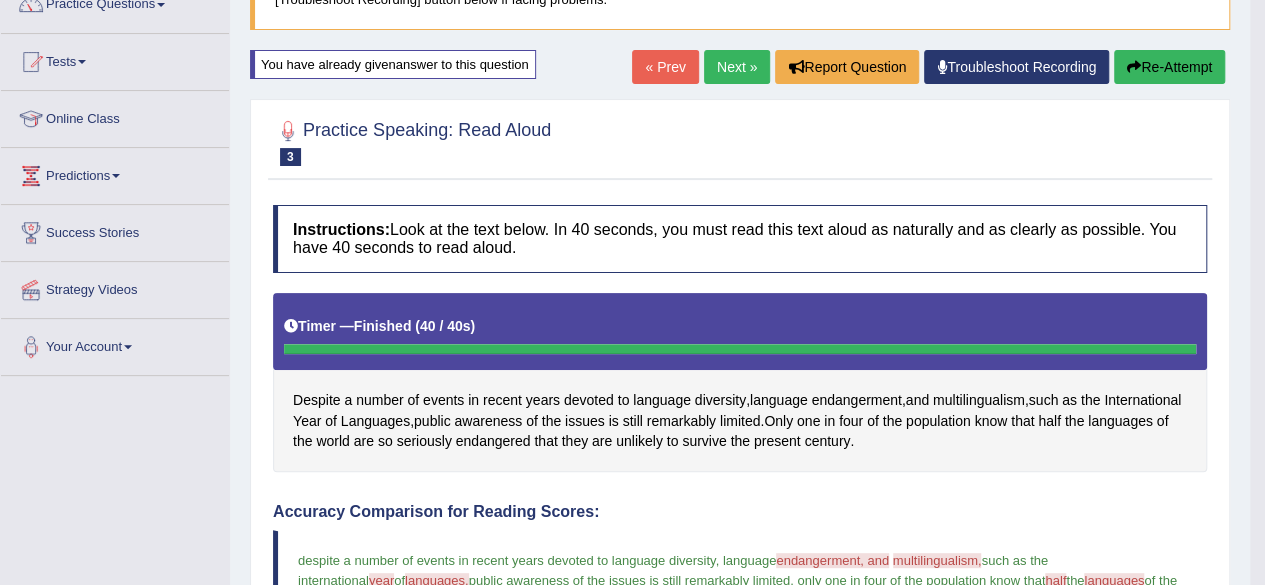 scroll, scrollTop: 177, scrollLeft: 0, axis: vertical 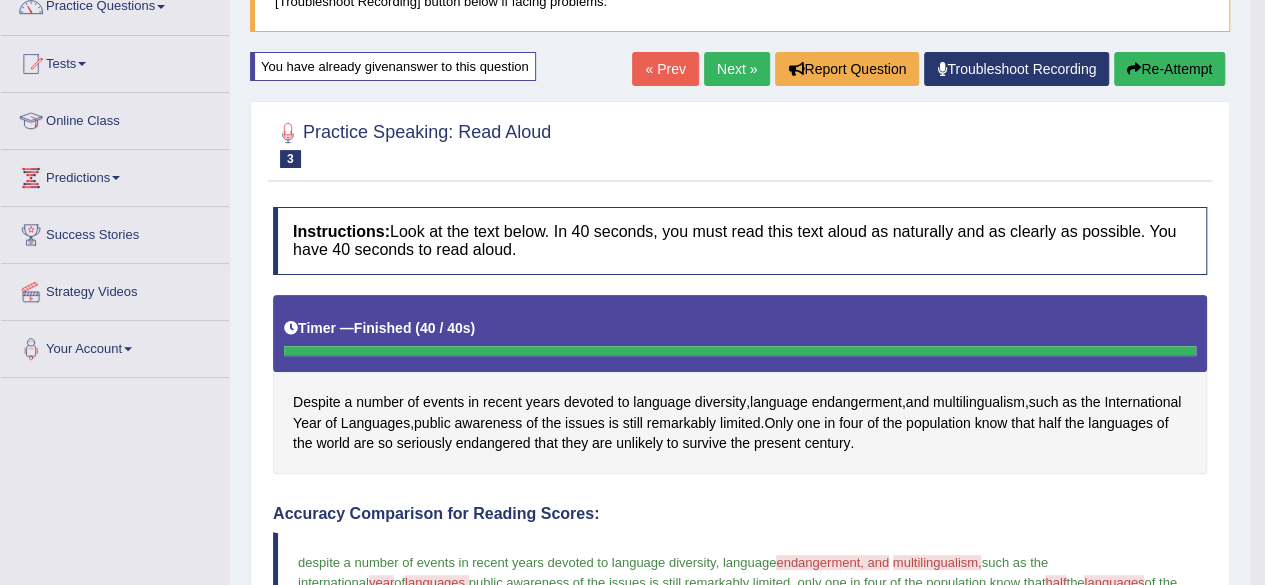 click on "« Prev" at bounding box center (665, 69) 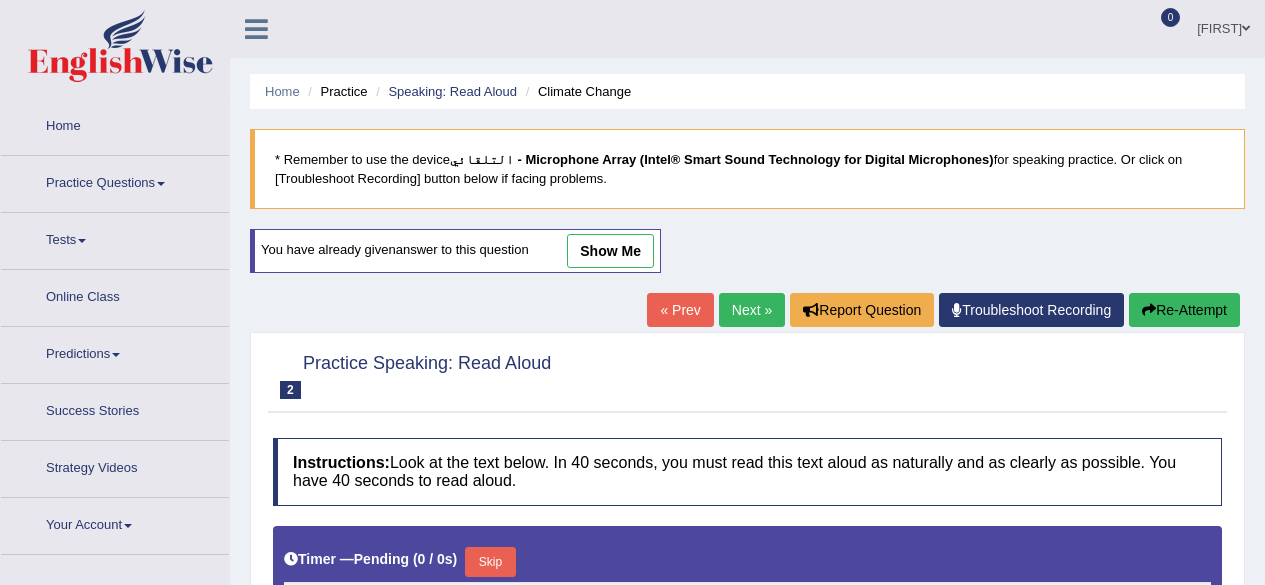 scroll, scrollTop: 0, scrollLeft: 0, axis: both 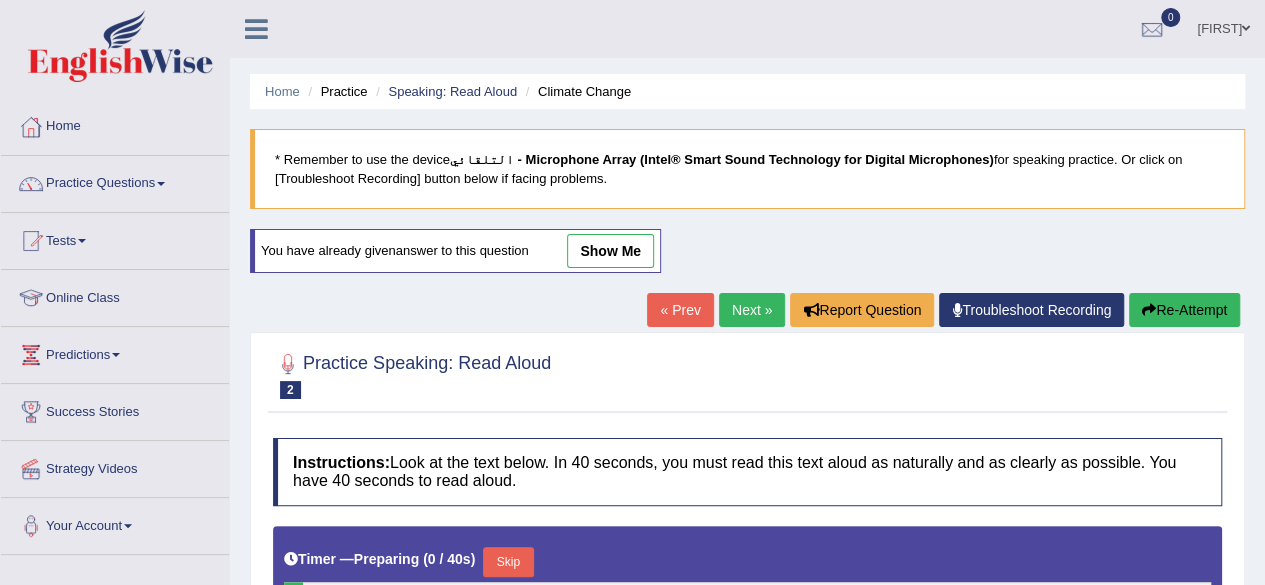 click on "Next »" at bounding box center [752, 310] 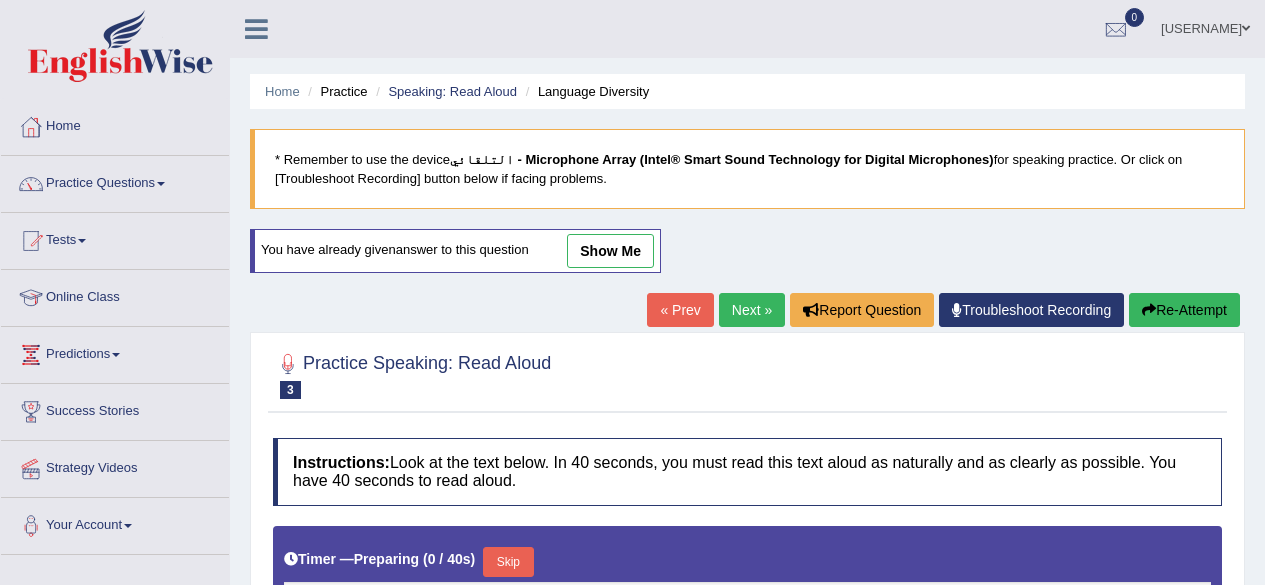 scroll, scrollTop: 0, scrollLeft: 0, axis: both 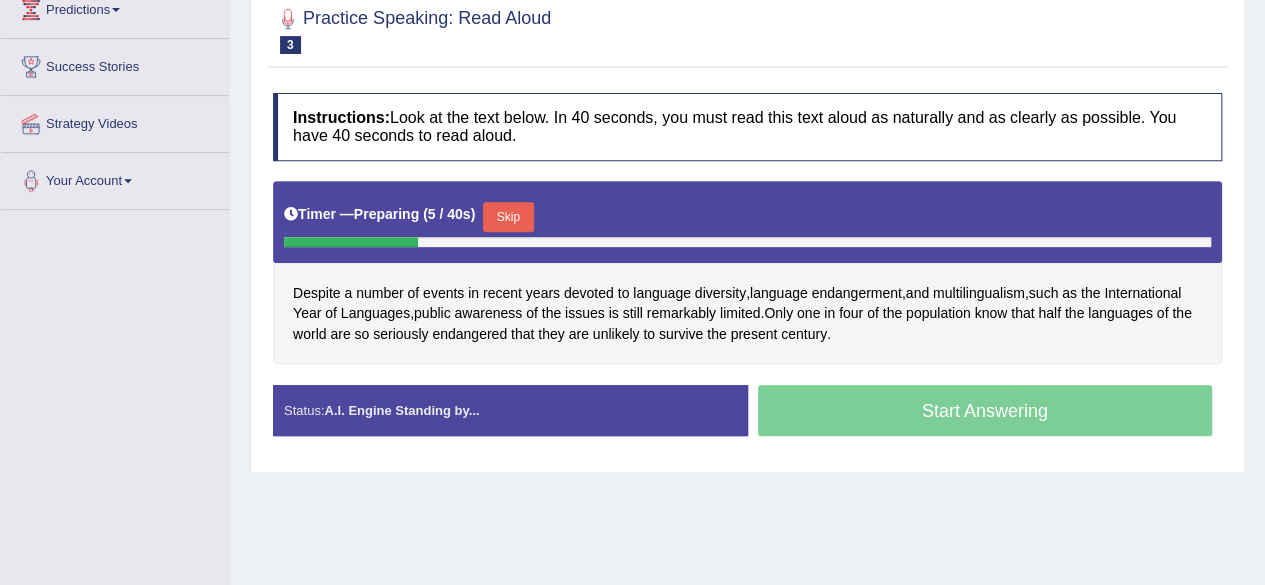 click on "Skip" at bounding box center (508, 217) 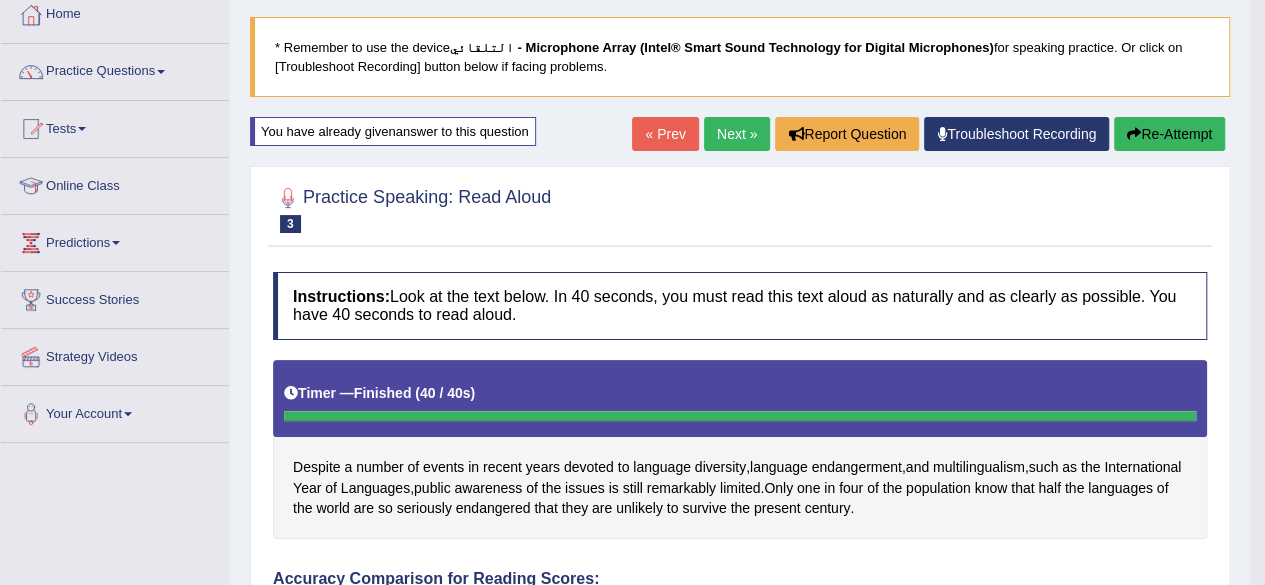 scroll, scrollTop: 62, scrollLeft: 0, axis: vertical 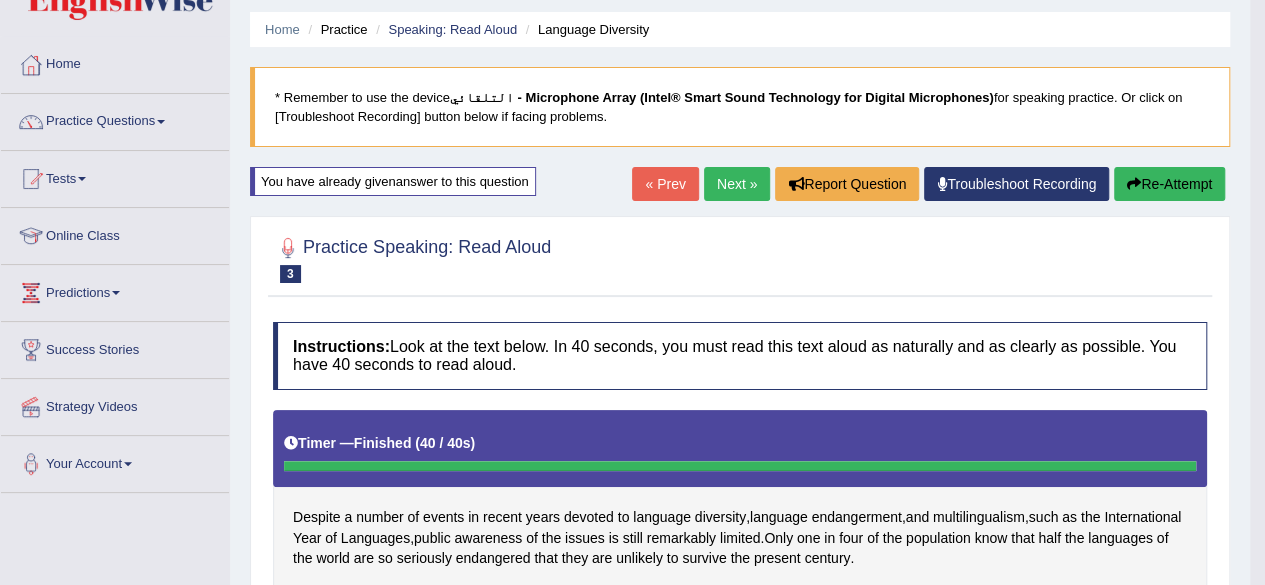 click on "Next »" at bounding box center (737, 184) 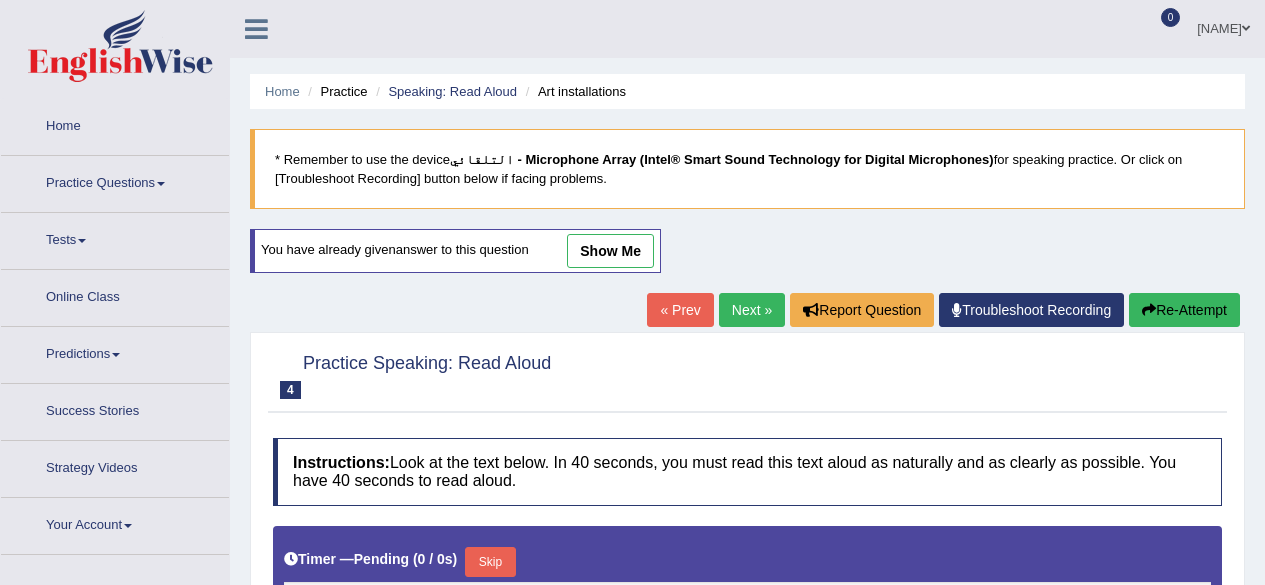 scroll, scrollTop: 0, scrollLeft: 0, axis: both 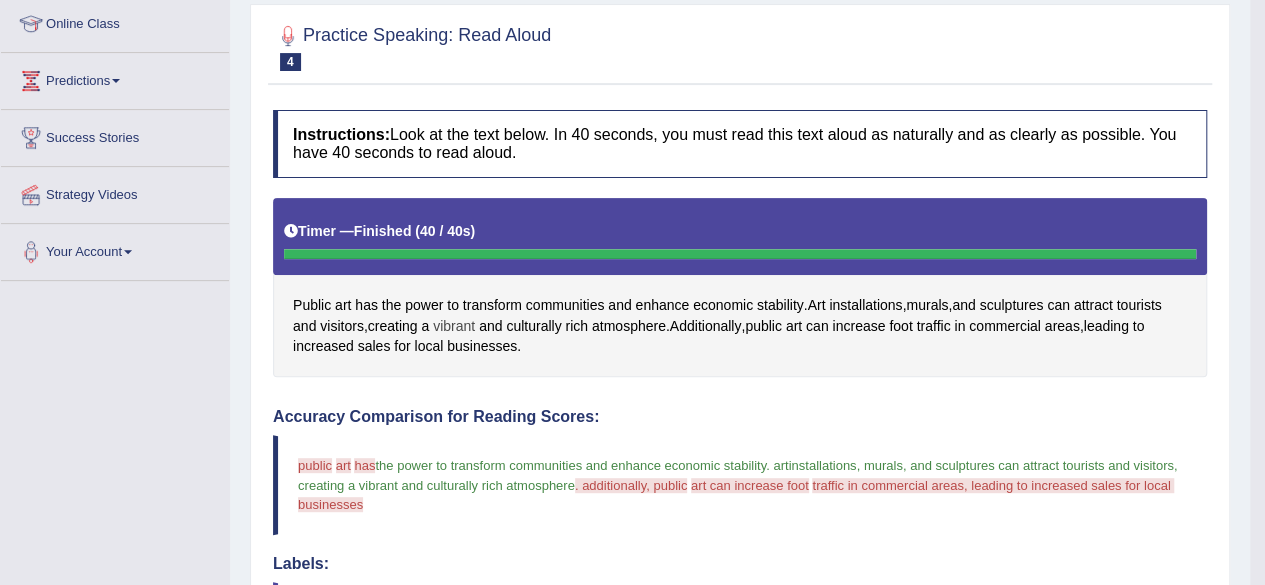 click on "vibrant" at bounding box center [454, 326] 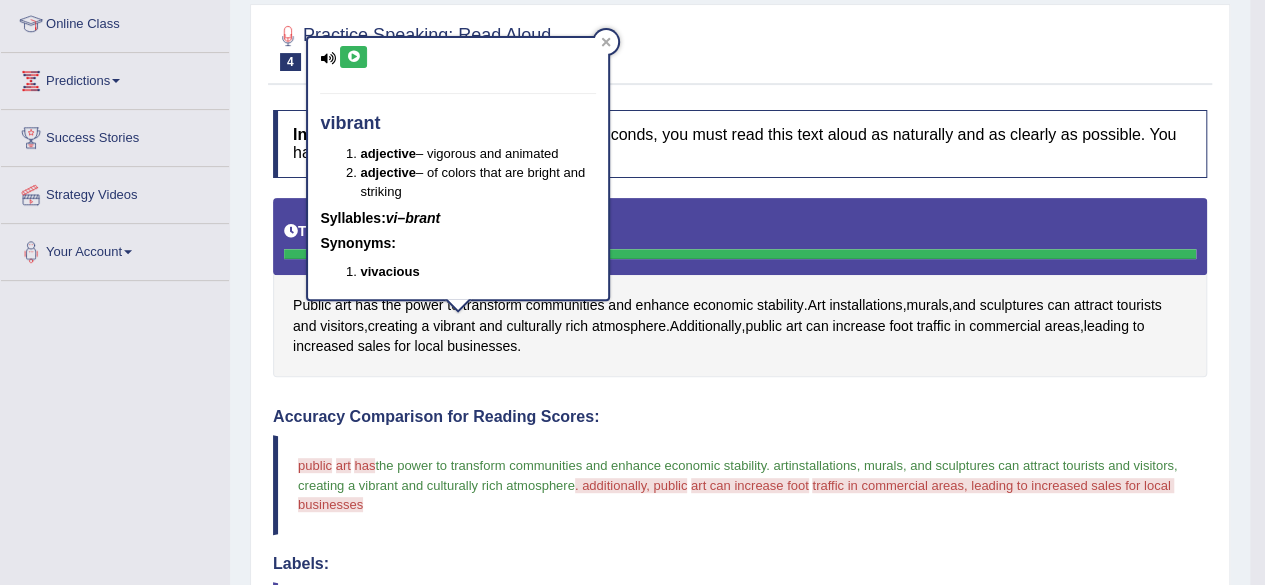 click at bounding box center (353, 57) 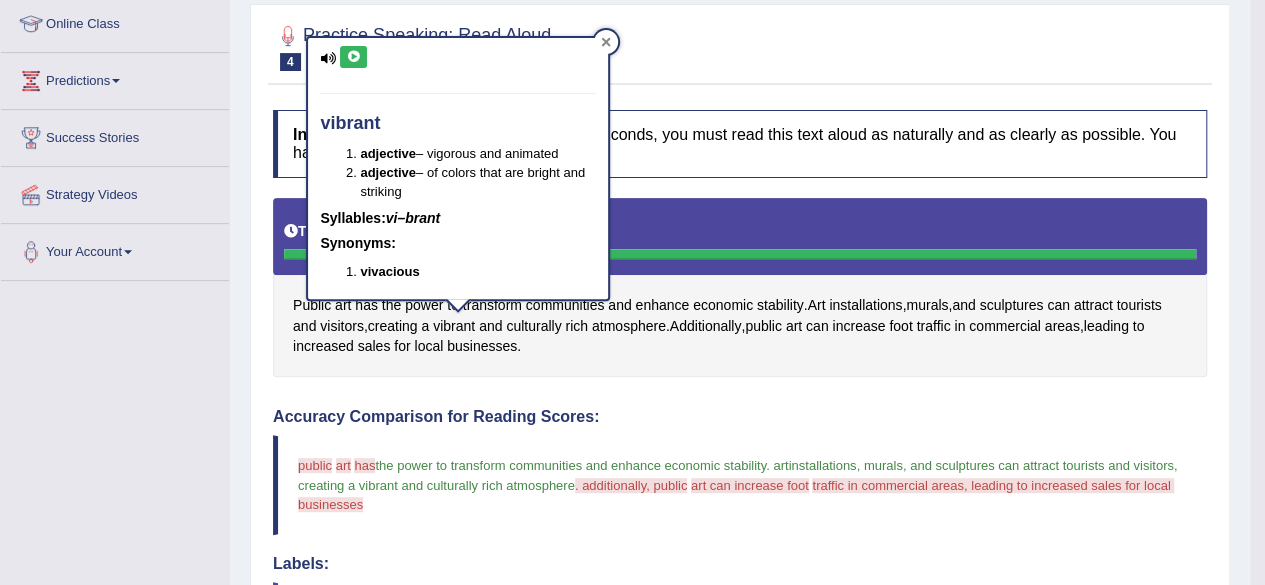 click 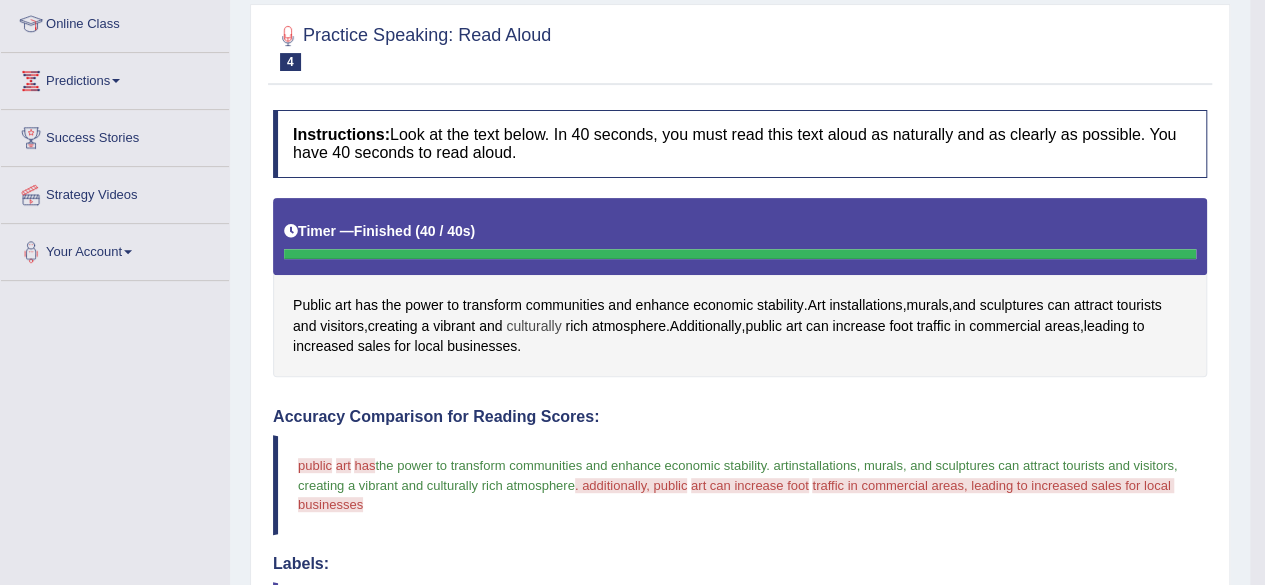 click on "culturally" at bounding box center (533, 326) 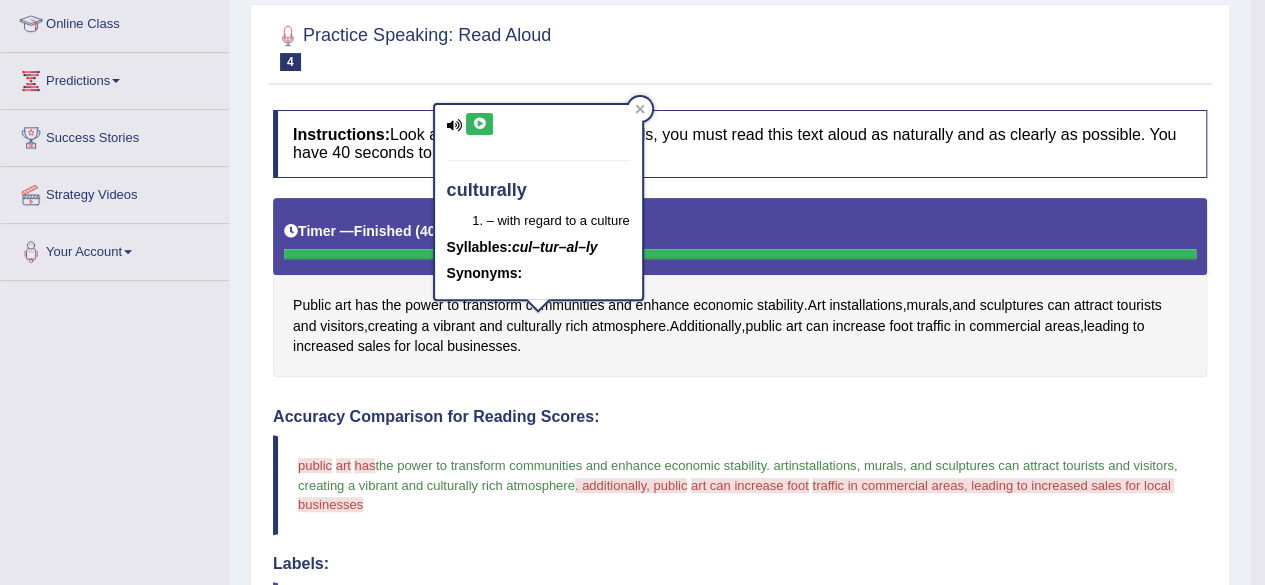click at bounding box center (479, 124) 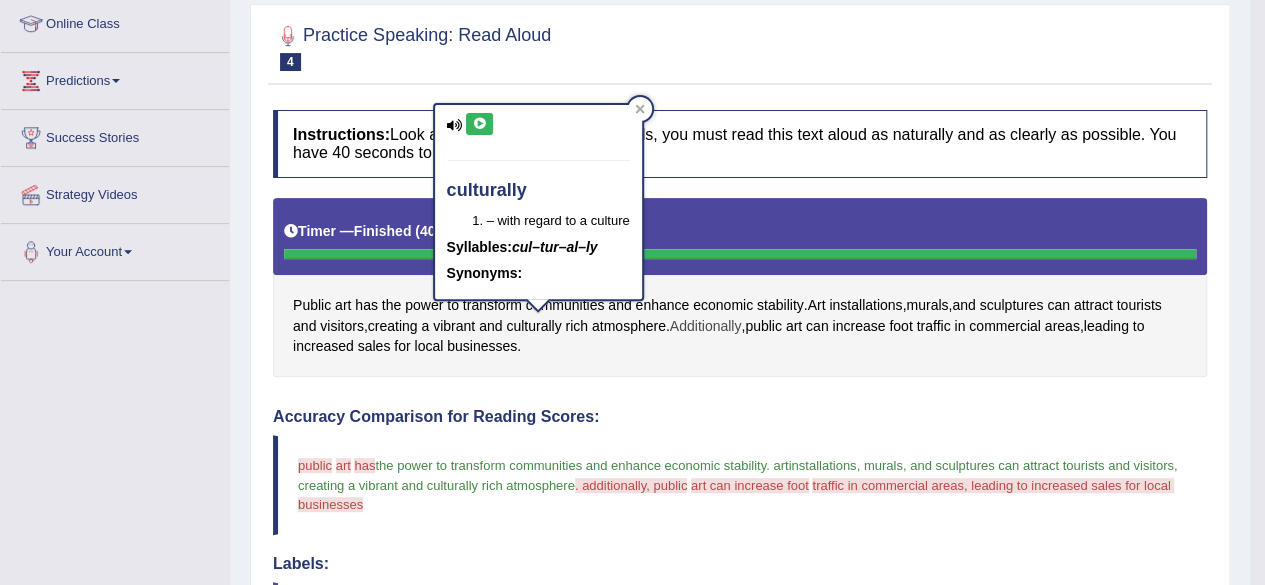 click on "Additionally" at bounding box center (706, 326) 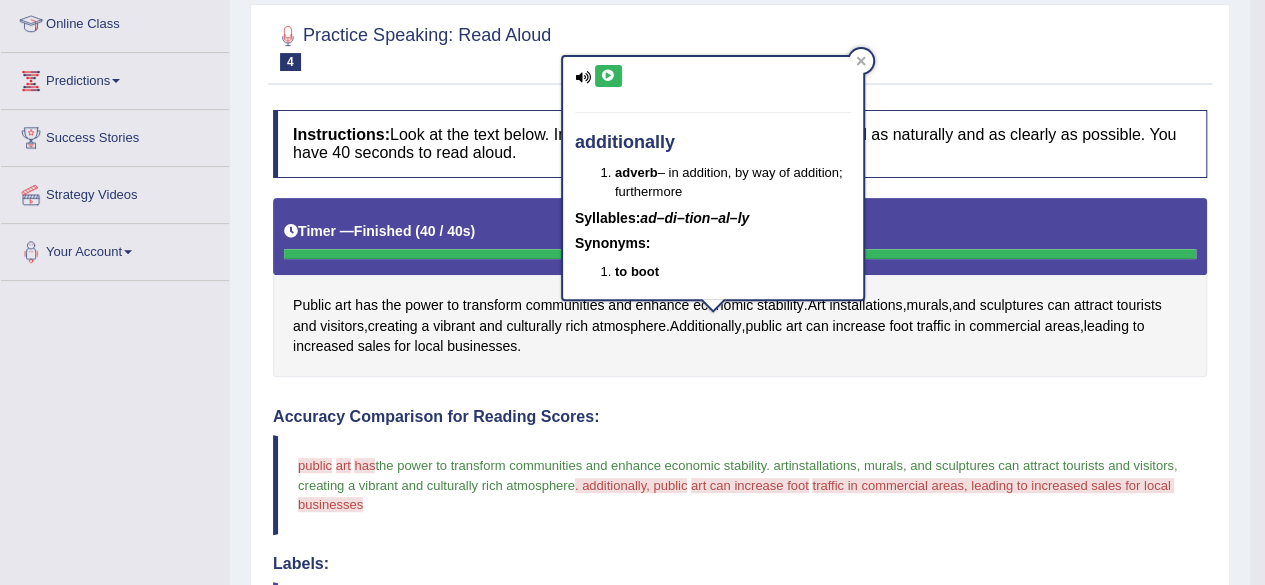 click at bounding box center [608, 76] 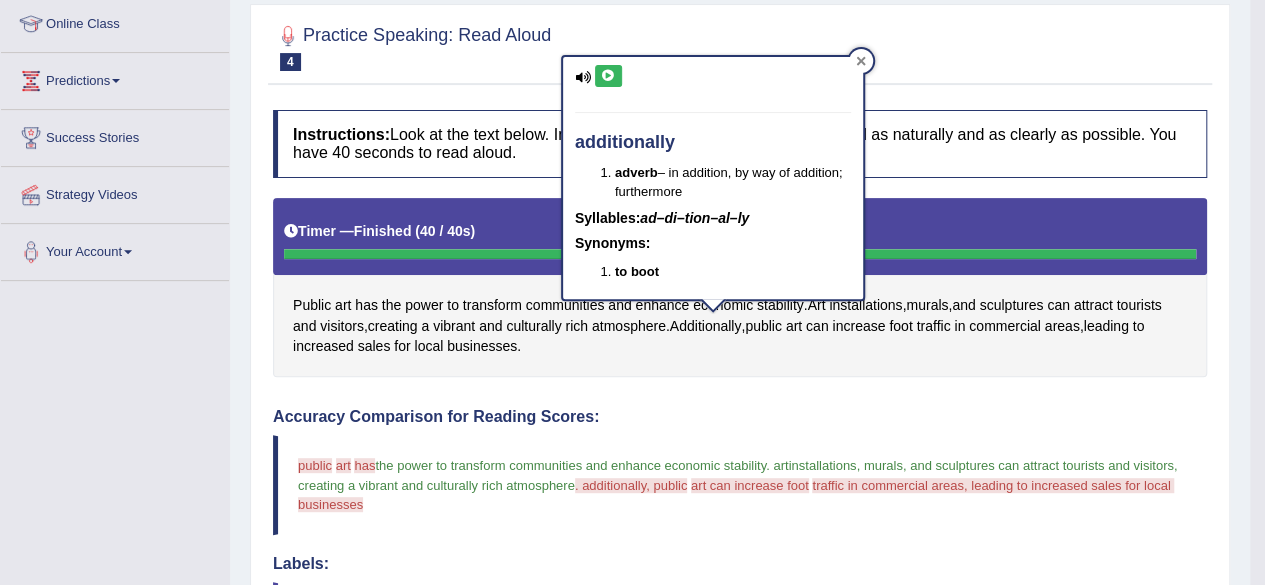 click at bounding box center (861, 61) 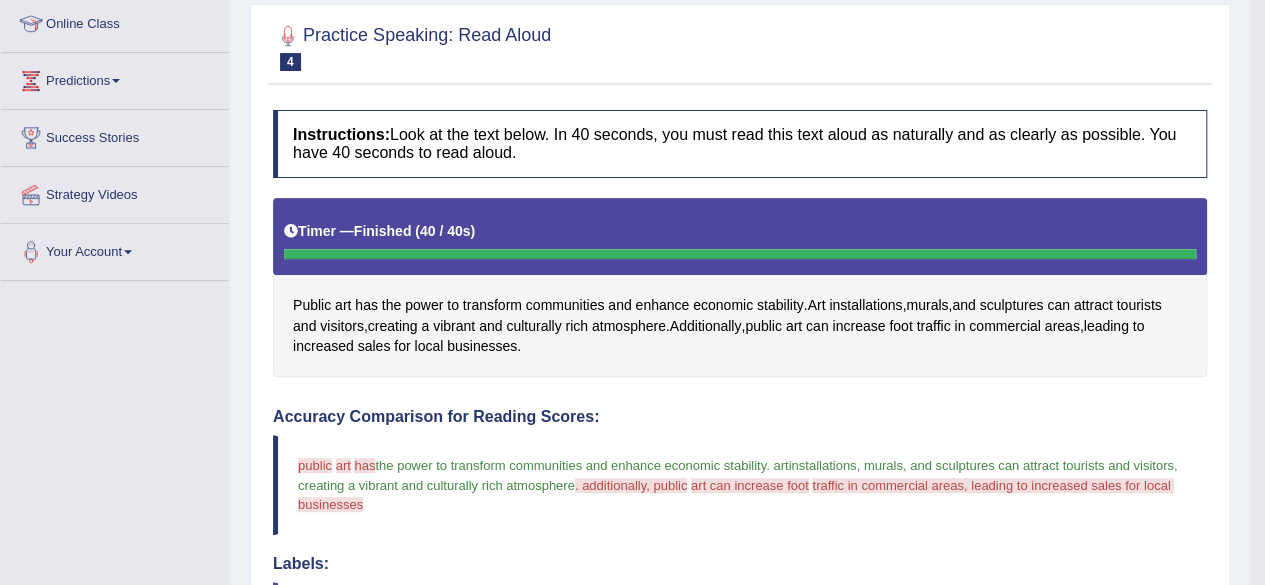 click on ". additionally, public" at bounding box center [631, 485] 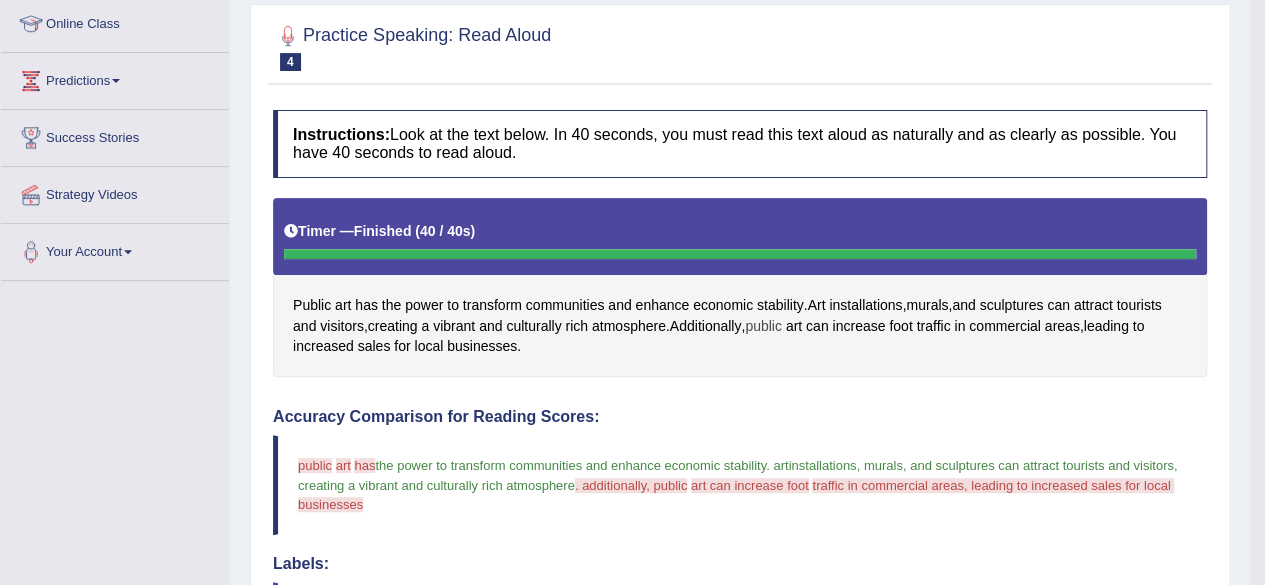 click on "public" at bounding box center (763, 326) 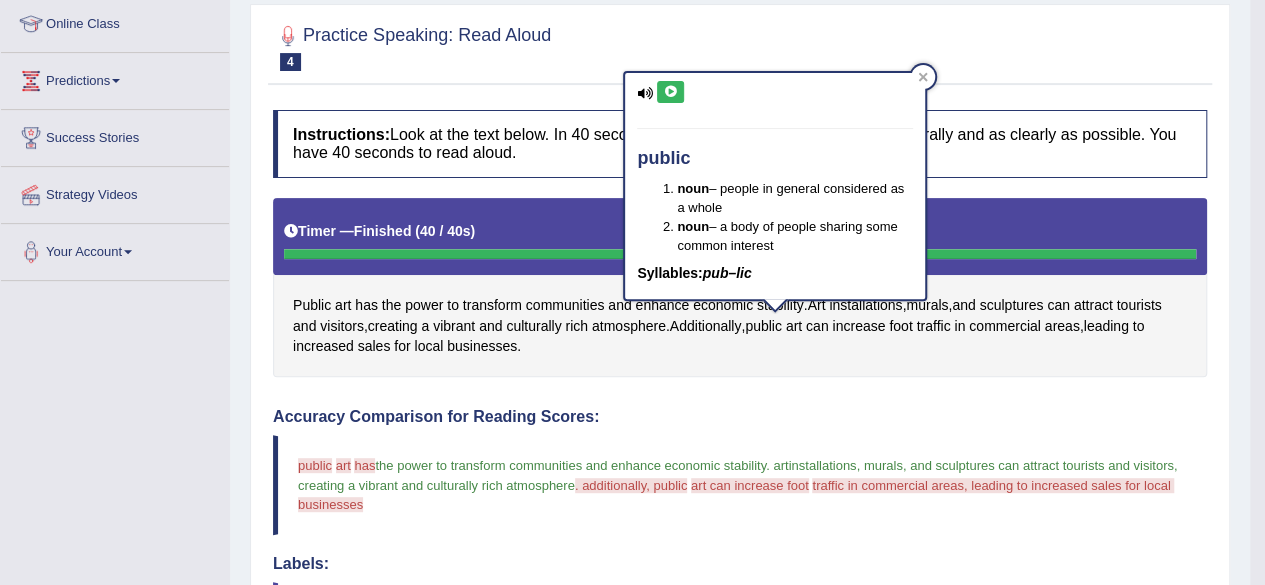 click at bounding box center (670, 92) 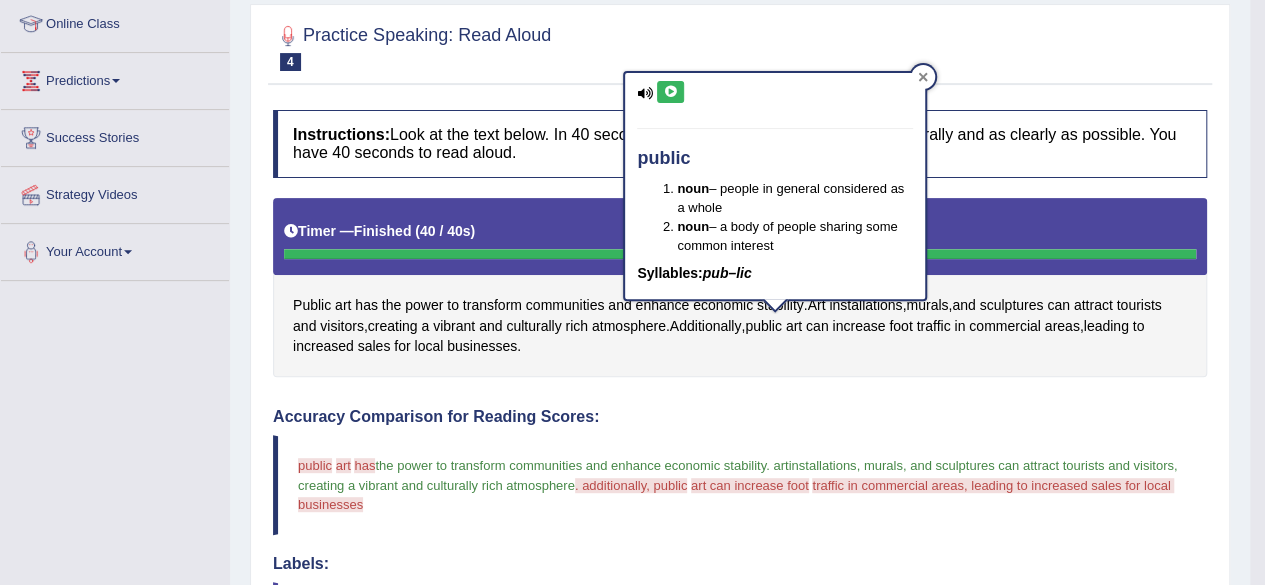 click at bounding box center (923, 77) 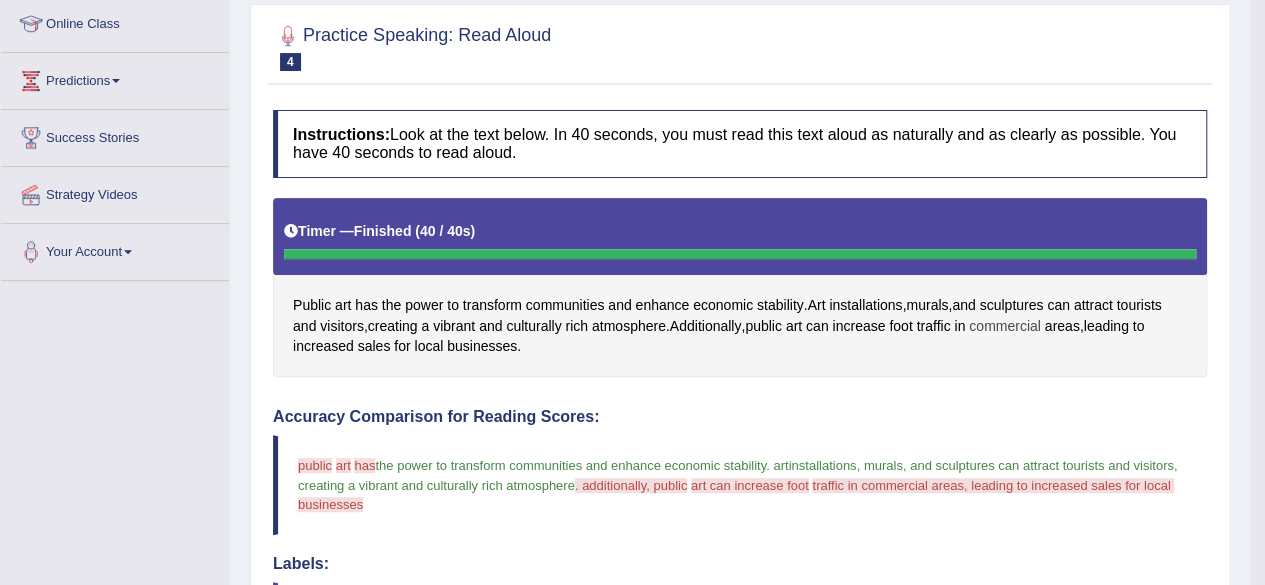 click on "commercial" at bounding box center [1005, 326] 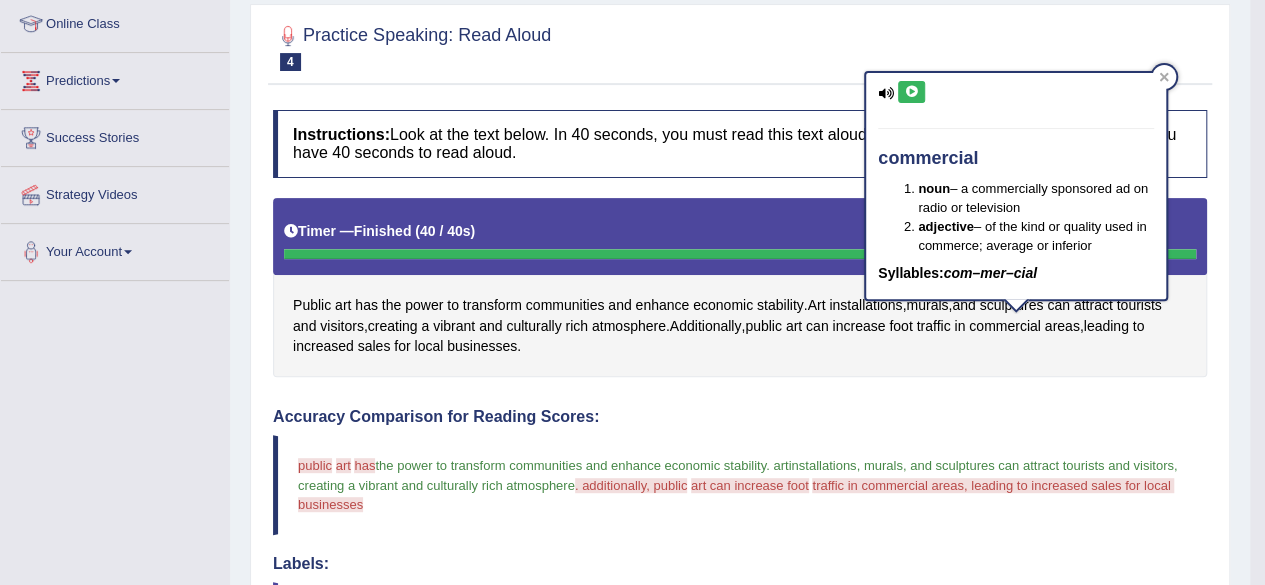 click at bounding box center [911, 92] 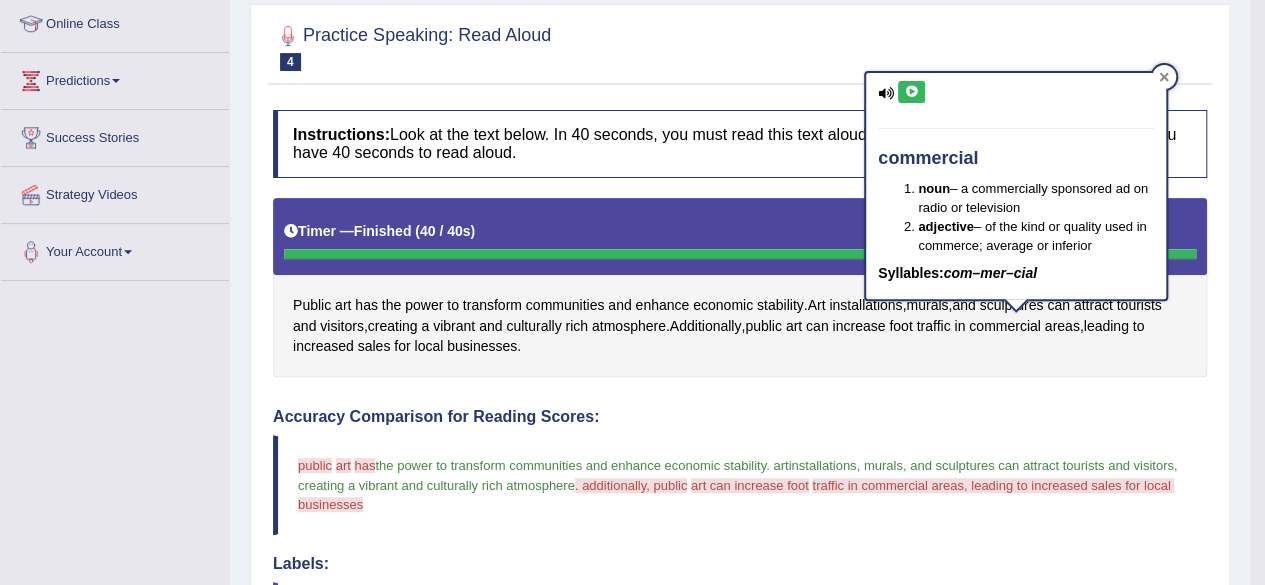 click 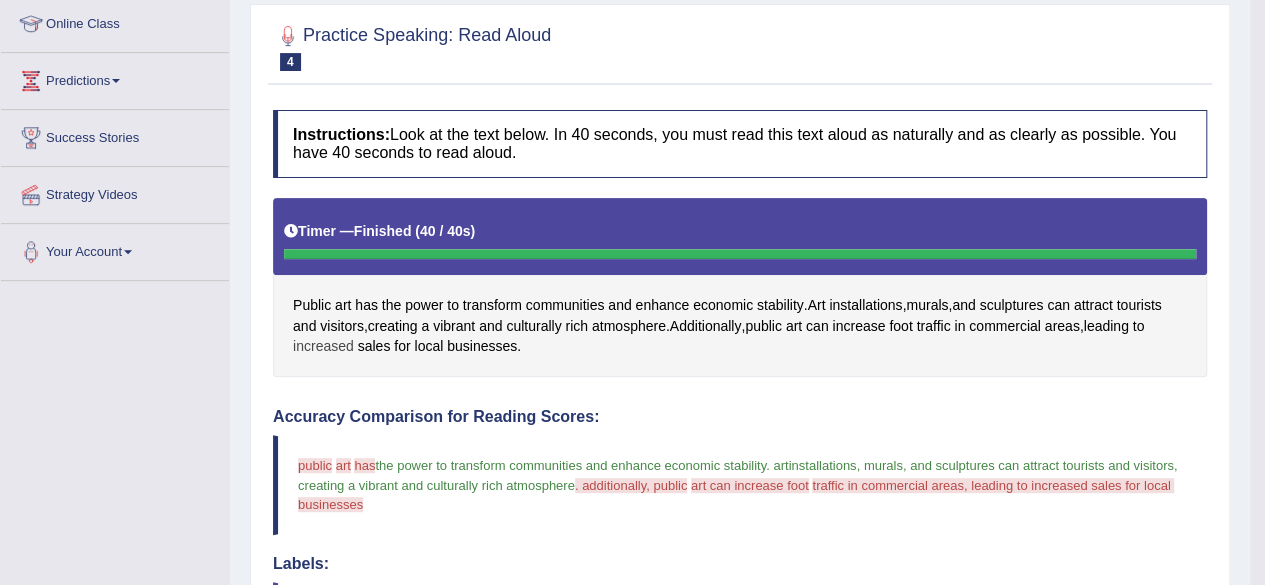 click on "increased" at bounding box center (323, 346) 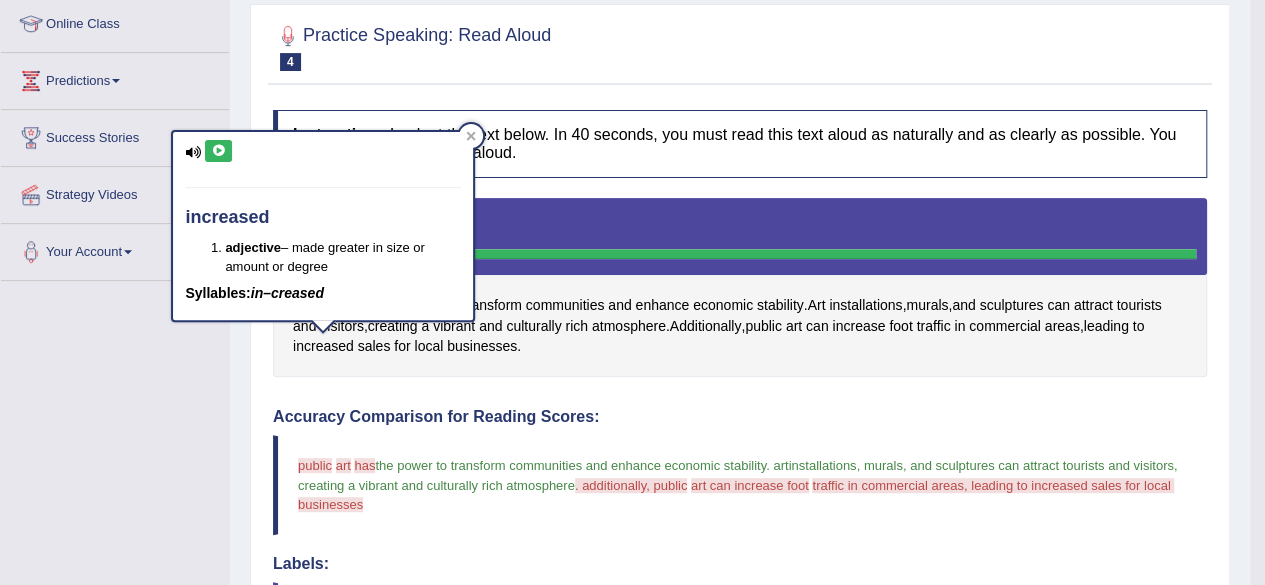 click at bounding box center [218, 151] 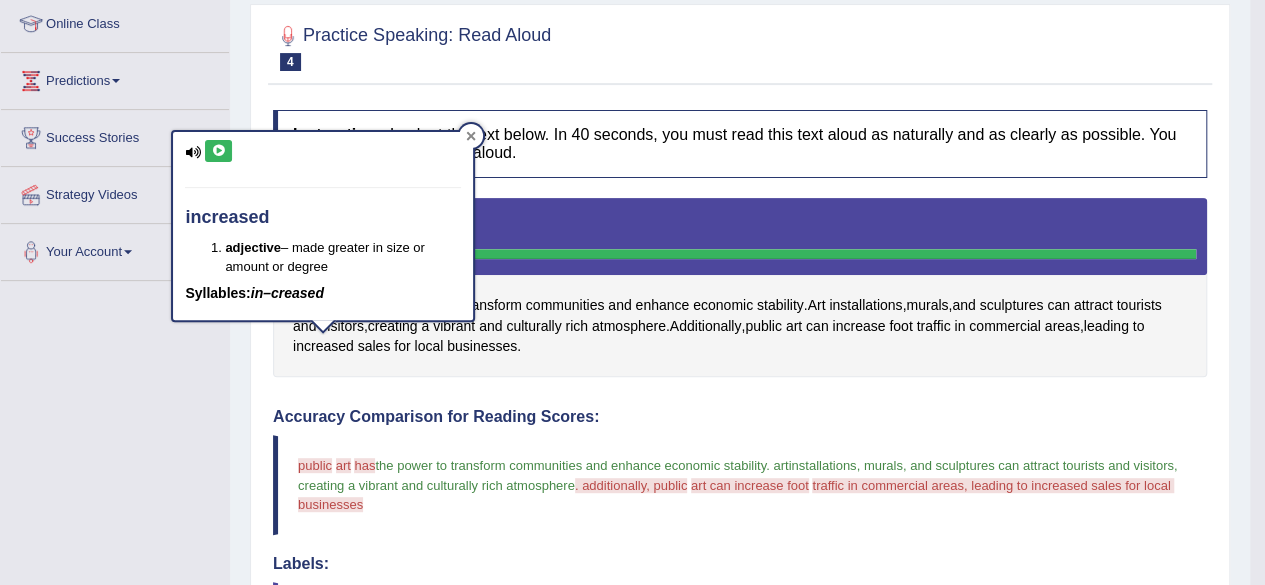 click 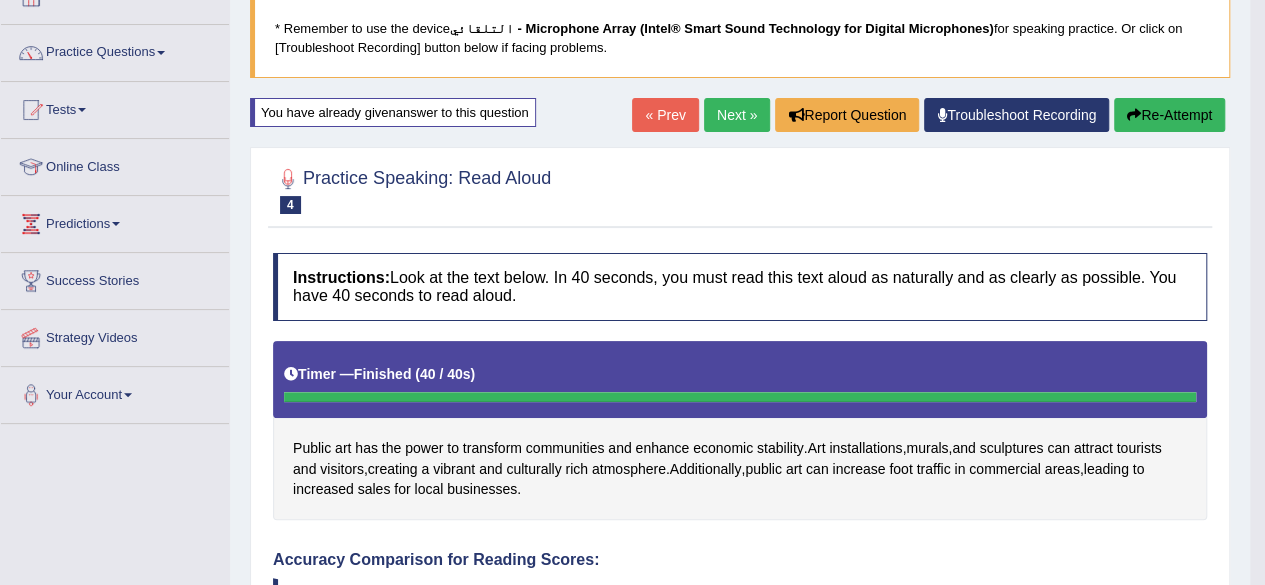 scroll, scrollTop: 135, scrollLeft: 0, axis: vertical 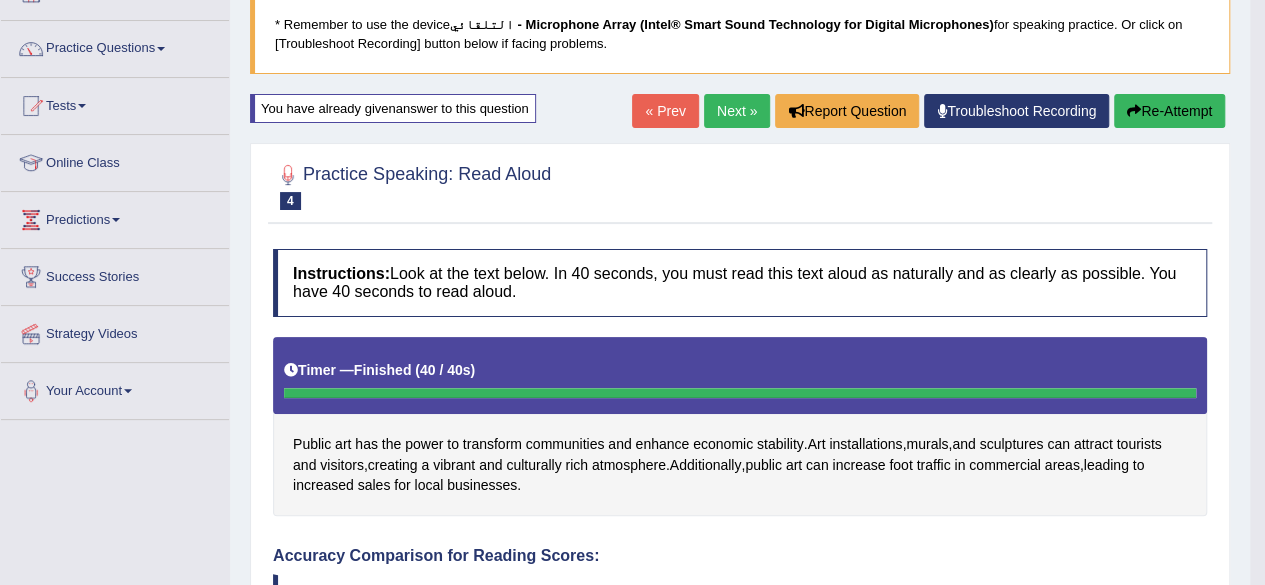 click on "« Prev" at bounding box center (665, 111) 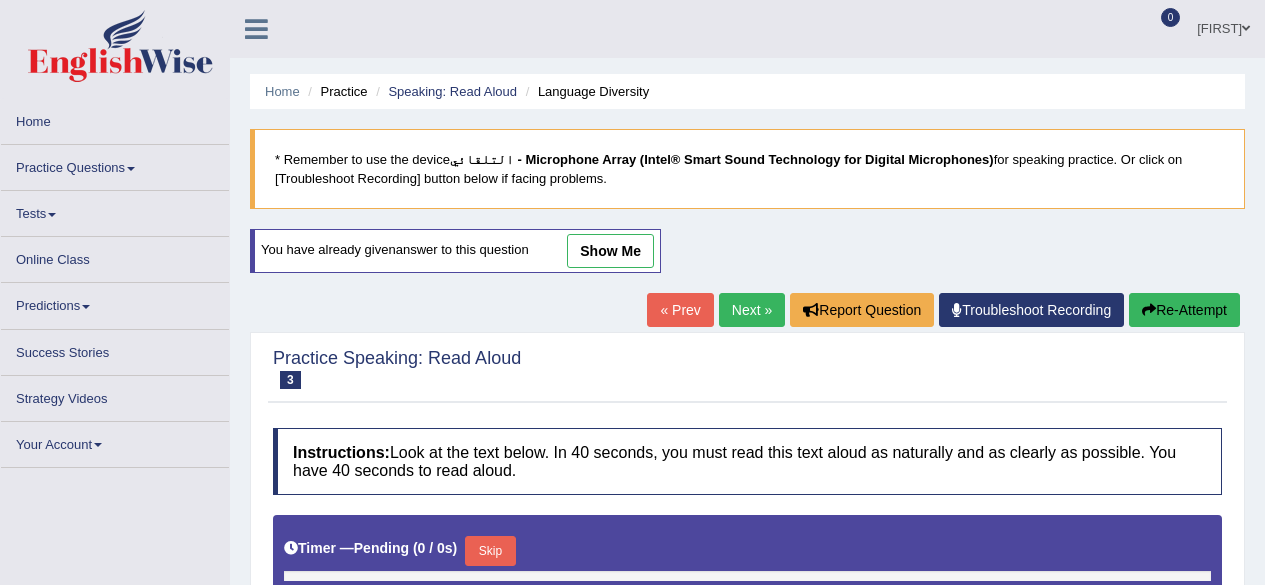 scroll, scrollTop: 0, scrollLeft: 0, axis: both 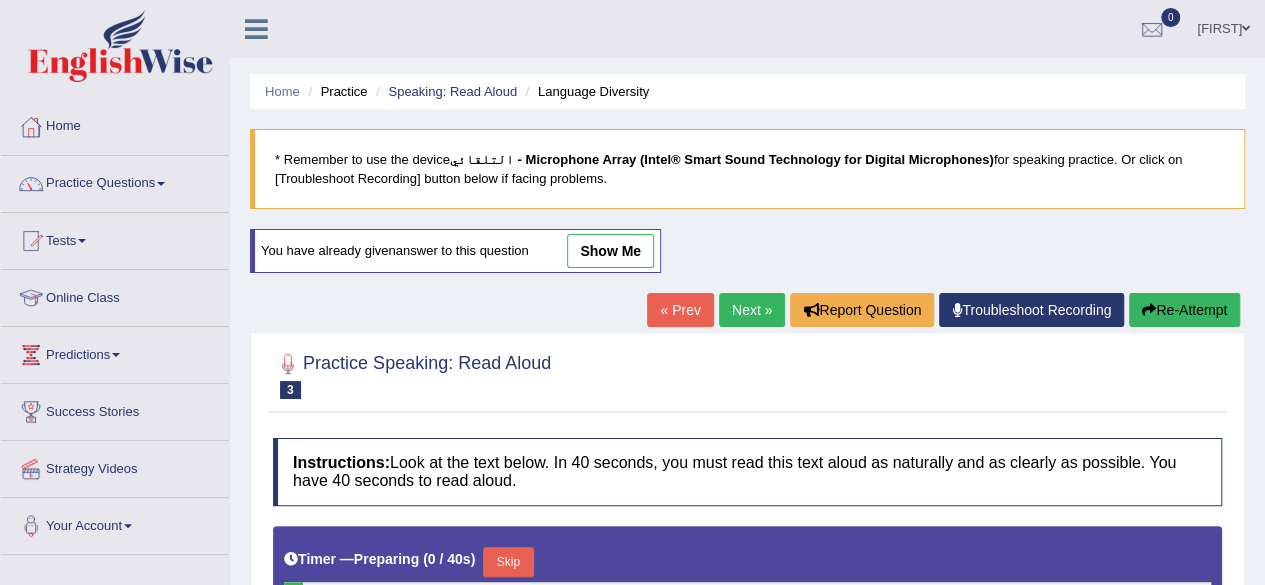 click on "Next »" at bounding box center (752, 310) 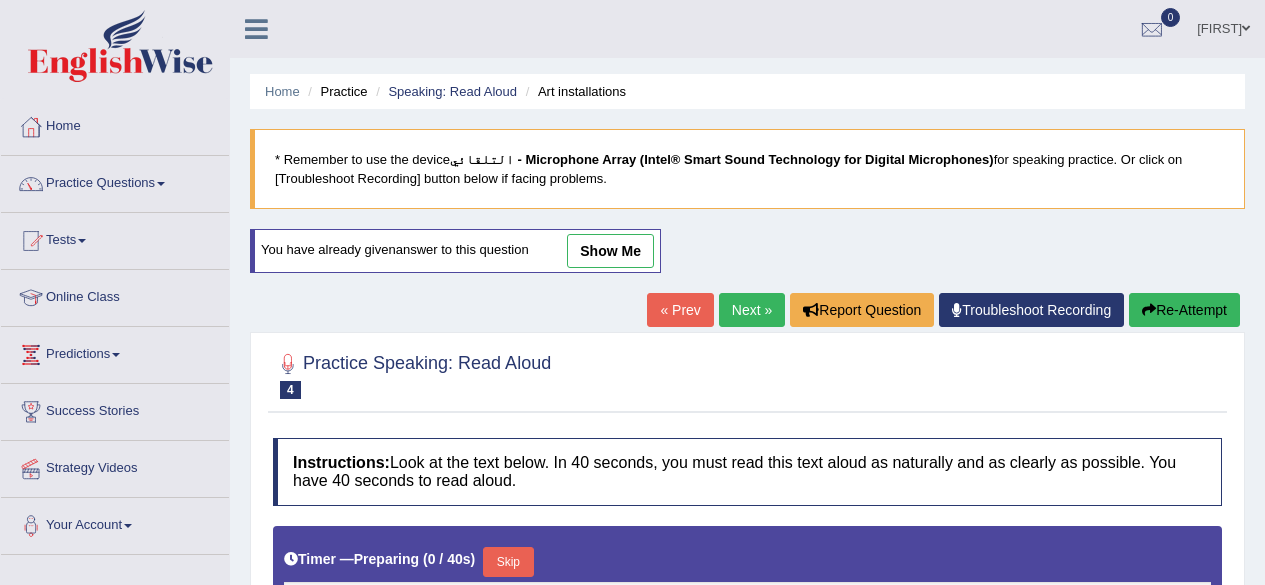 scroll, scrollTop: 0, scrollLeft: 0, axis: both 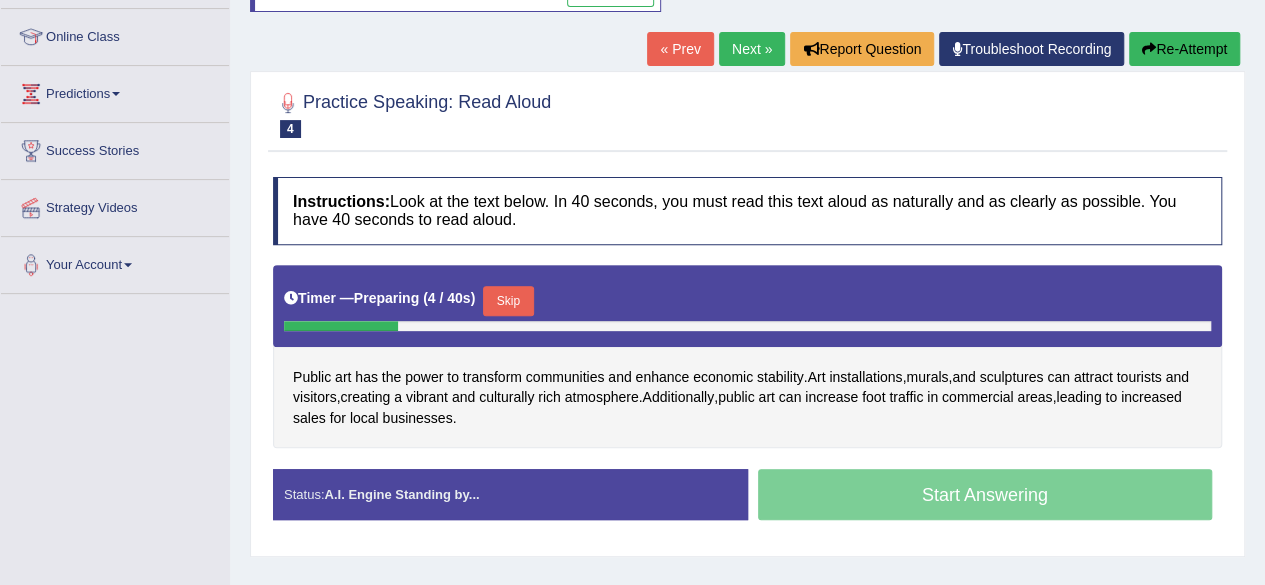 click on "Skip" at bounding box center [508, 301] 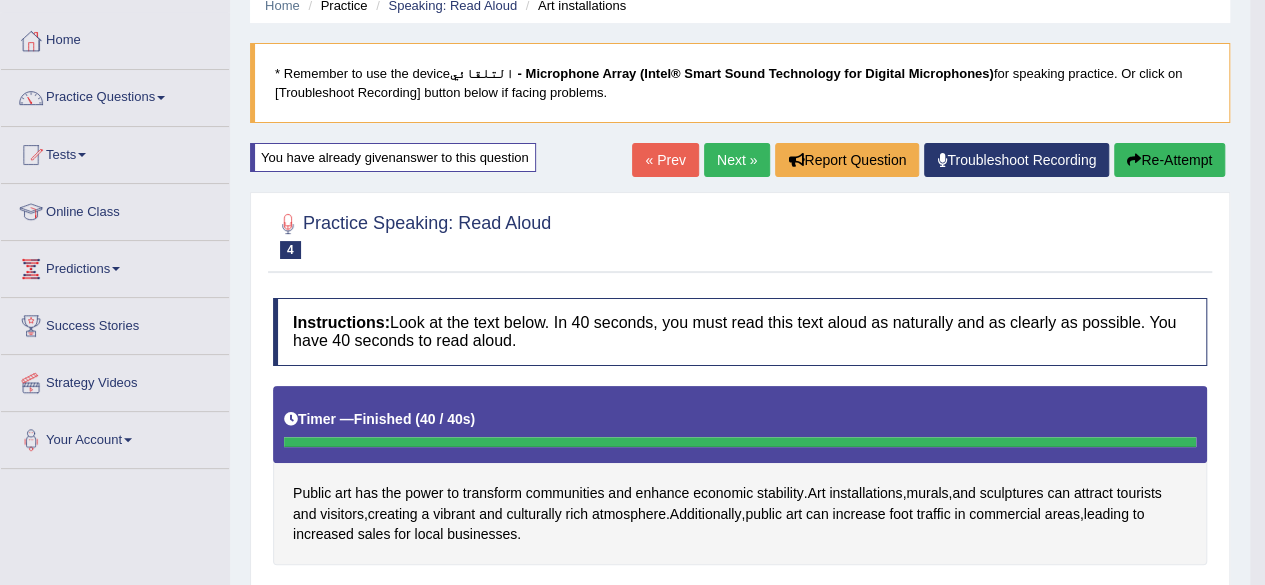 scroll, scrollTop: 43, scrollLeft: 0, axis: vertical 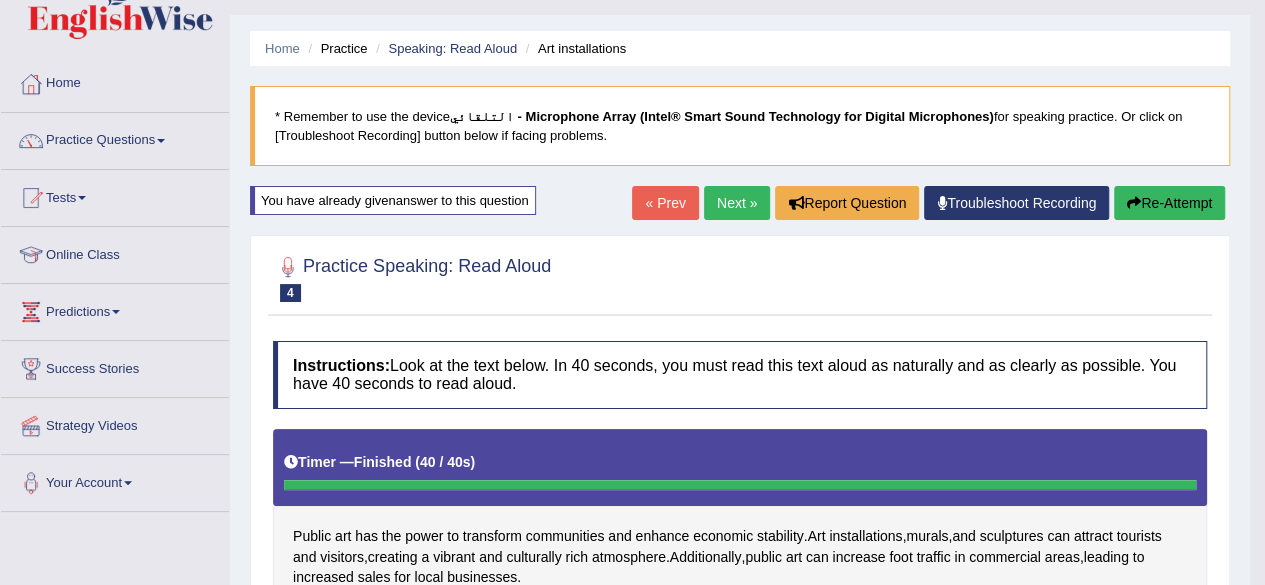 click on "Next »" at bounding box center (737, 203) 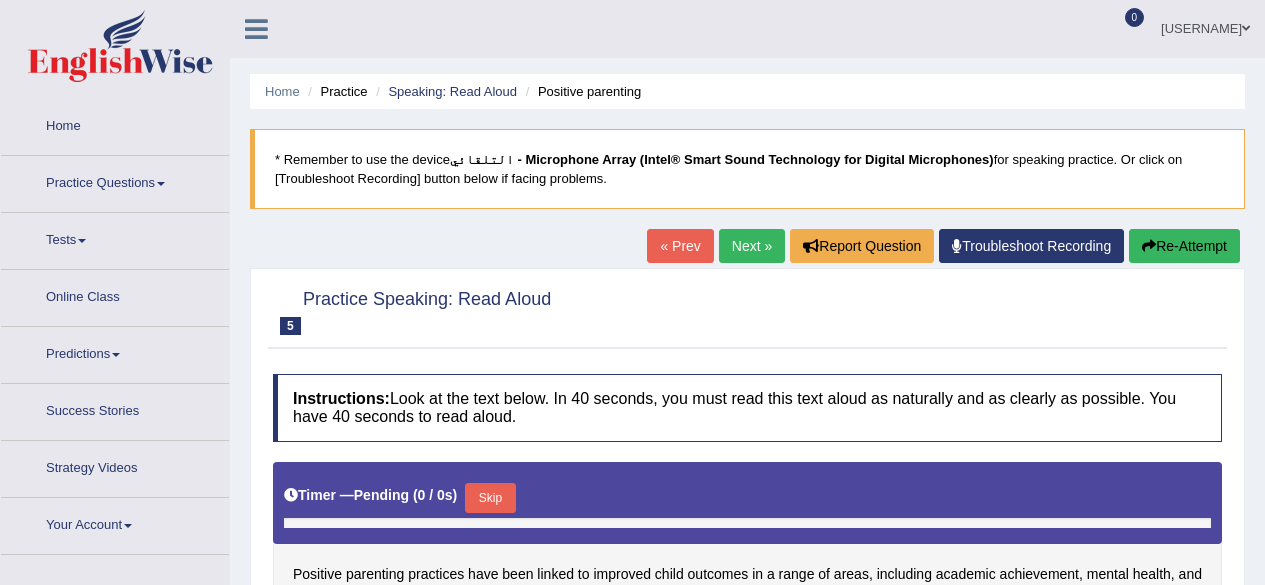 scroll, scrollTop: 0, scrollLeft: 0, axis: both 